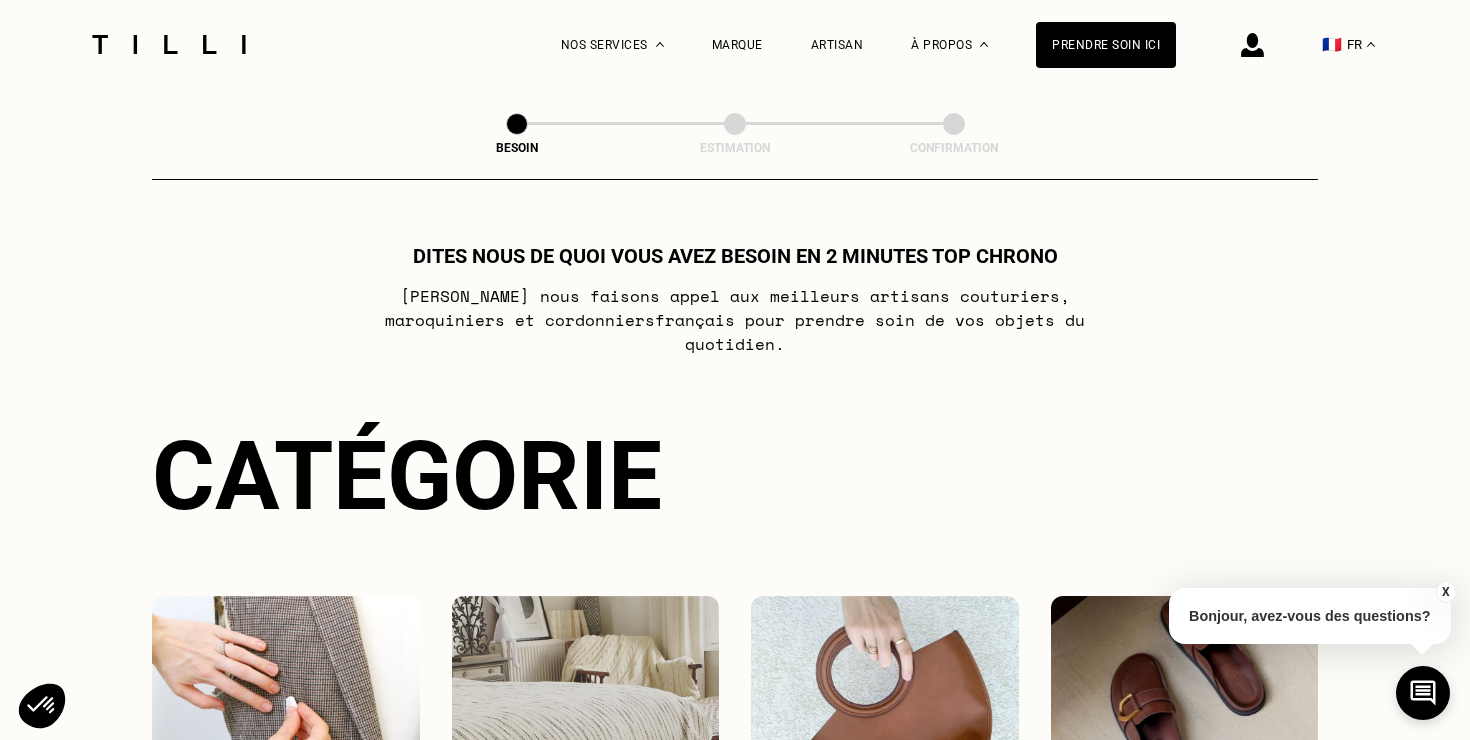 scroll, scrollTop: 0, scrollLeft: 0, axis: both 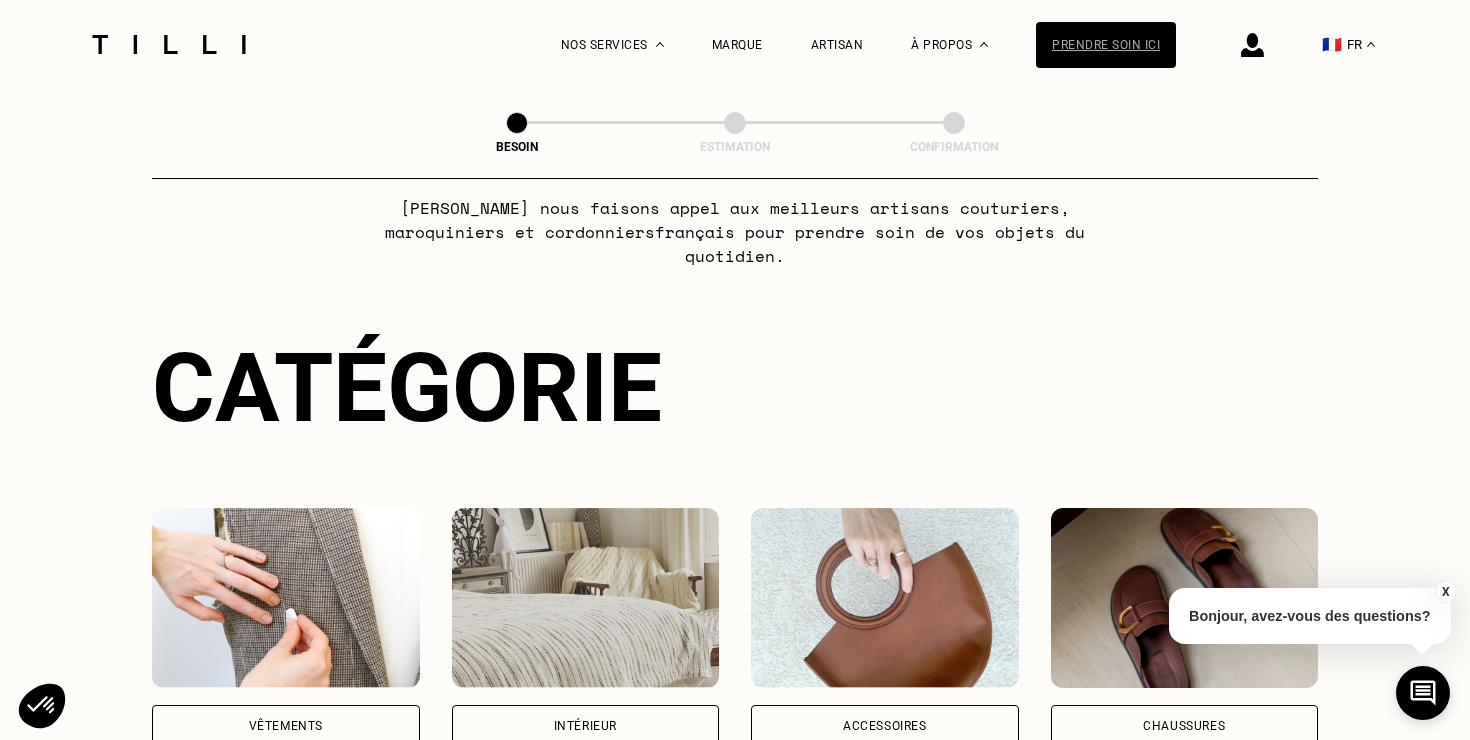 click on "Prendre soin ici" at bounding box center [1106, 45] 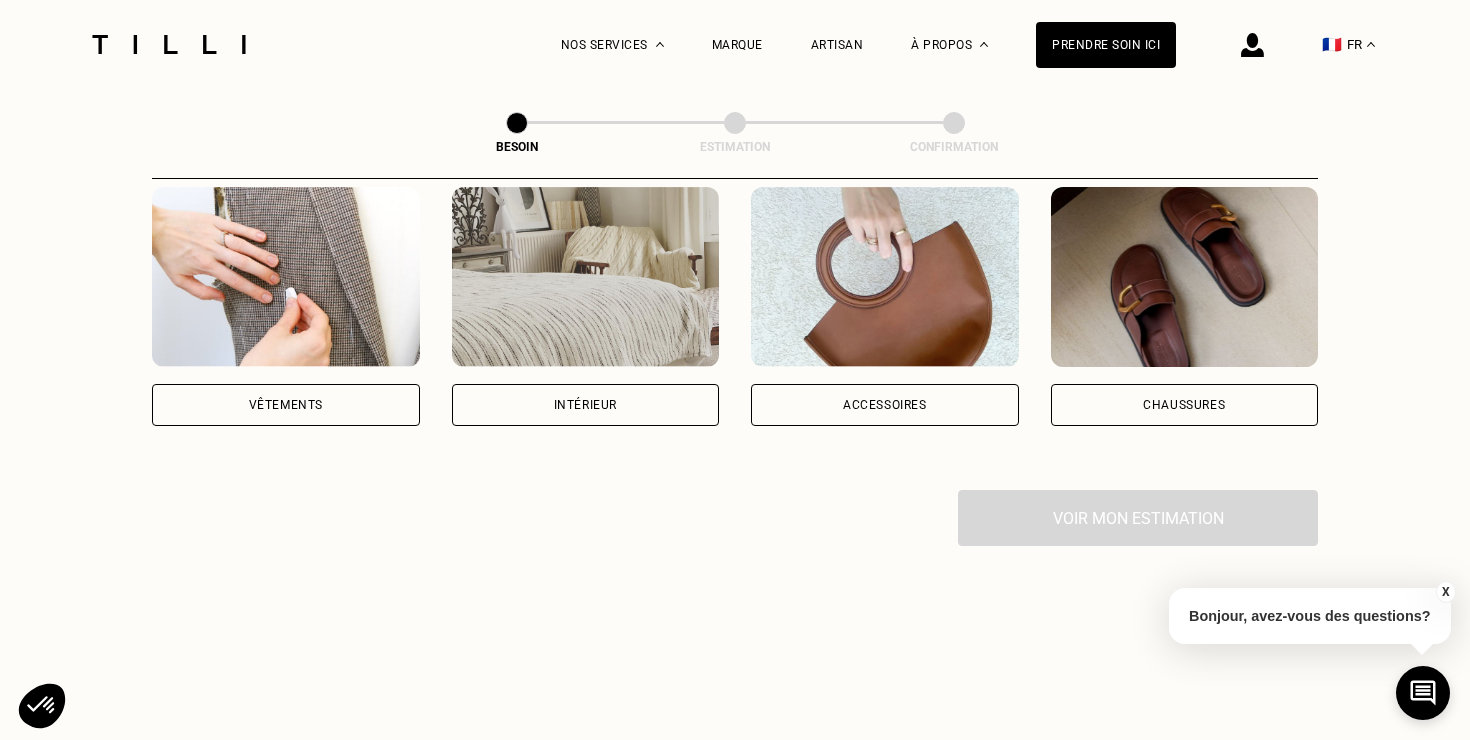 scroll, scrollTop: 417, scrollLeft: 0, axis: vertical 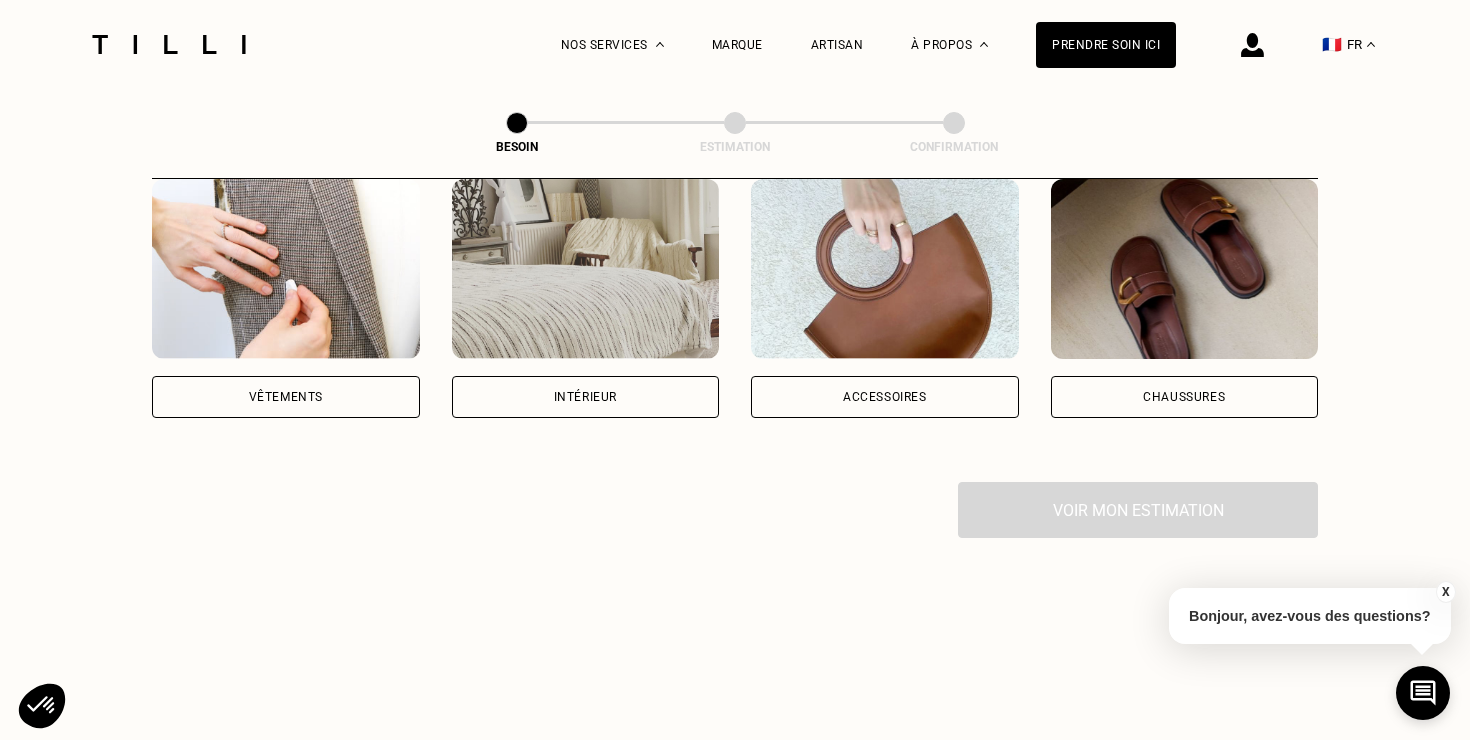 click on "Vêtements" at bounding box center [286, 397] 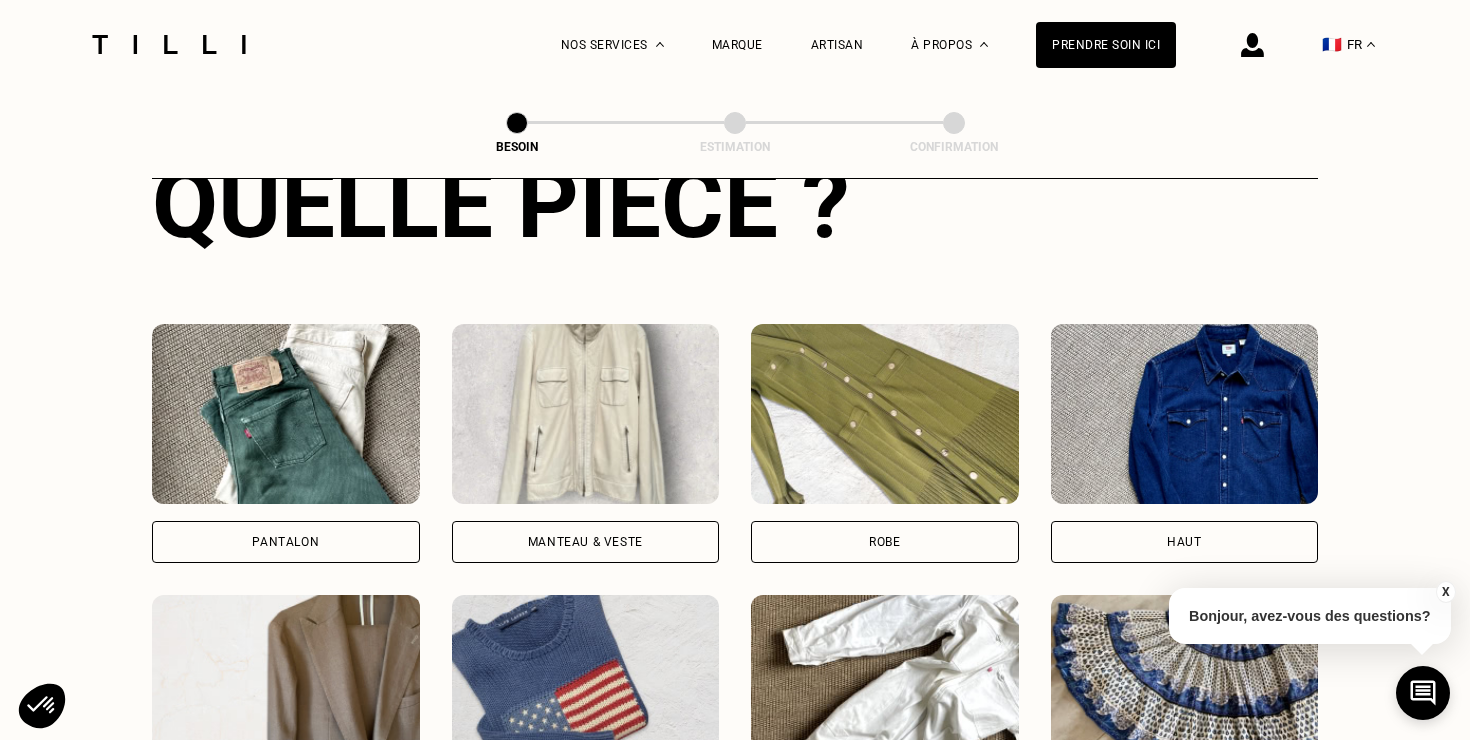 click on "Pantalon" at bounding box center [286, 542] 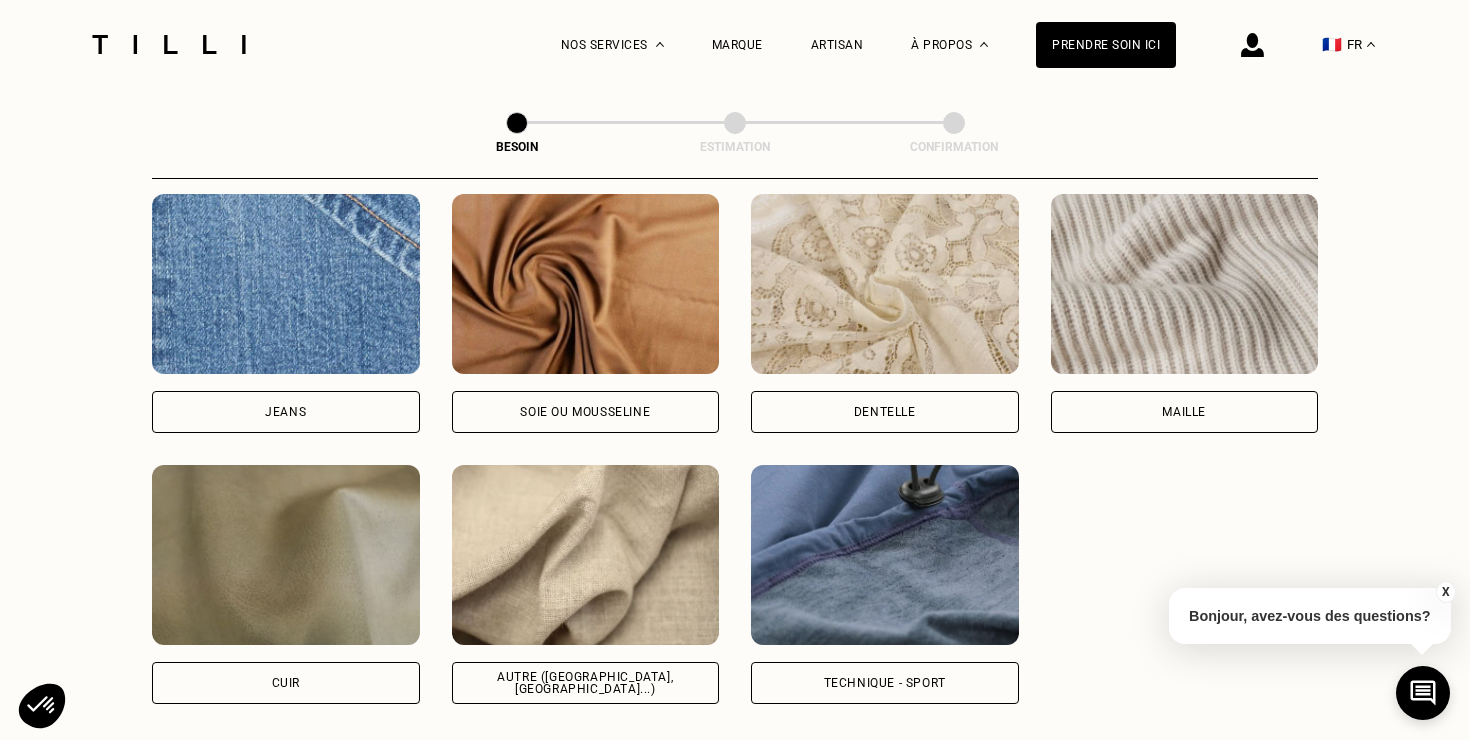 scroll, scrollTop: 2162, scrollLeft: 0, axis: vertical 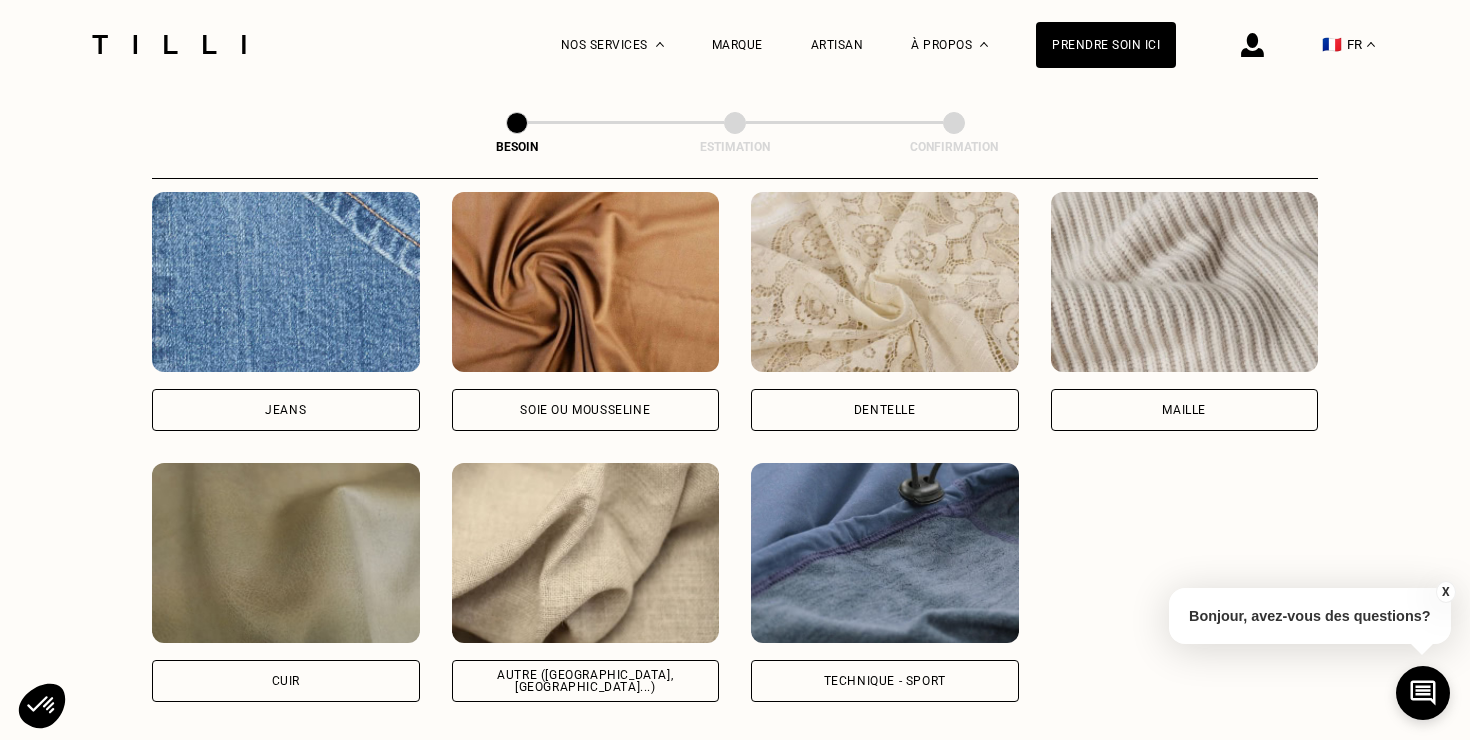 click on "Autre ([GEOGRAPHIC_DATA], [GEOGRAPHIC_DATA]...)" at bounding box center (586, 681) 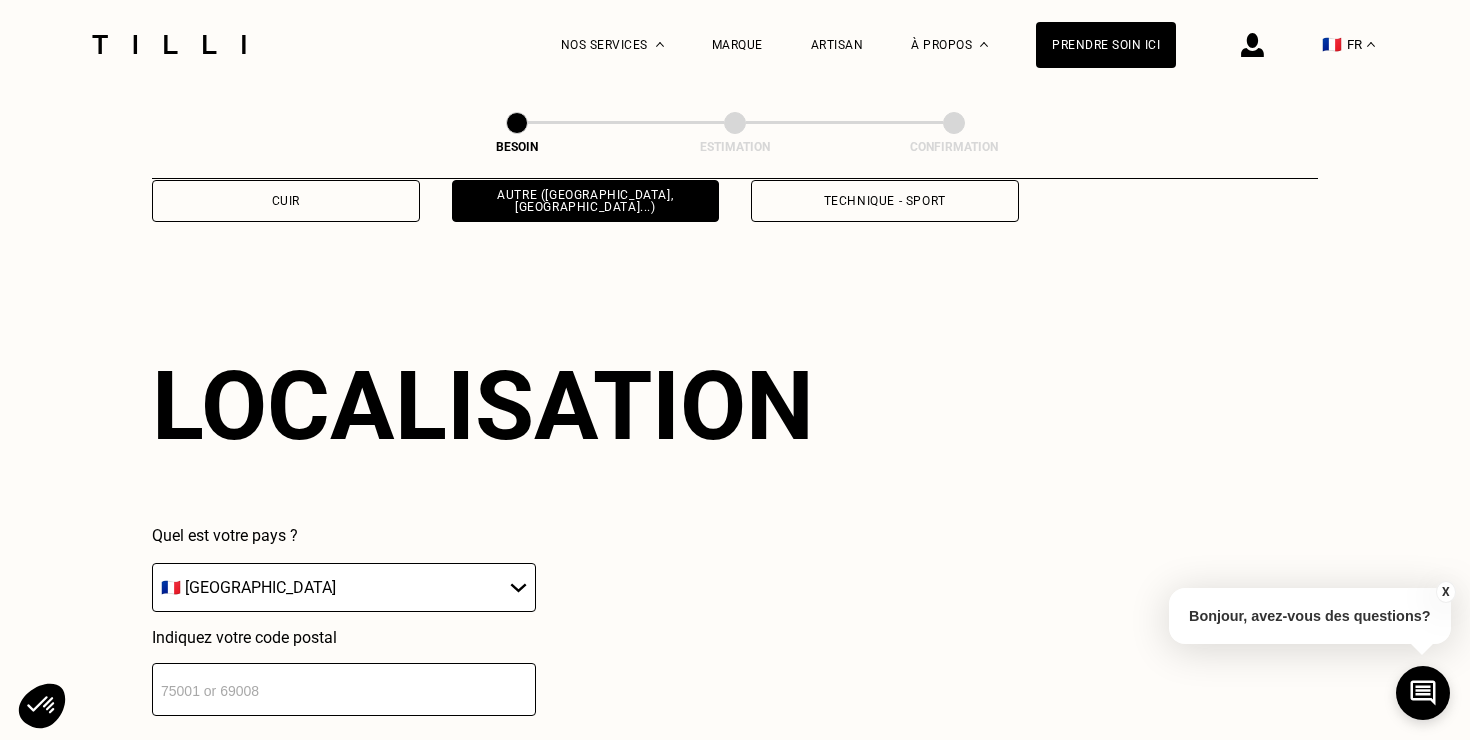 scroll, scrollTop: 2682, scrollLeft: 0, axis: vertical 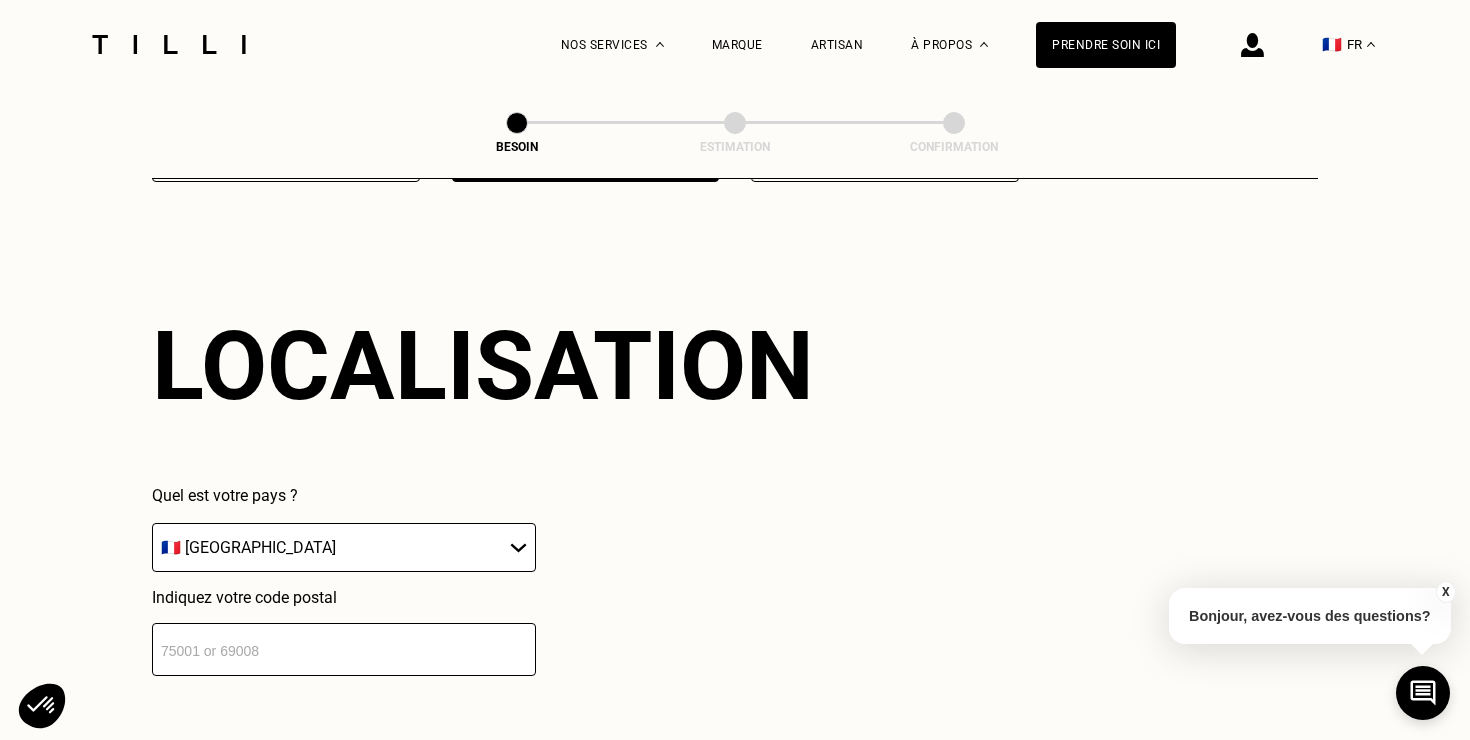 click at bounding box center (344, 649) 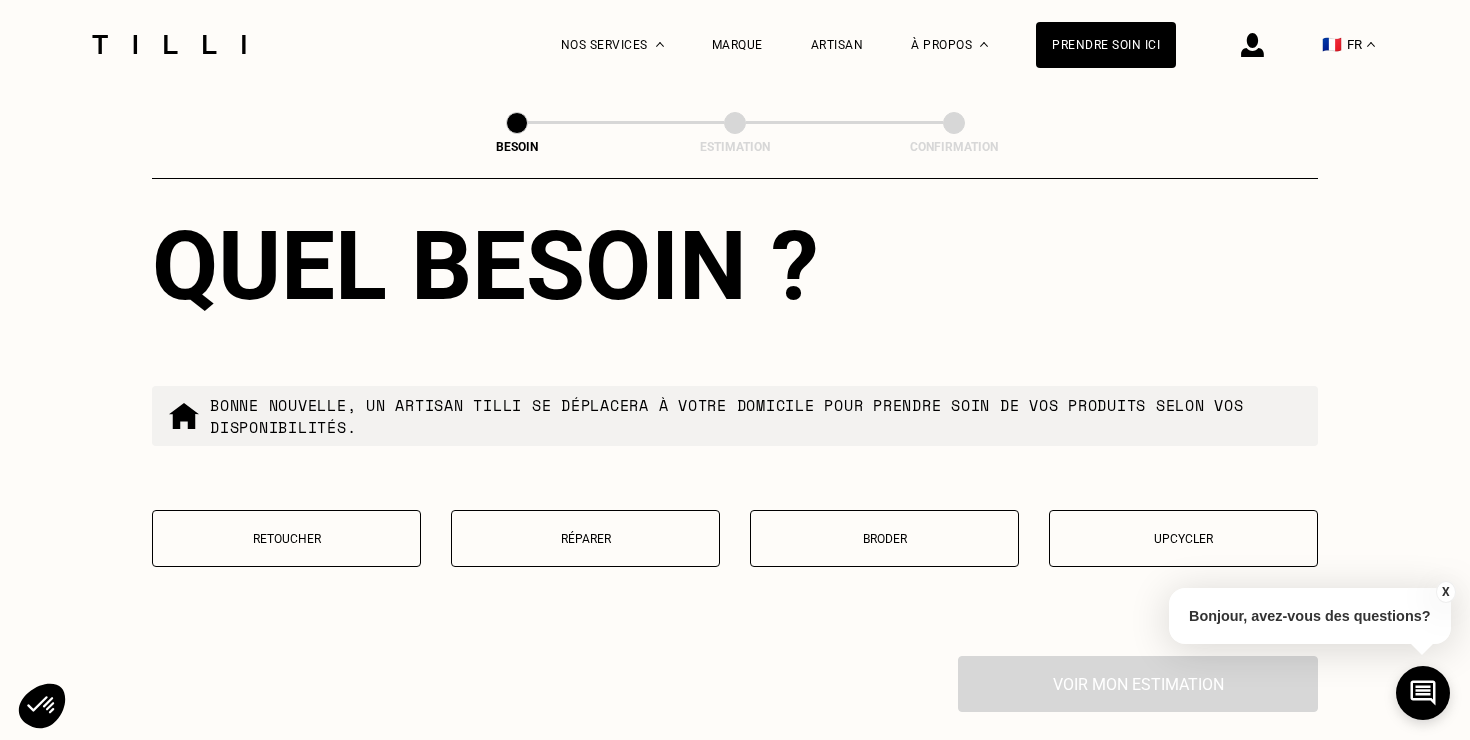 scroll, scrollTop: 3289, scrollLeft: 0, axis: vertical 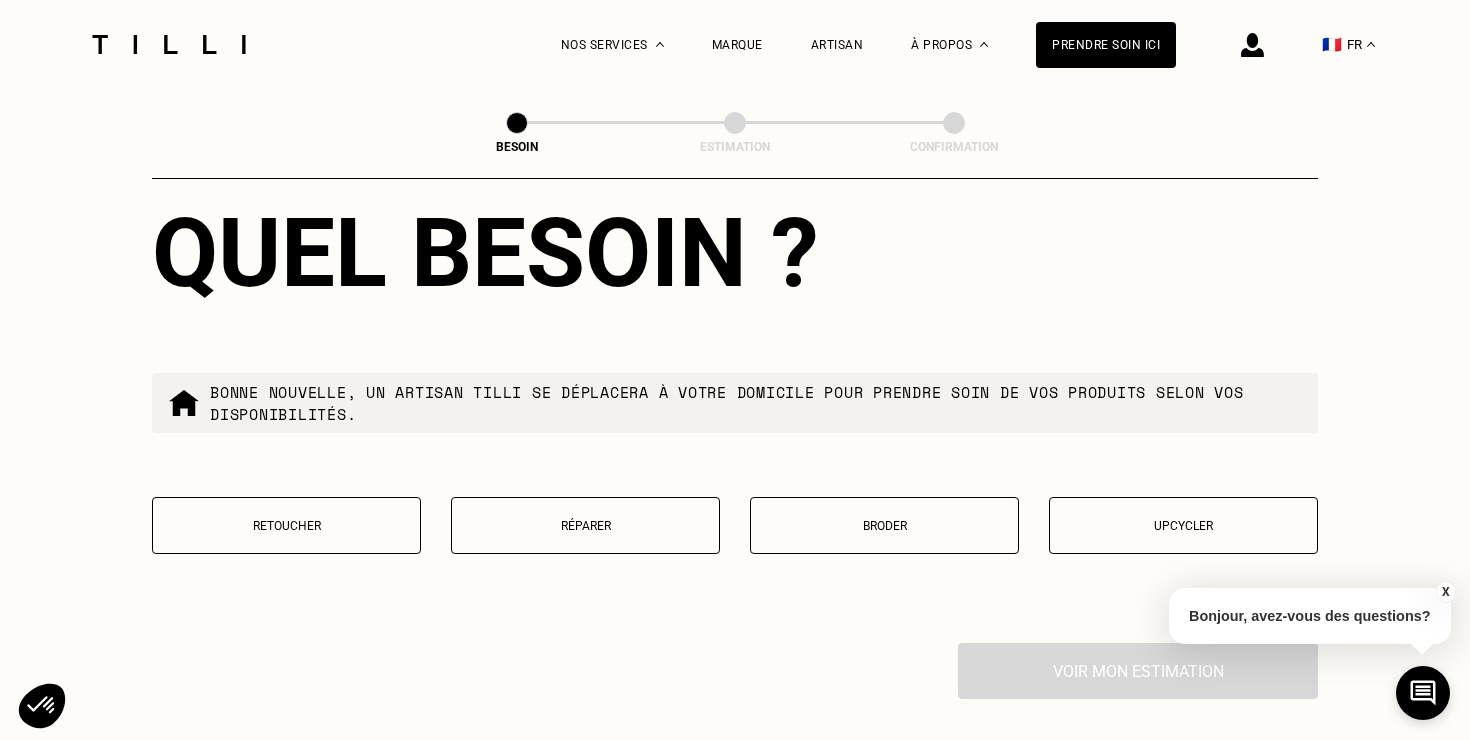 type on "75001" 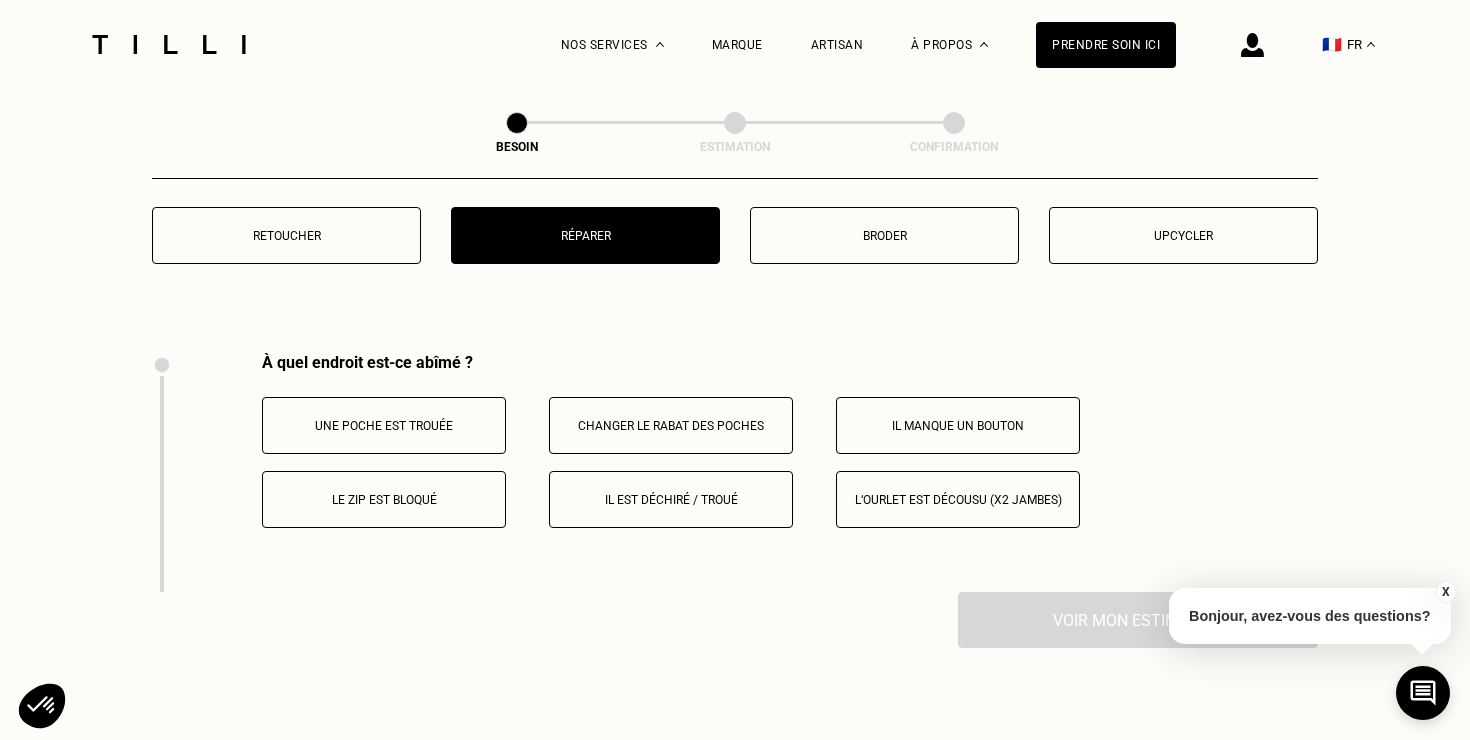 scroll, scrollTop: 3688, scrollLeft: 0, axis: vertical 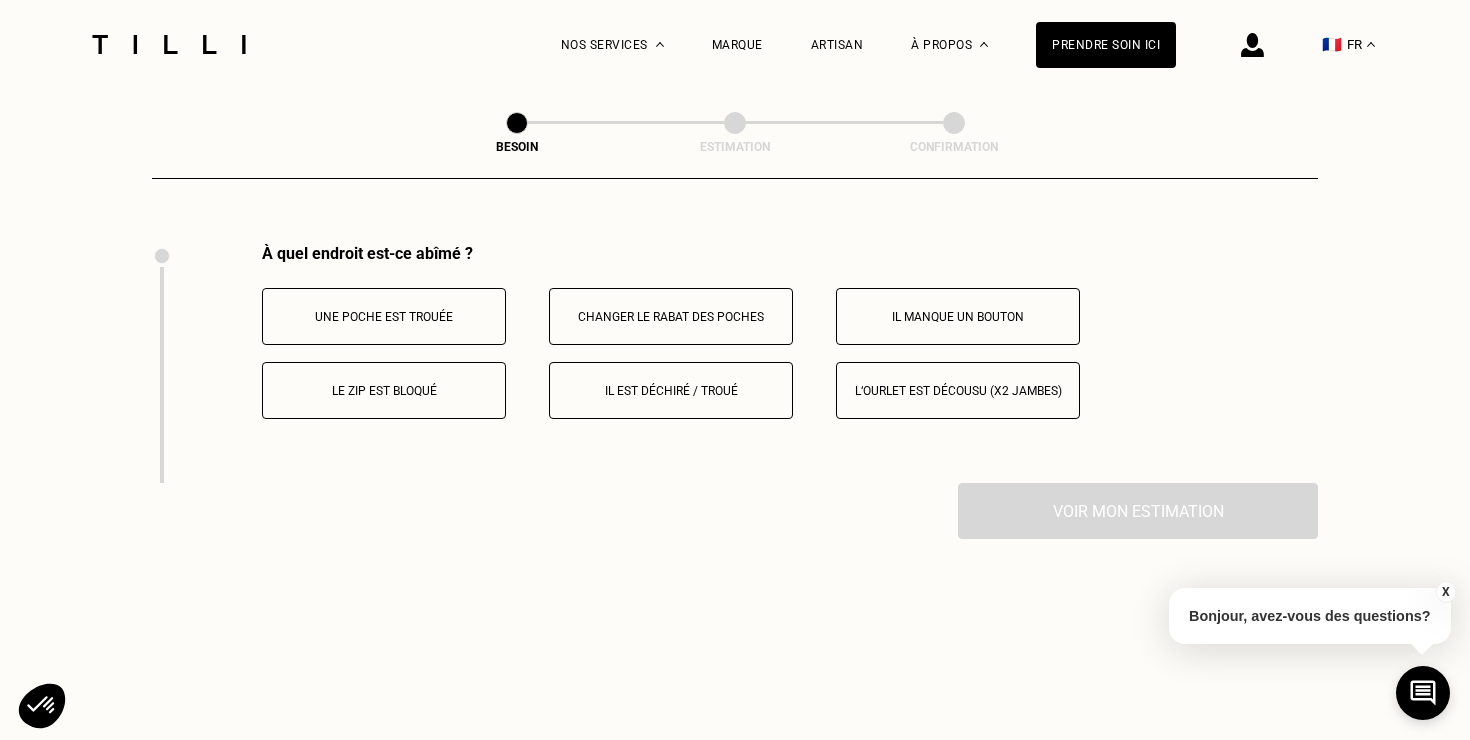 click on "Il est déchiré / troué" at bounding box center [671, 390] 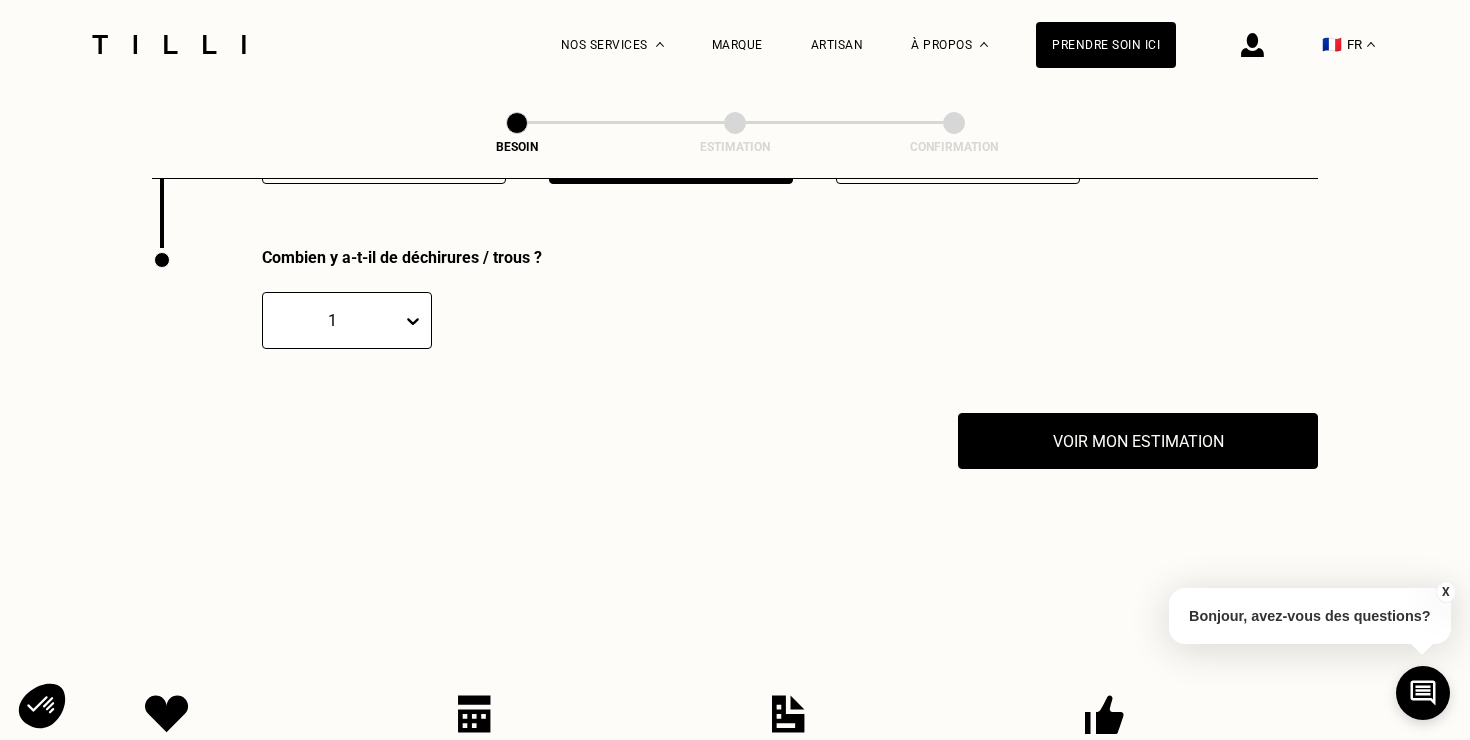 scroll, scrollTop: 3927, scrollLeft: 0, axis: vertical 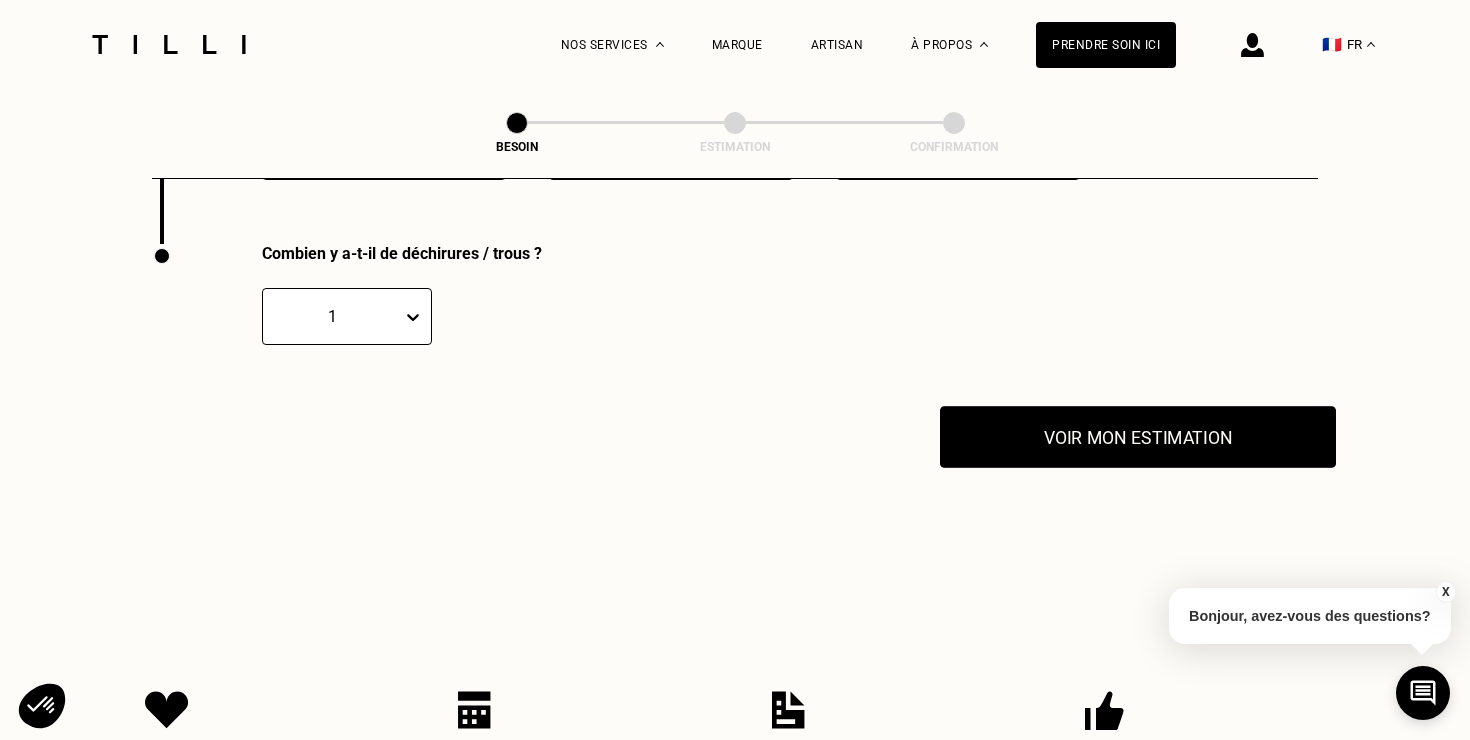 click on "Voir mon estimation" at bounding box center (1138, 437) 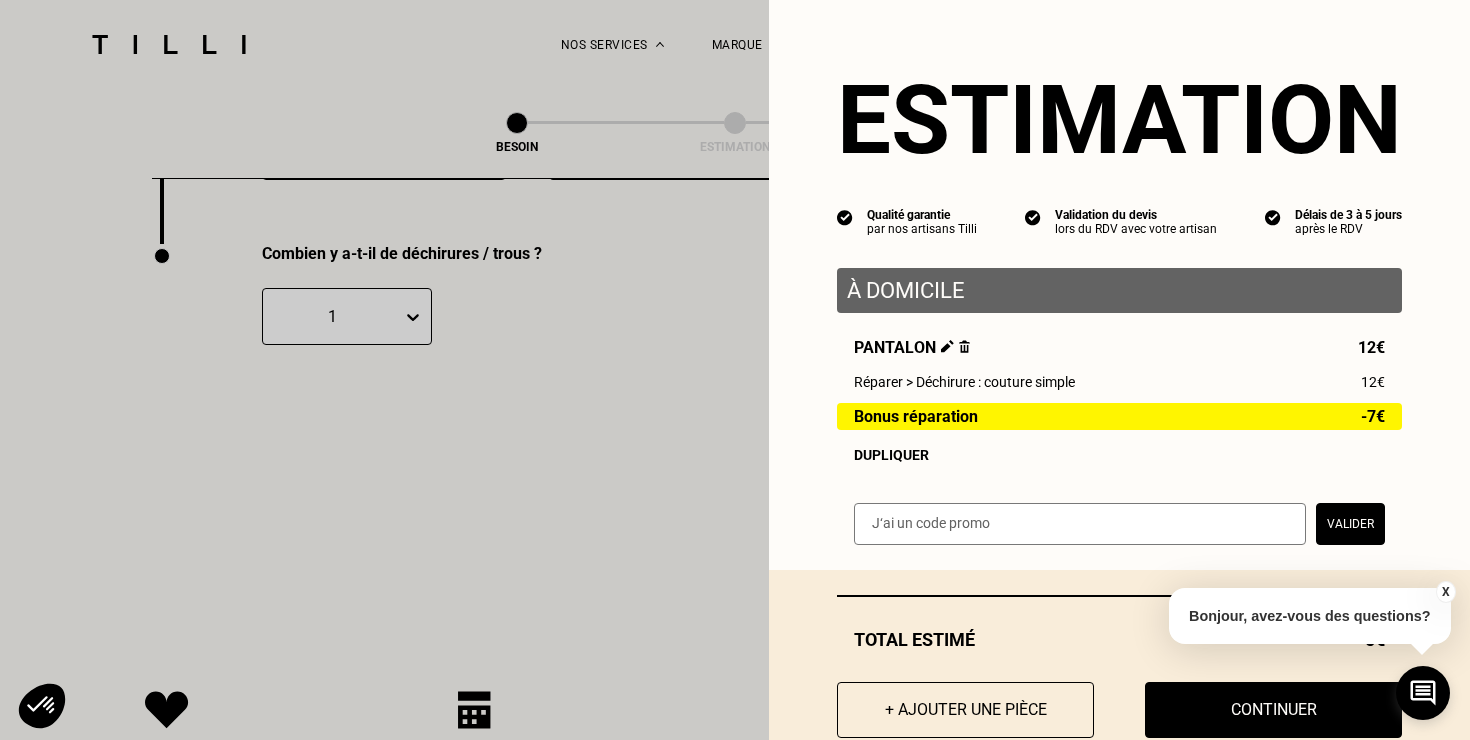 click on "Dupliquer" at bounding box center [1119, 455] 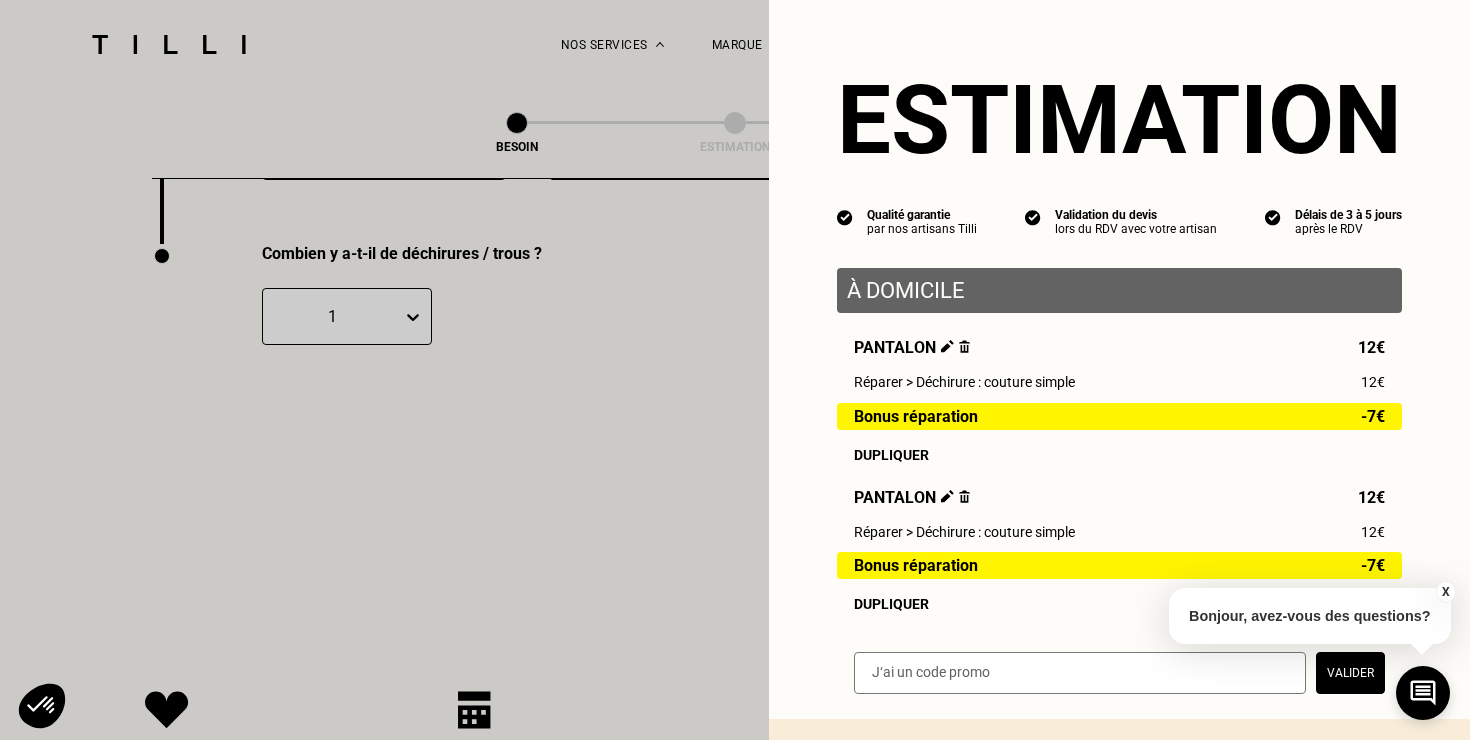 click on "Dupliquer" at bounding box center (1119, 455) 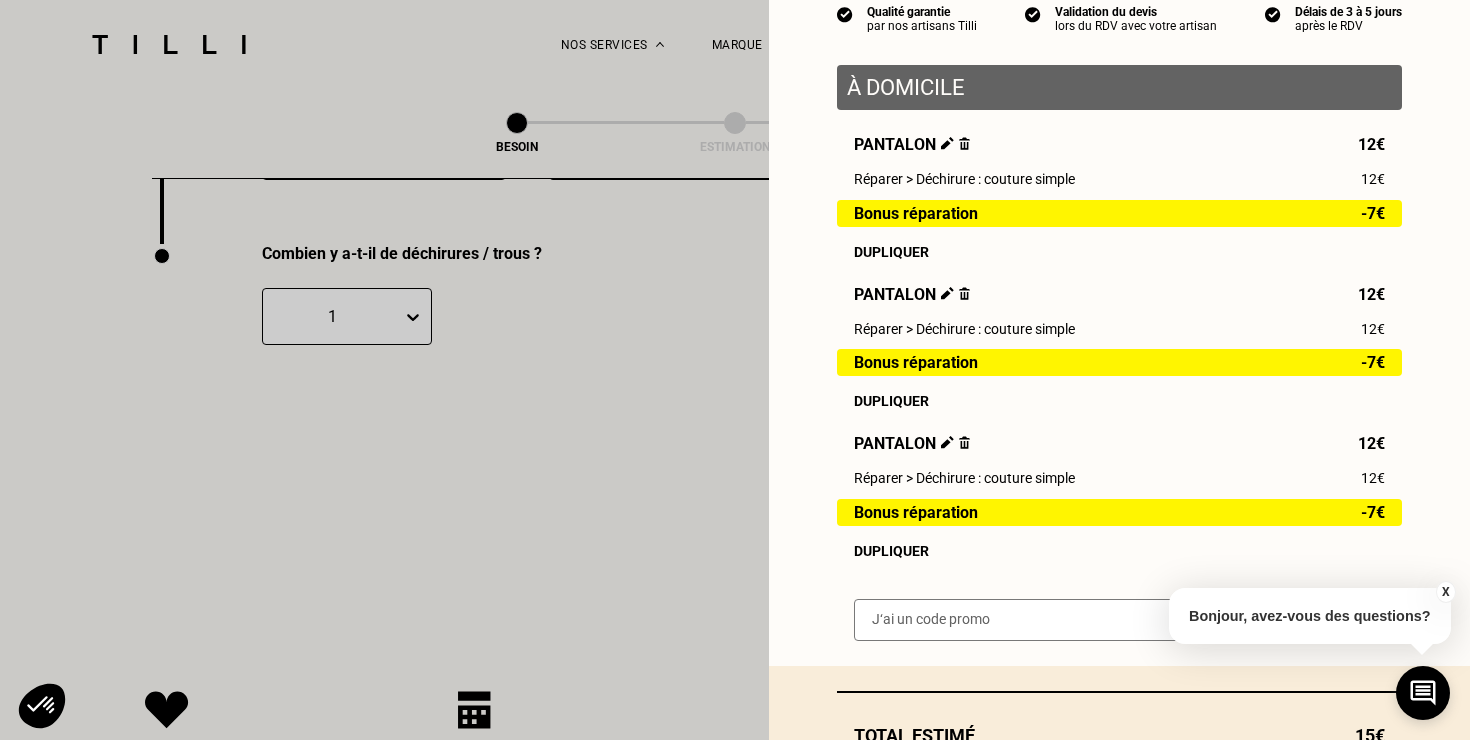 scroll, scrollTop: 350, scrollLeft: 0, axis: vertical 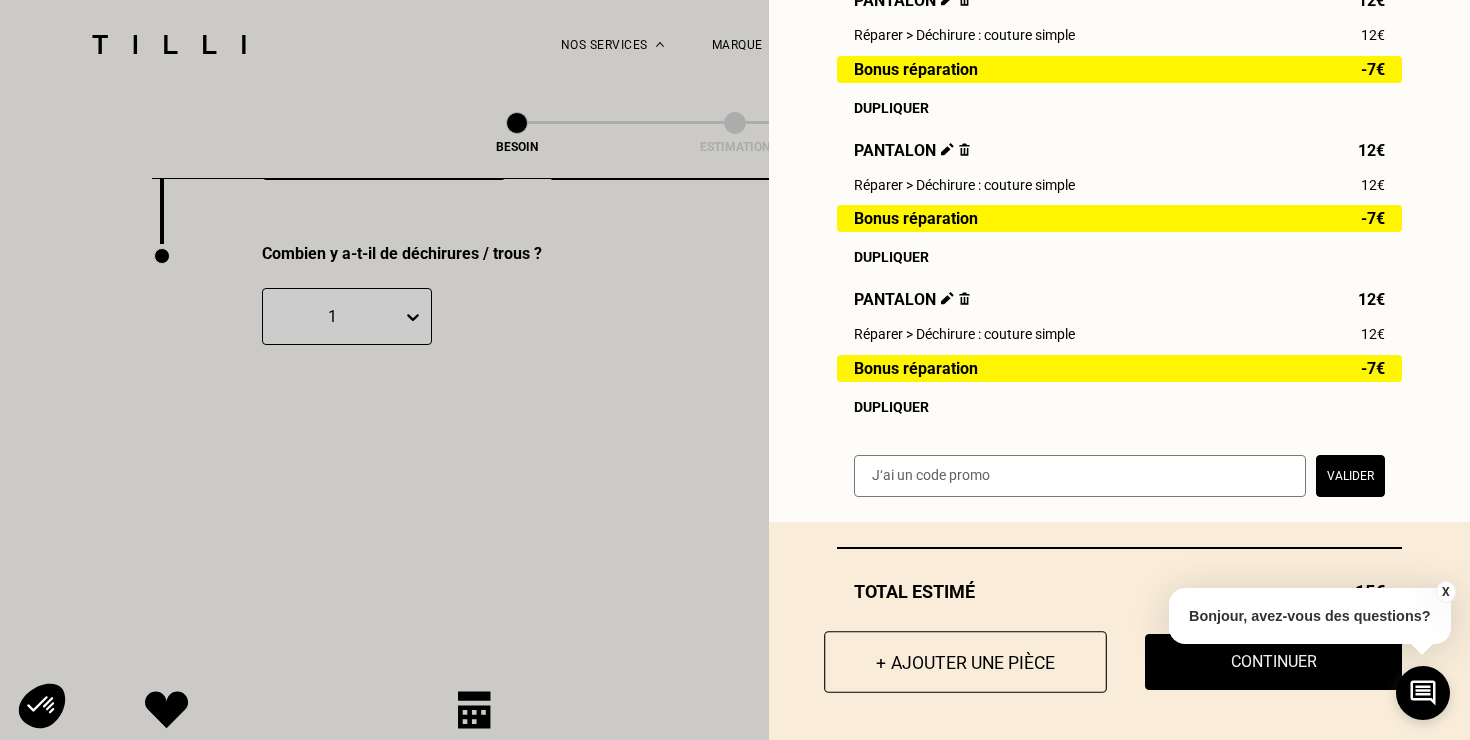 click on "+ Ajouter une pièce" at bounding box center (965, 662) 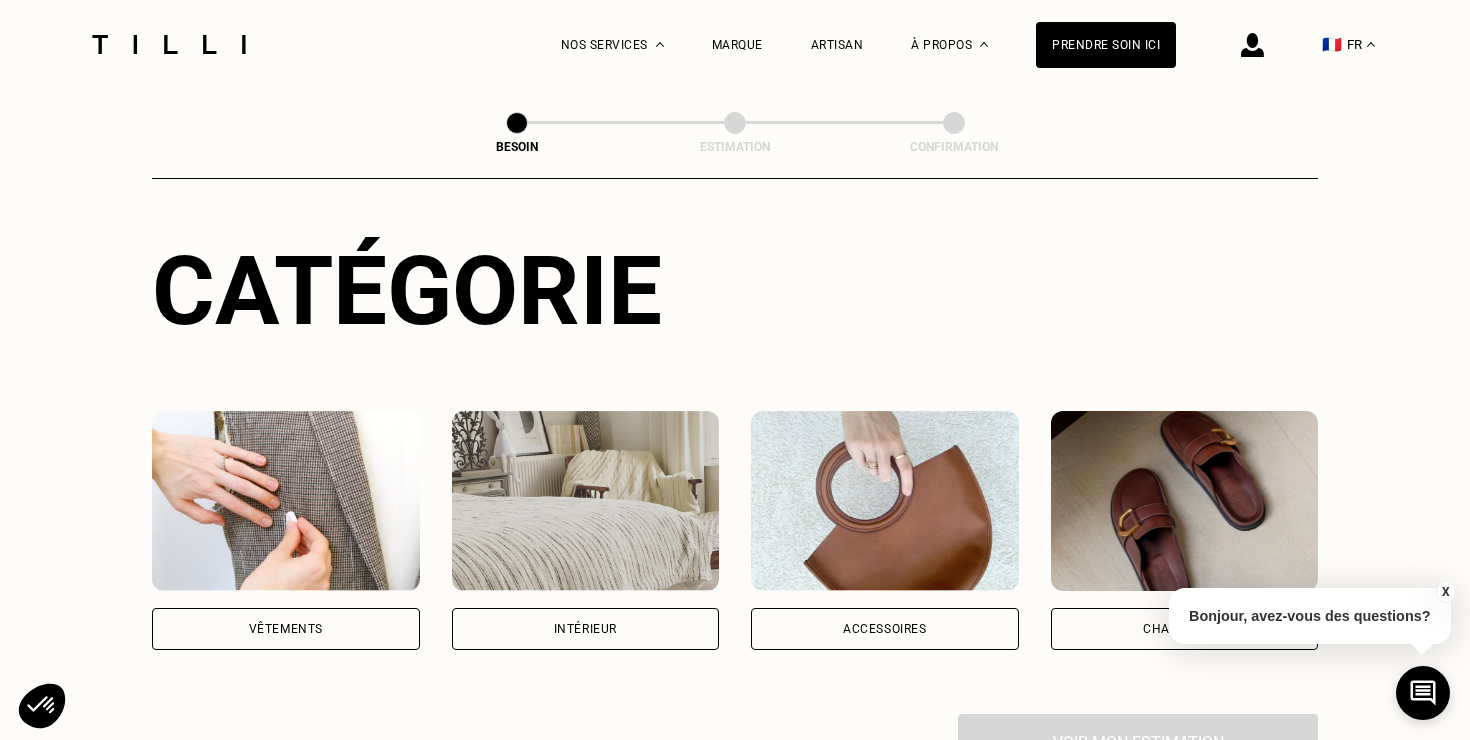 scroll, scrollTop: 404, scrollLeft: 0, axis: vertical 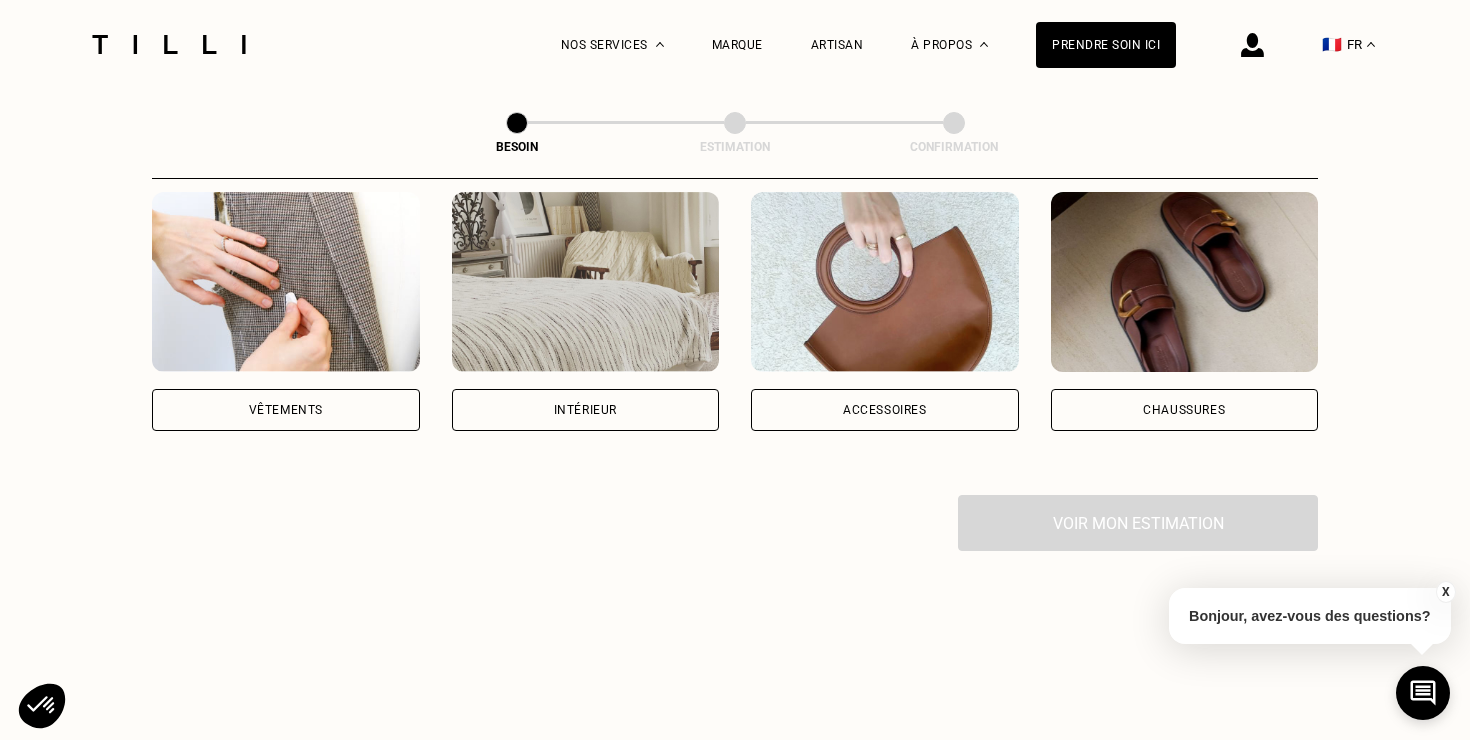 click on "Vêtements" at bounding box center [286, 410] 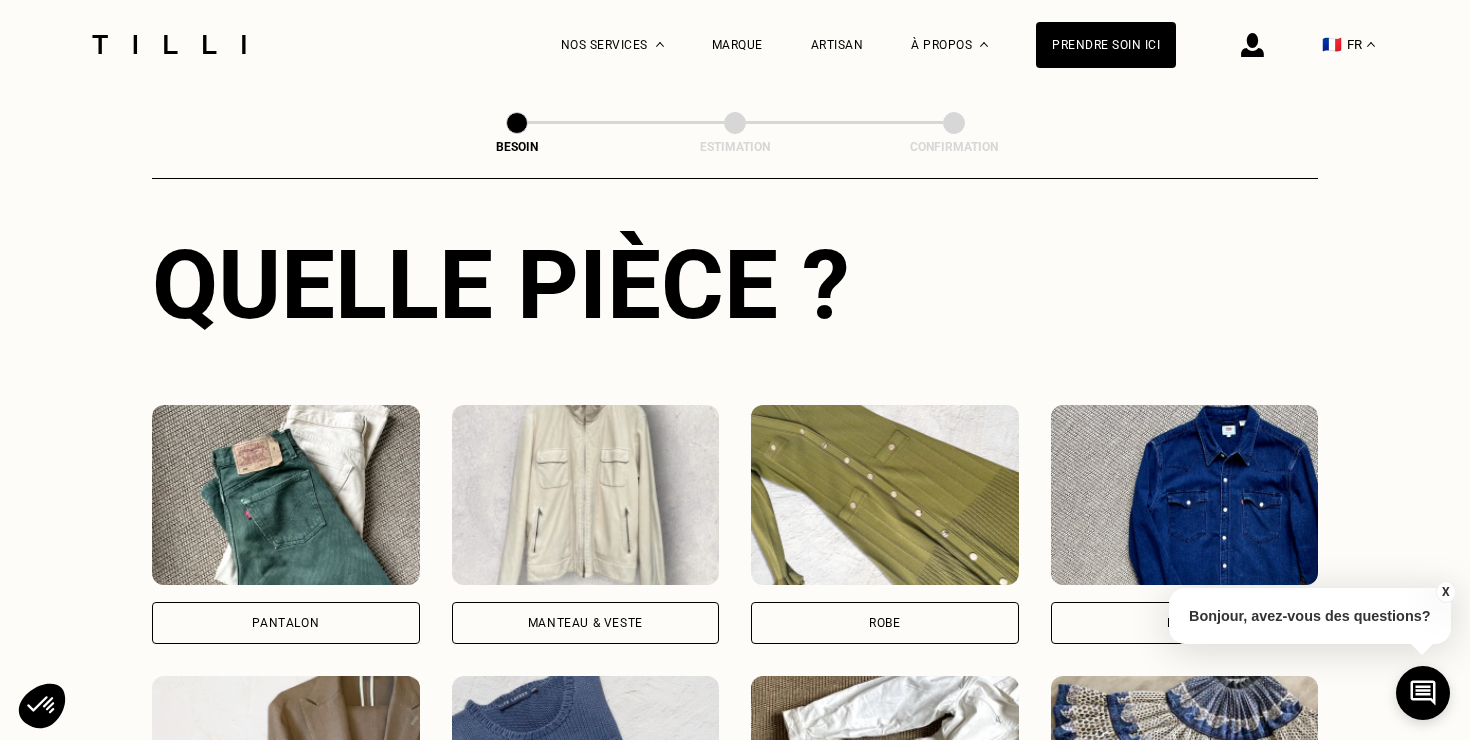scroll, scrollTop: 838, scrollLeft: 0, axis: vertical 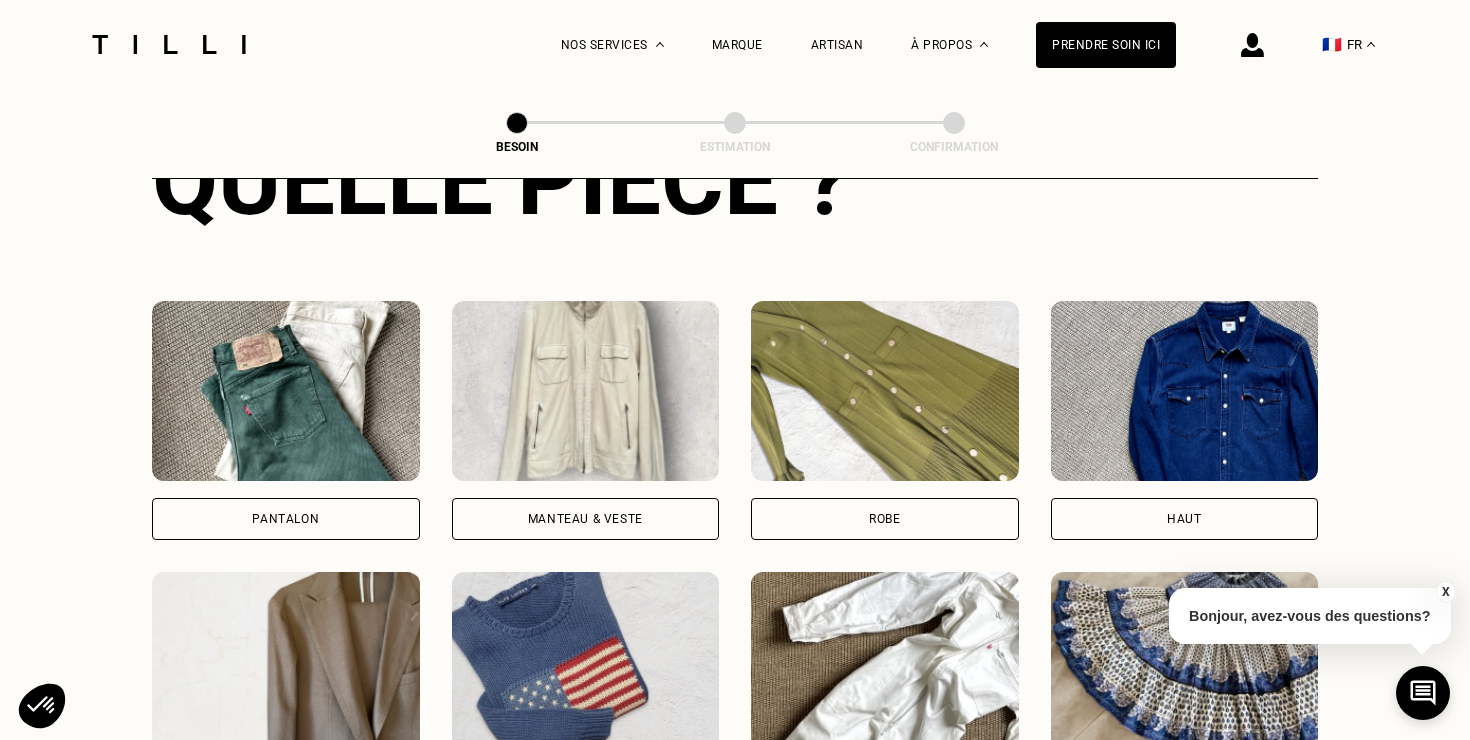 click on "Manteau & Veste" at bounding box center [586, 420] 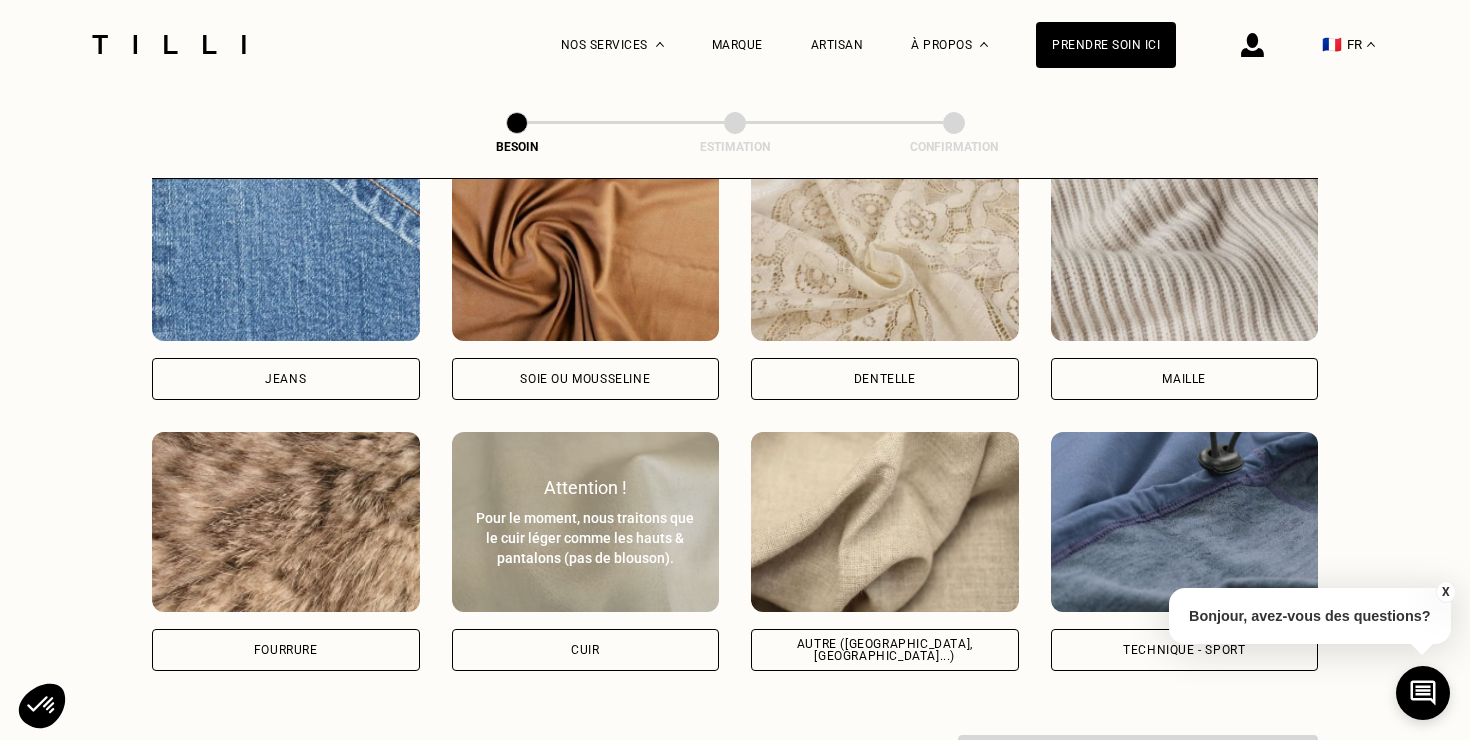 scroll, scrollTop: 2195, scrollLeft: 0, axis: vertical 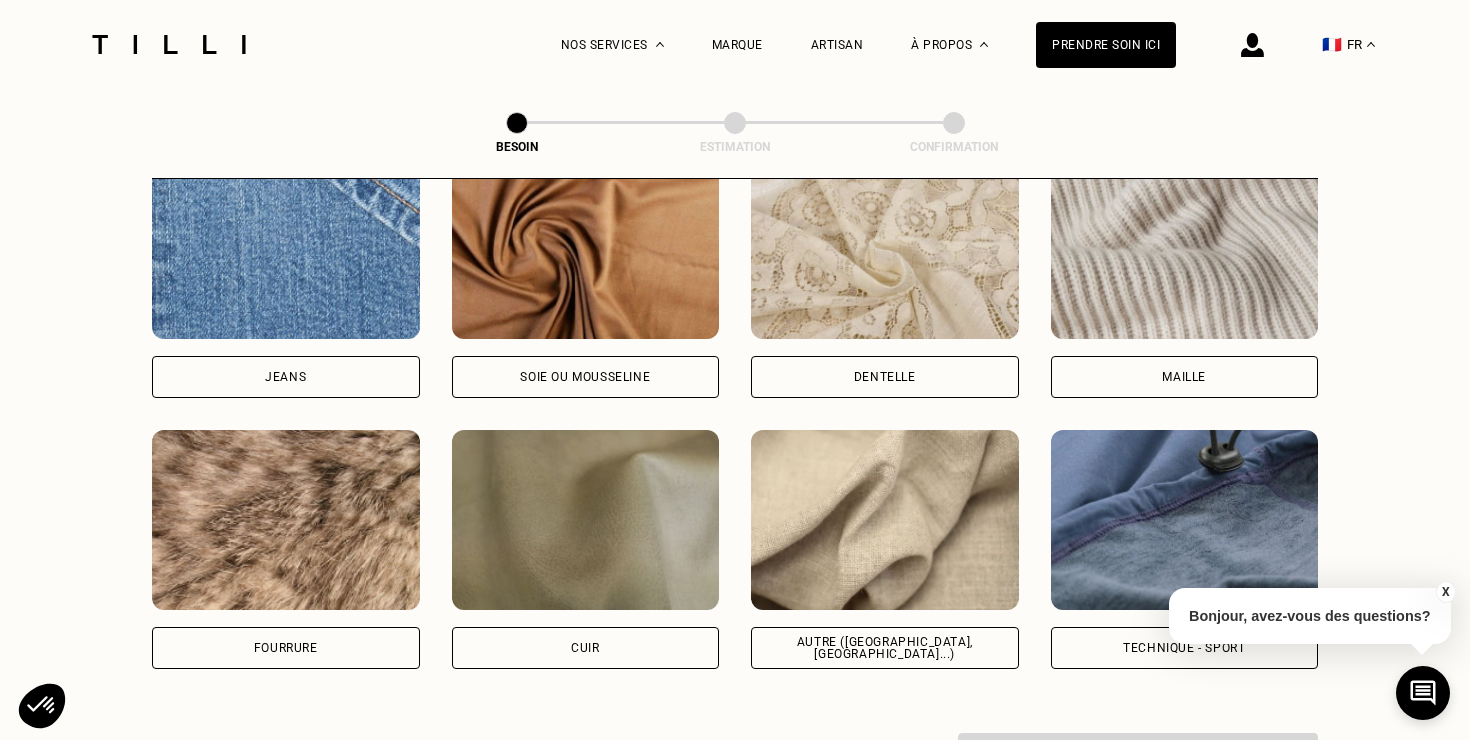 click on "Autre ([GEOGRAPHIC_DATA], [GEOGRAPHIC_DATA]...)" at bounding box center [885, 648] 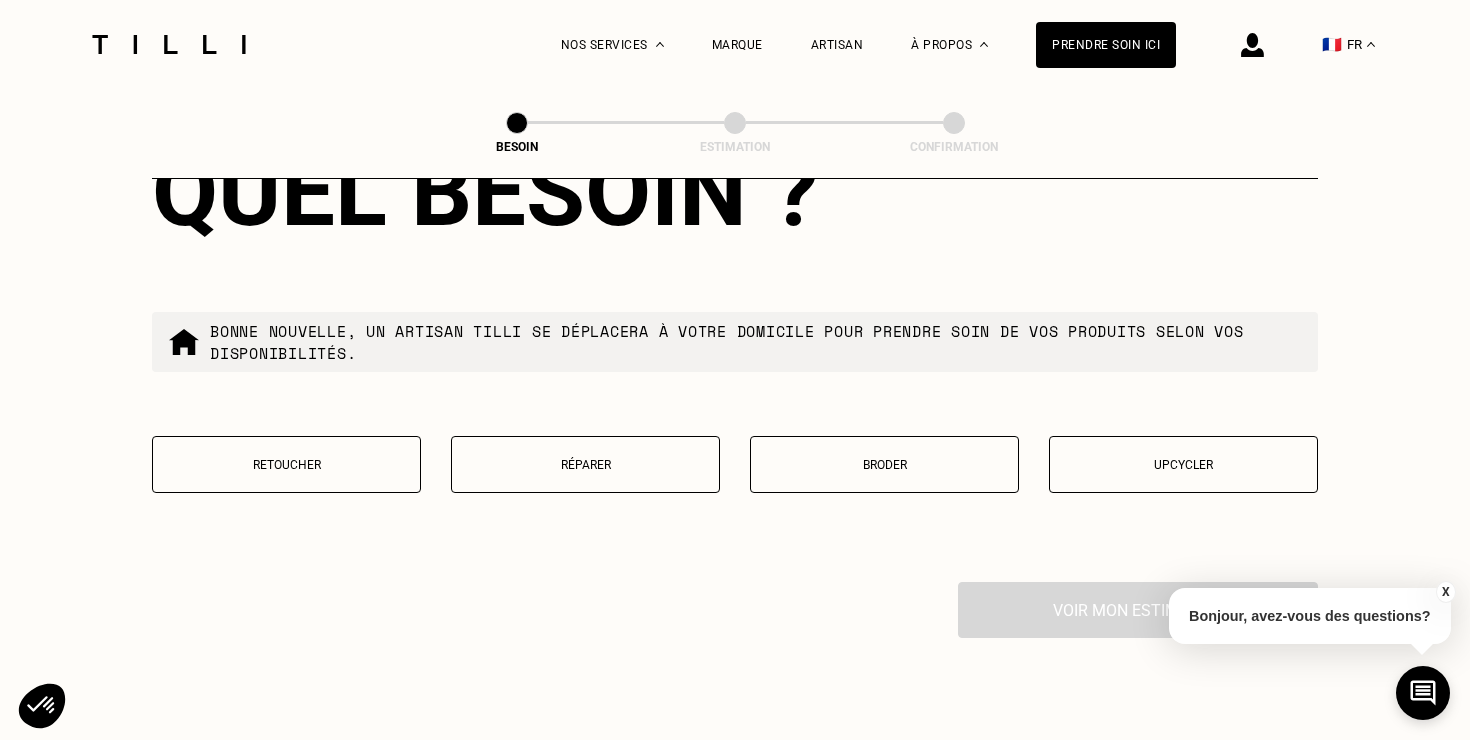 scroll, scrollTop: 3353, scrollLeft: 0, axis: vertical 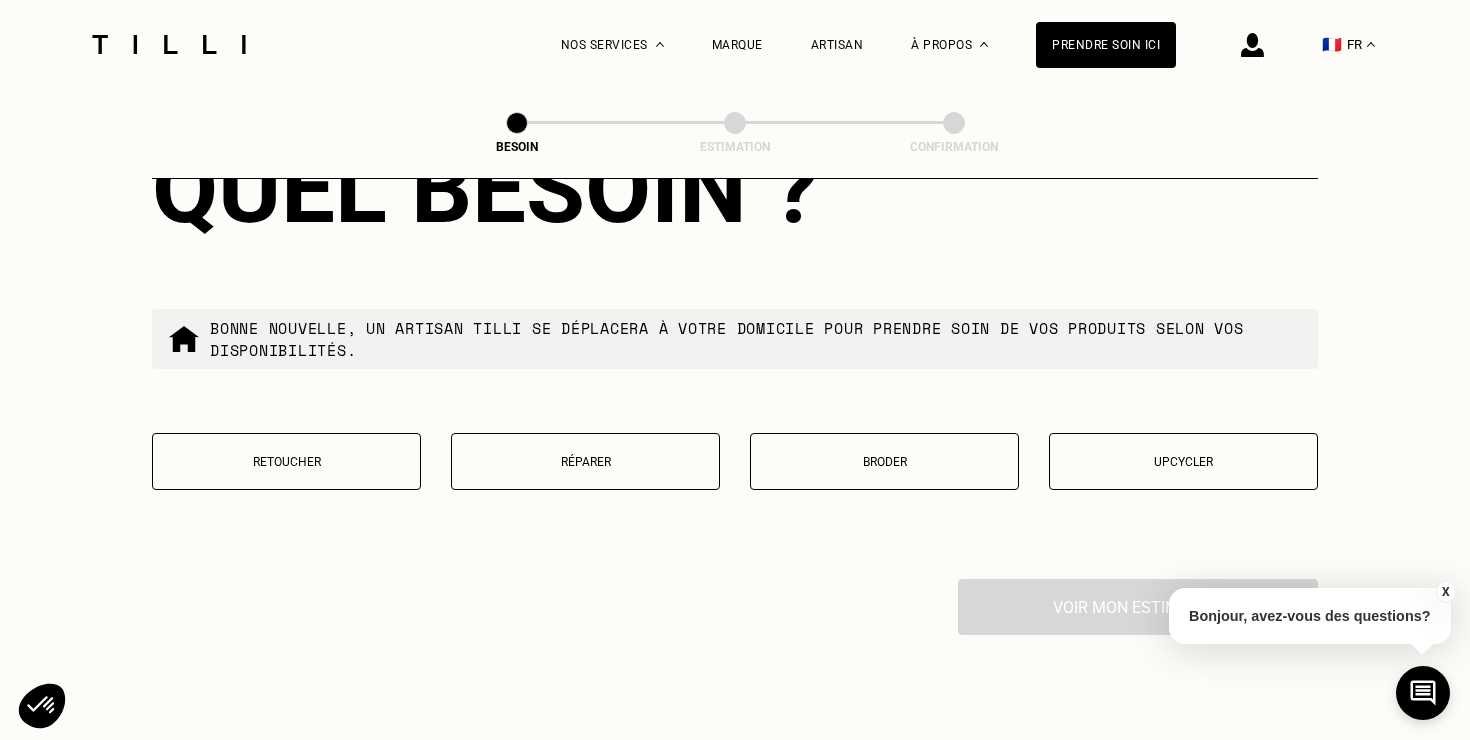 click on "Retoucher" at bounding box center (286, 461) 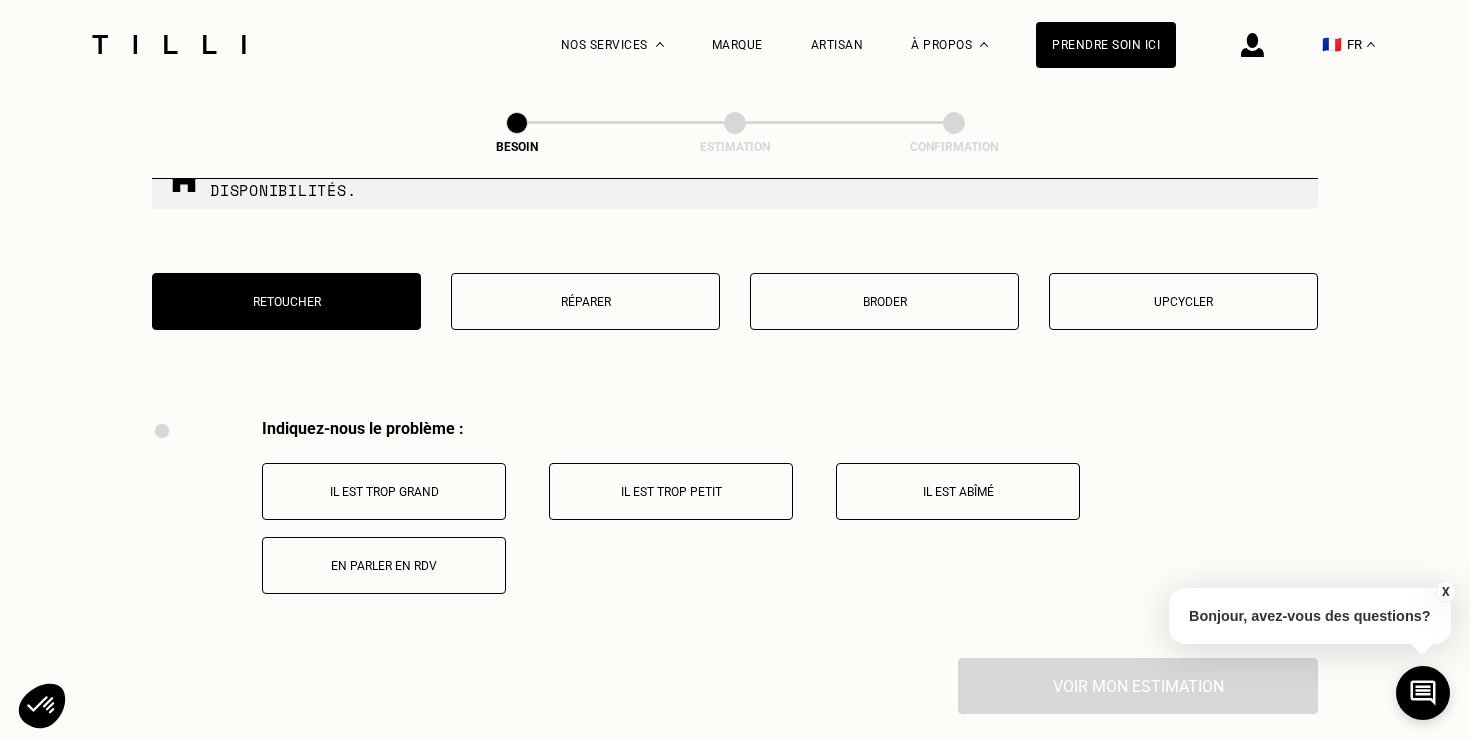 scroll, scrollTop: 3471, scrollLeft: 0, axis: vertical 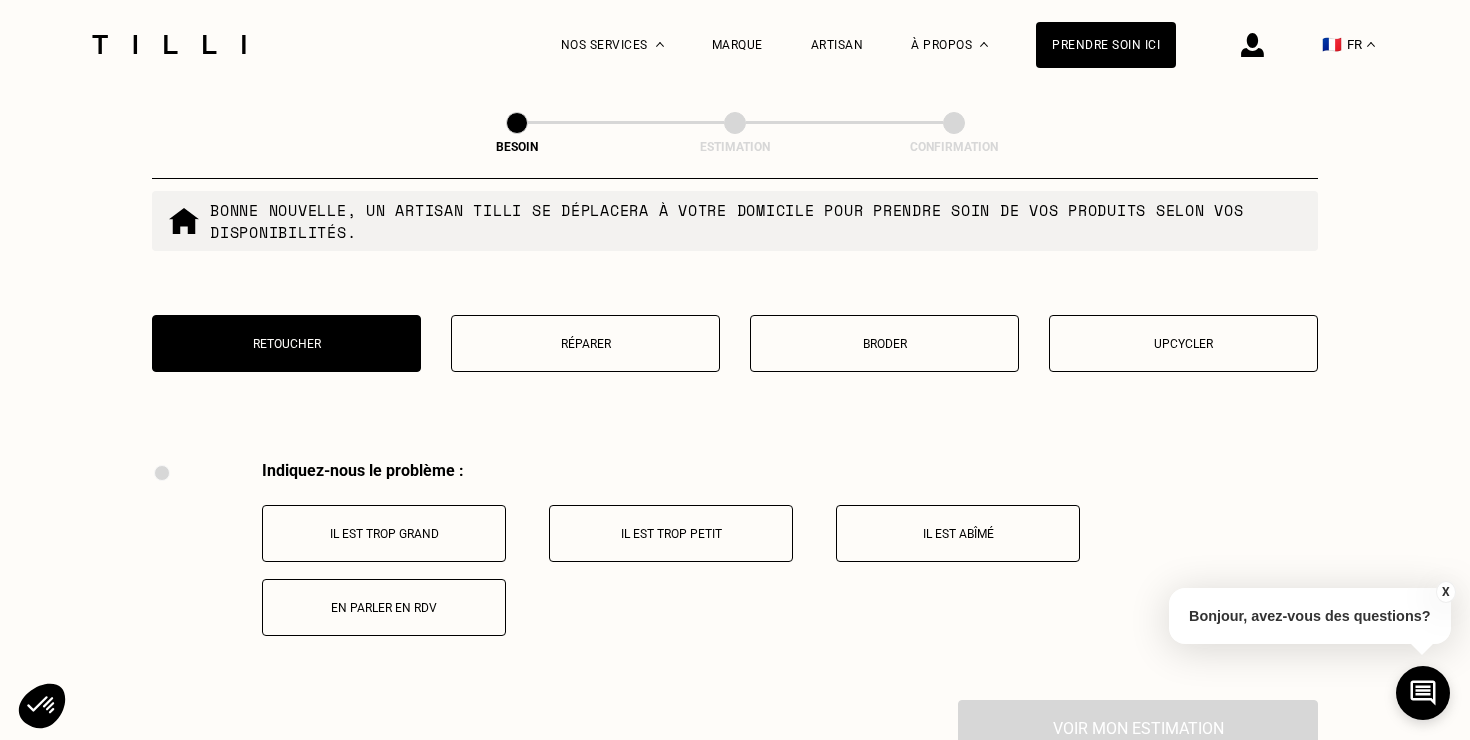 click on "Réparer" at bounding box center (585, 343) 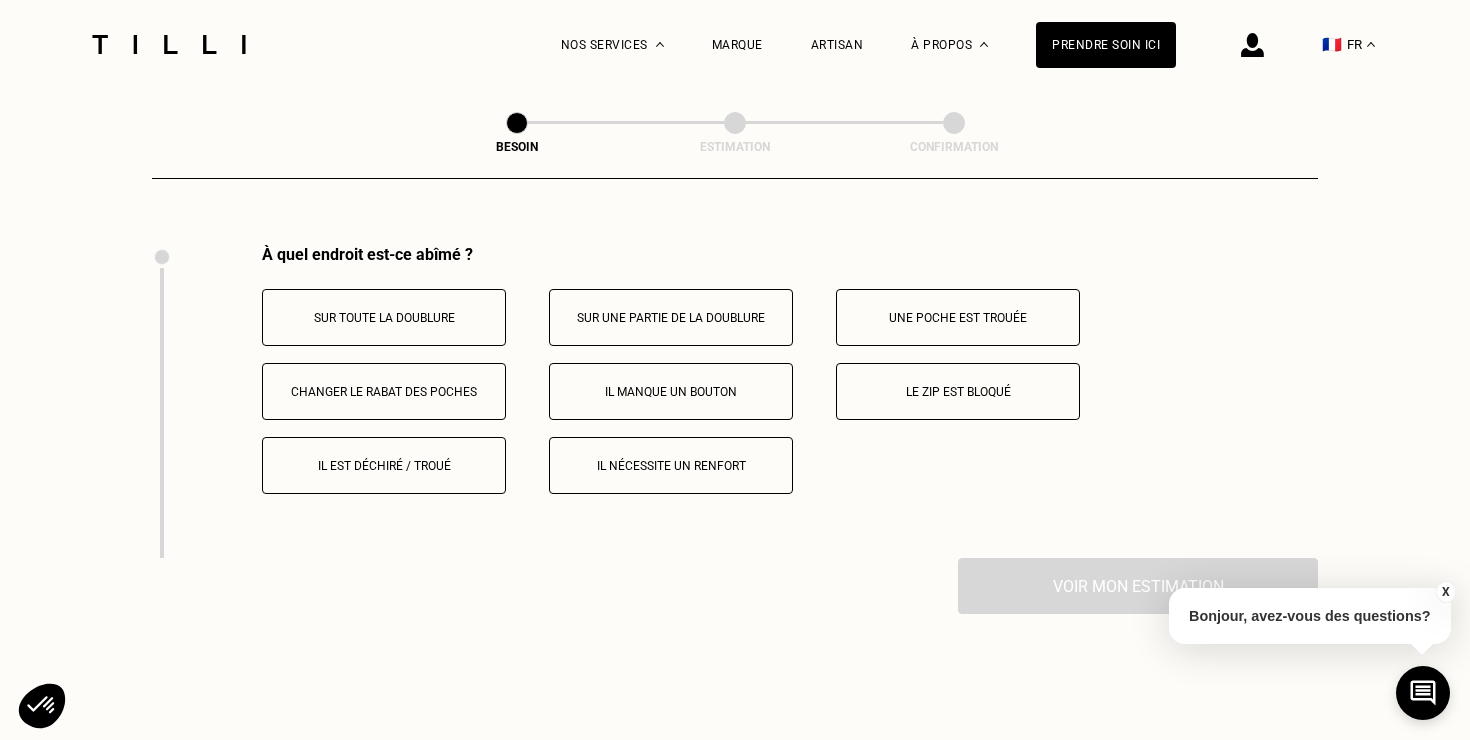 scroll, scrollTop: 3688, scrollLeft: 0, axis: vertical 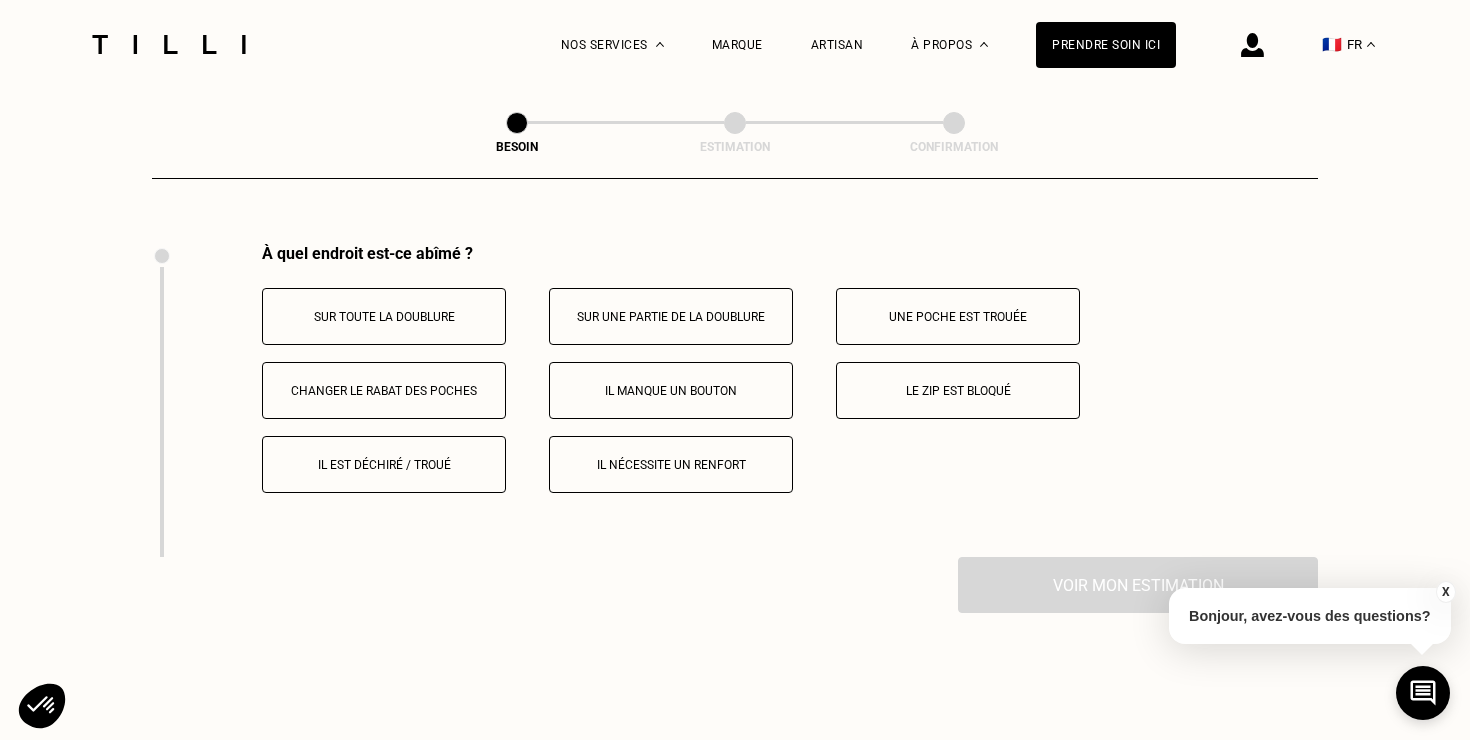 click on "Il manque un bouton" at bounding box center [671, 390] 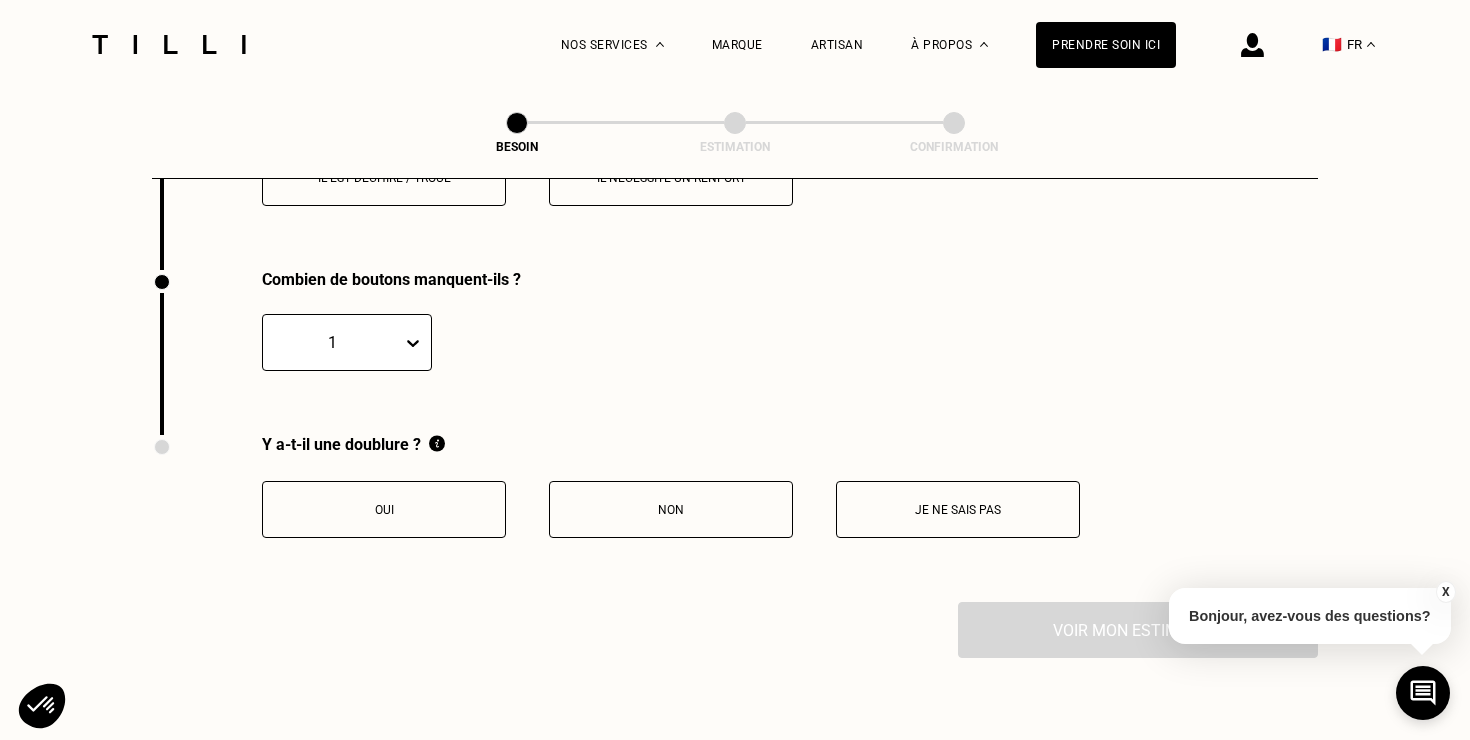 scroll, scrollTop: 4001, scrollLeft: 0, axis: vertical 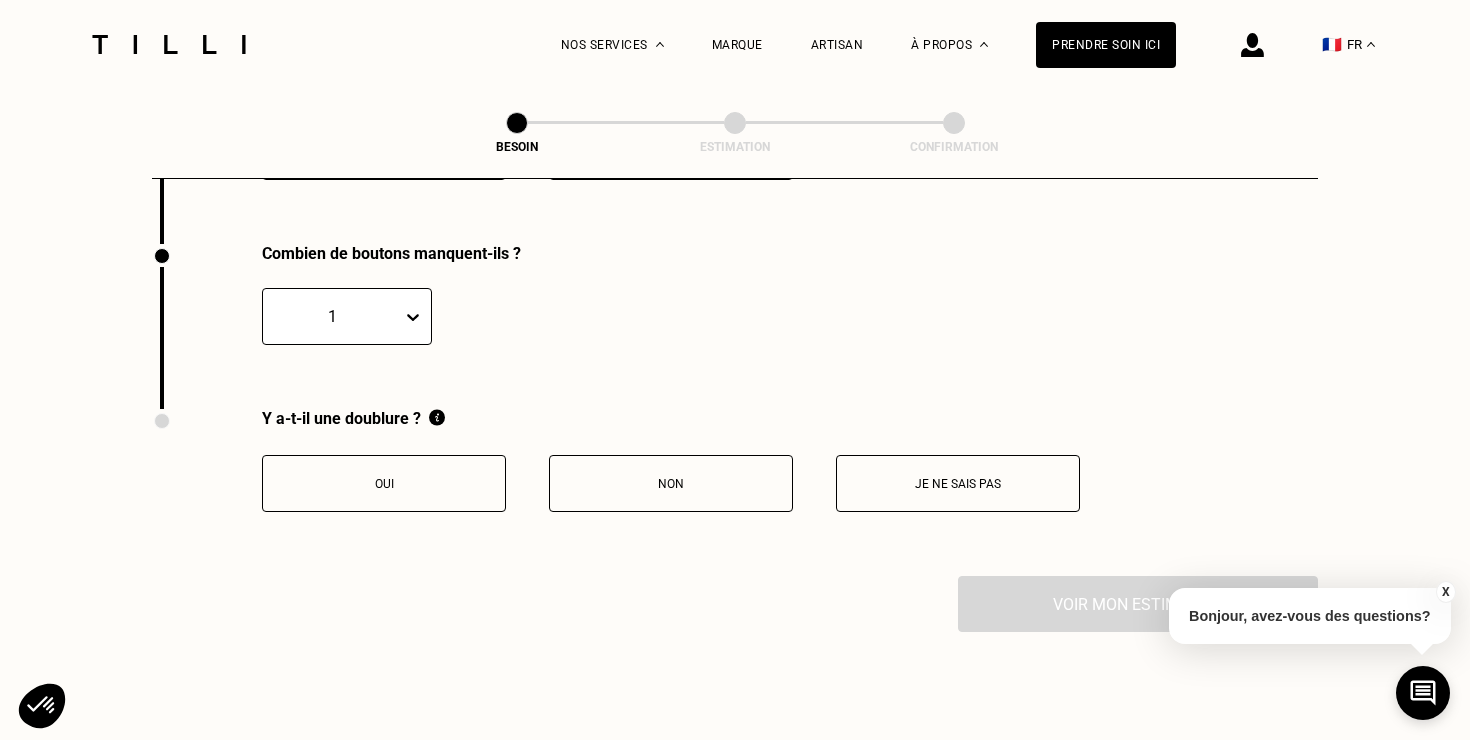 click on "1" at bounding box center (332, 316) 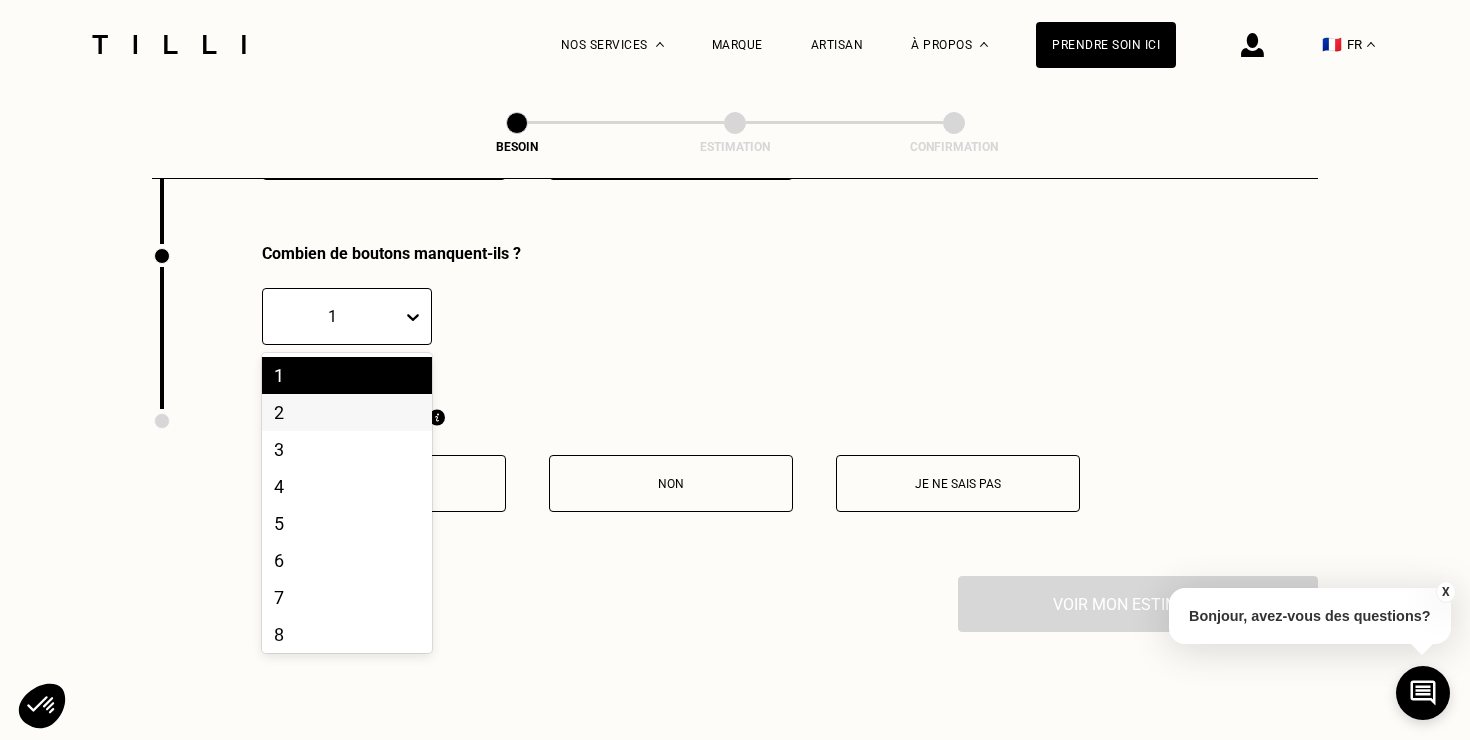 click on "2" at bounding box center [347, 412] 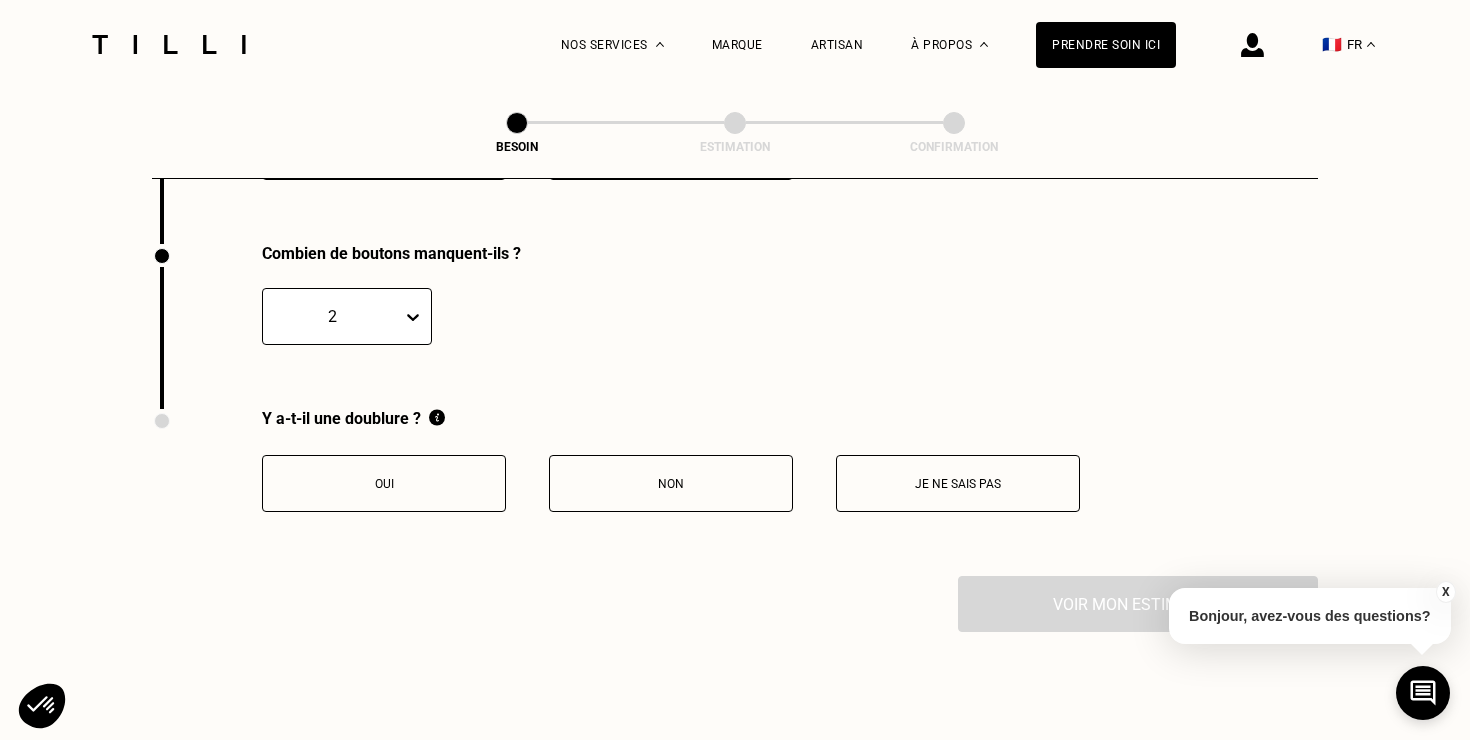 click on "Oui" at bounding box center [384, 484] 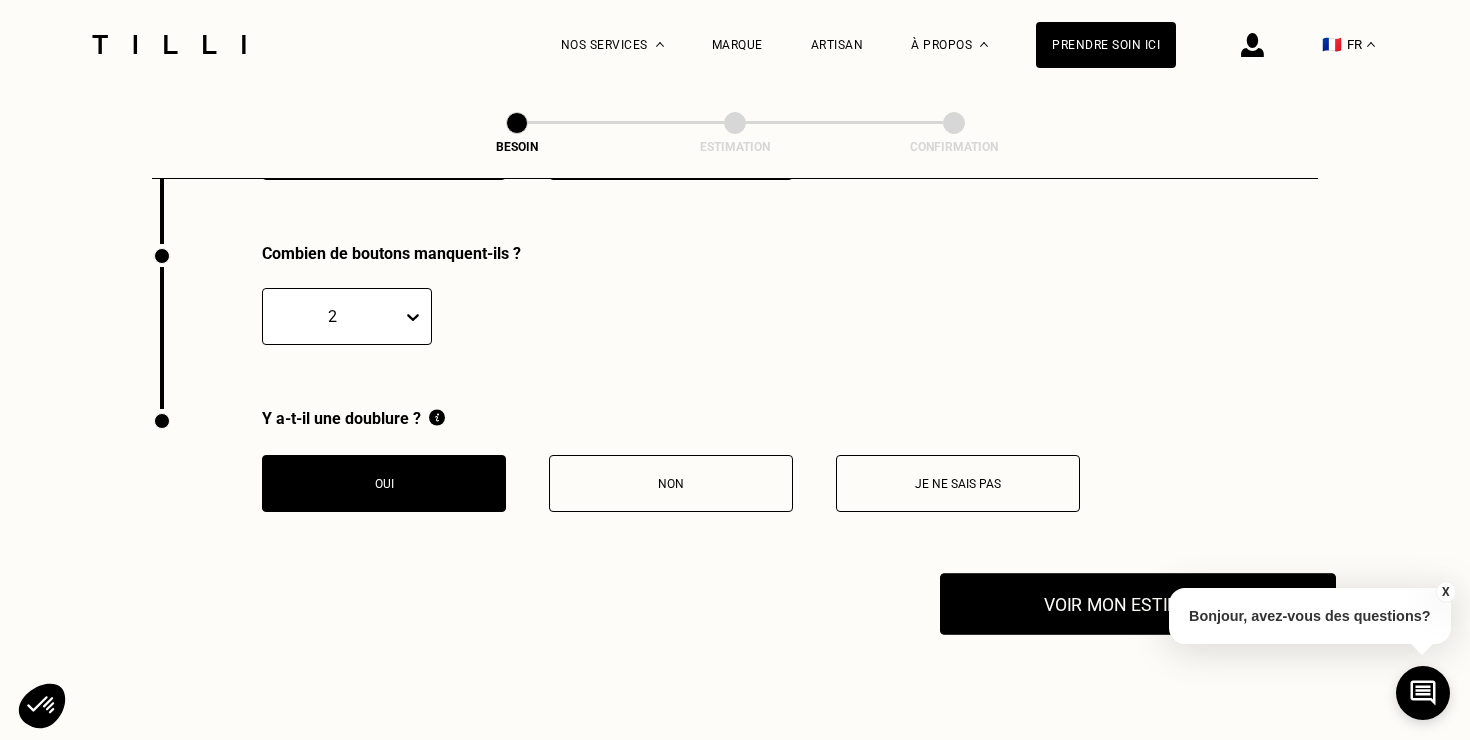 click on "Voir mon estimation" at bounding box center [1138, 604] 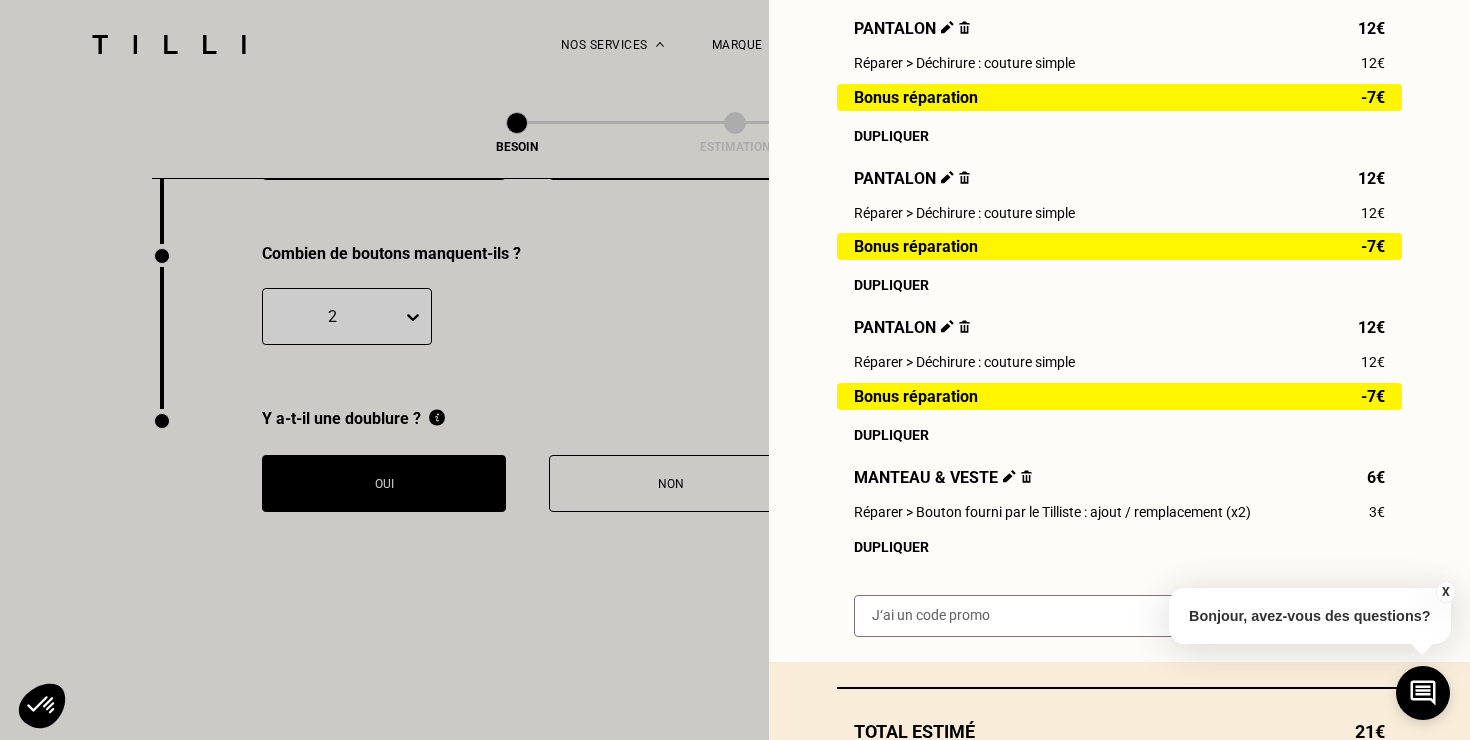 scroll, scrollTop: 331, scrollLeft: 0, axis: vertical 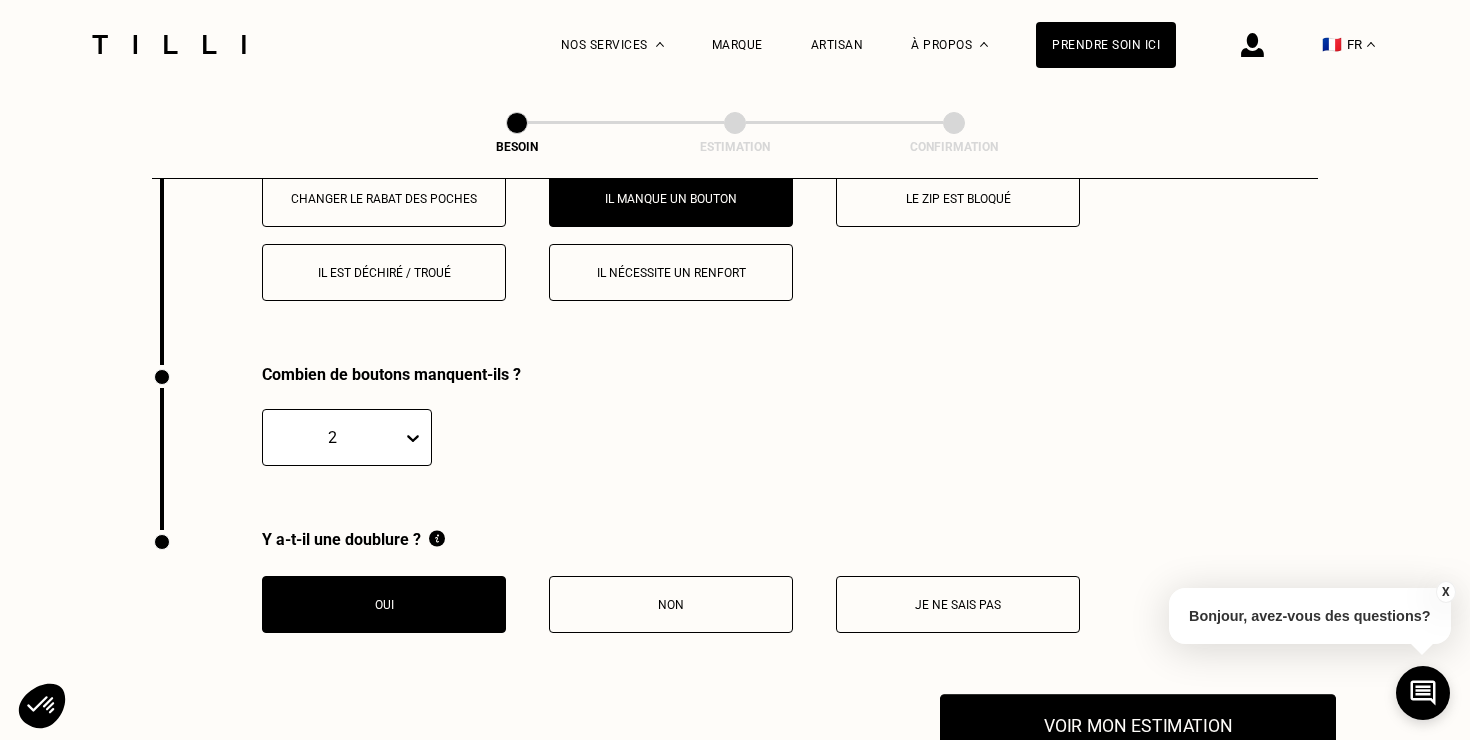 click on "Voir mon estimation" at bounding box center [1138, 725] 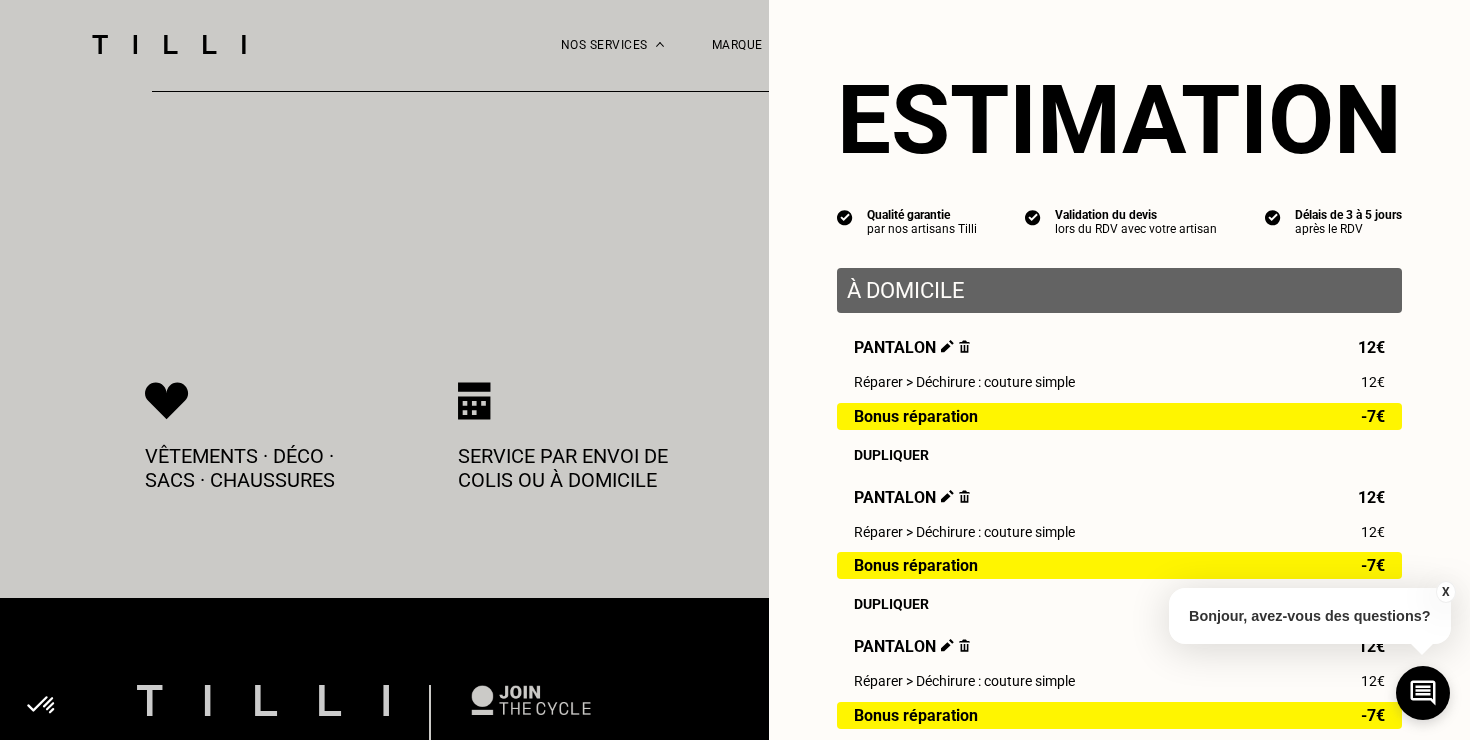 scroll, scrollTop: 4491, scrollLeft: 0, axis: vertical 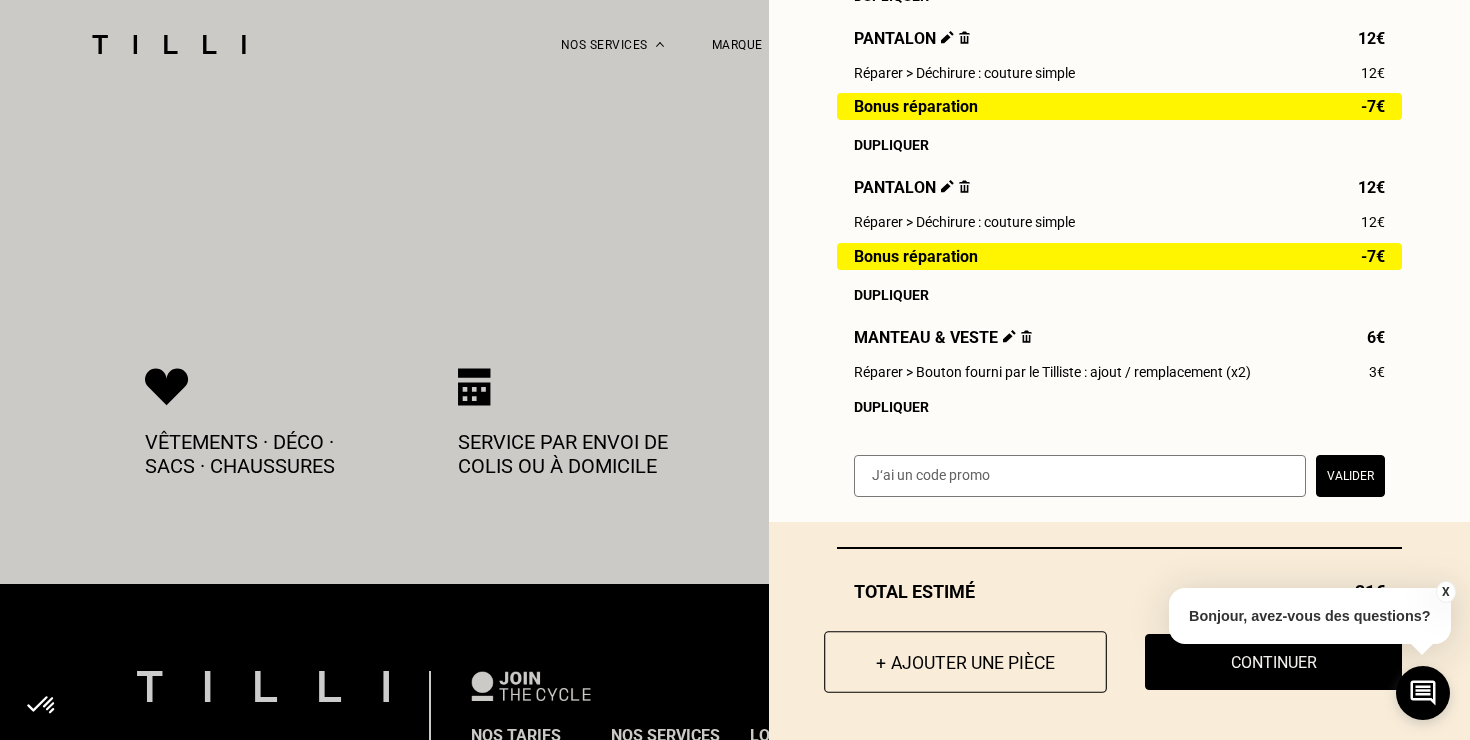click on "+ Ajouter une pièce" at bounding box center [965, 662] 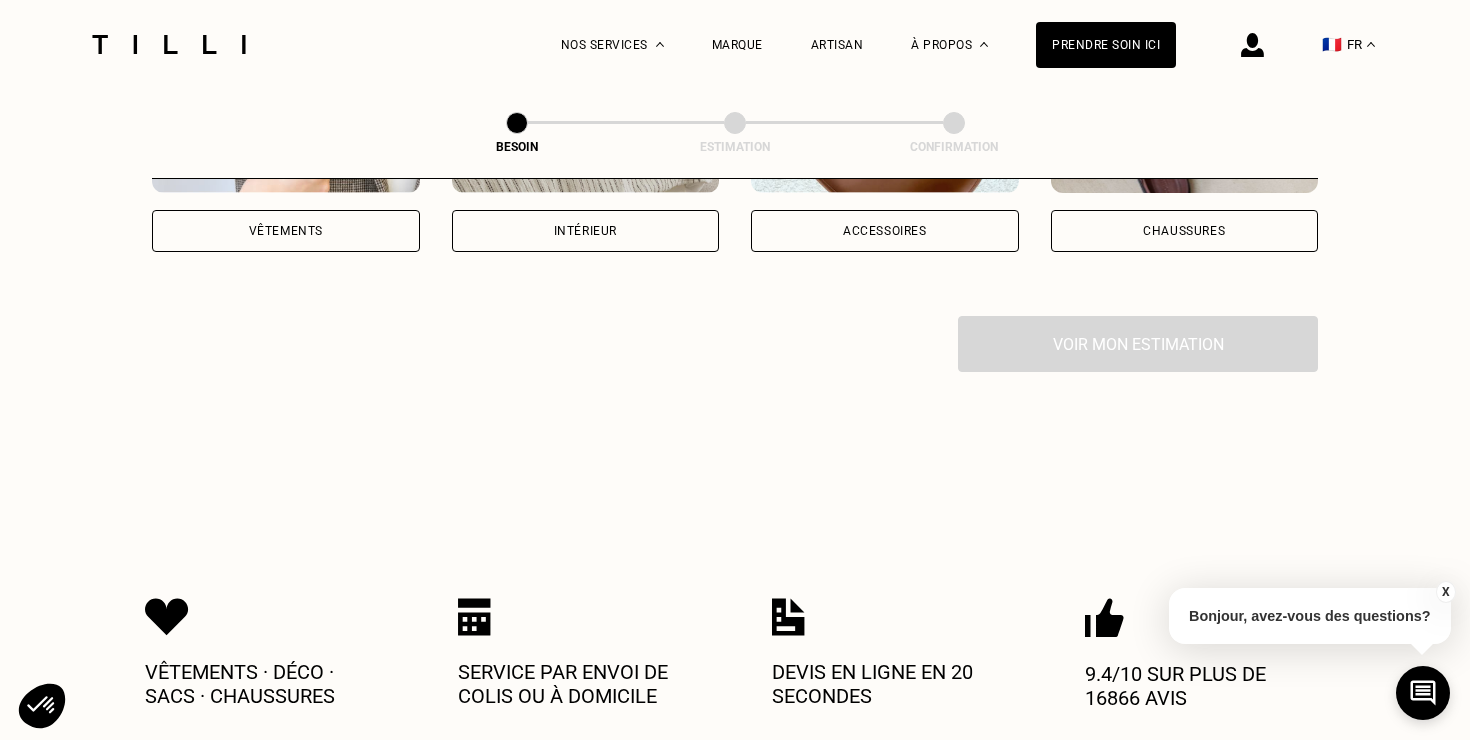 scroll, scrollTop: 557, scrollLeft: 0, axis: vertical 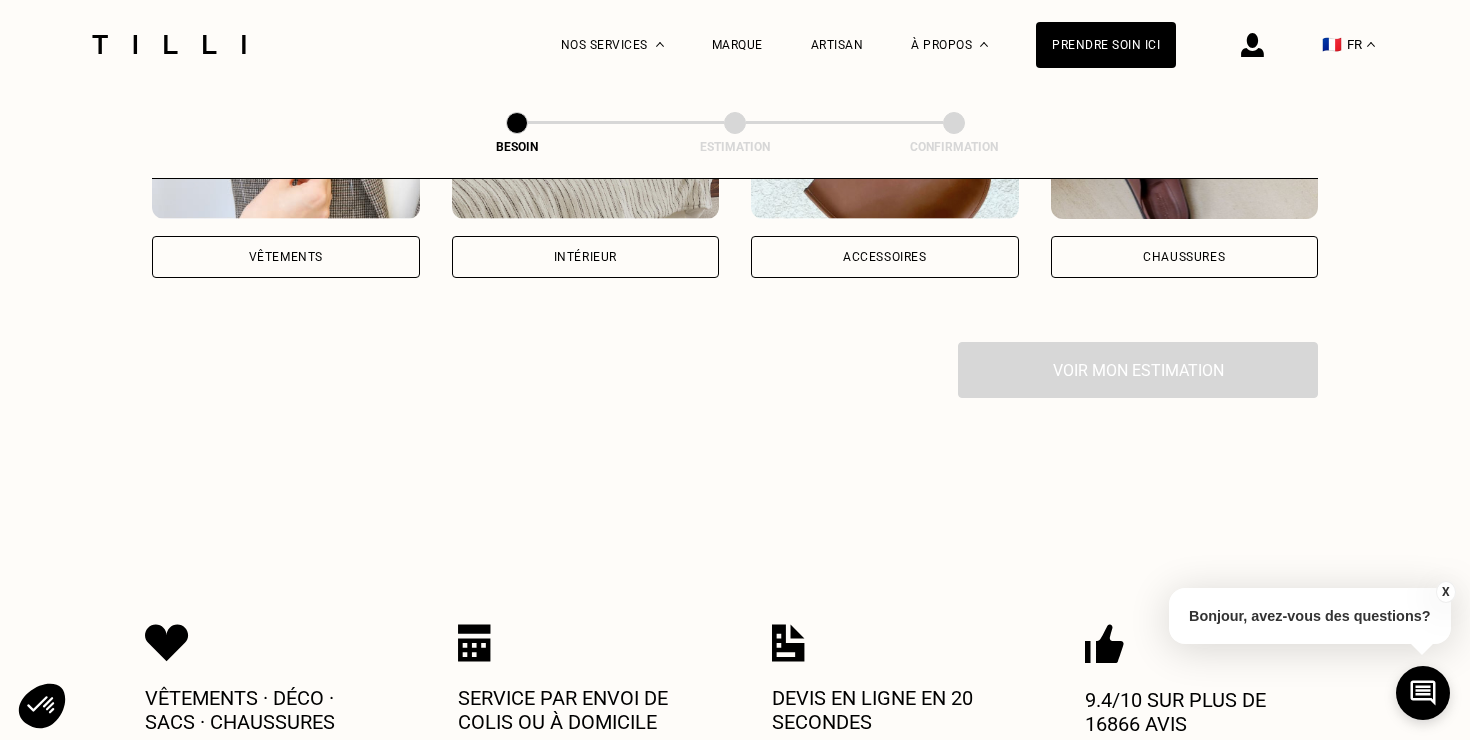 click on "Vêtements" at bounding box center [286, 257] 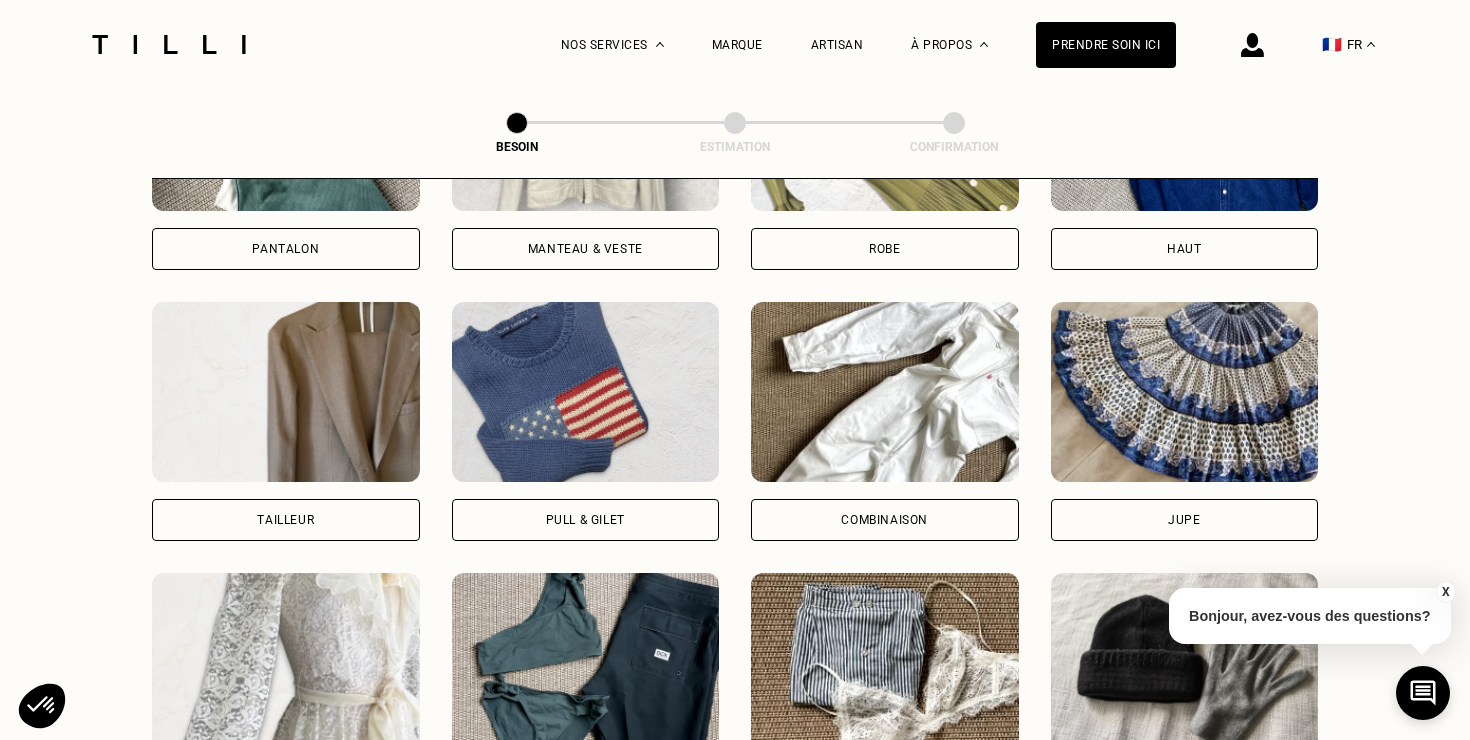 scroll, scrollTop: 1099, scrollLeft: 0, axis: vertical 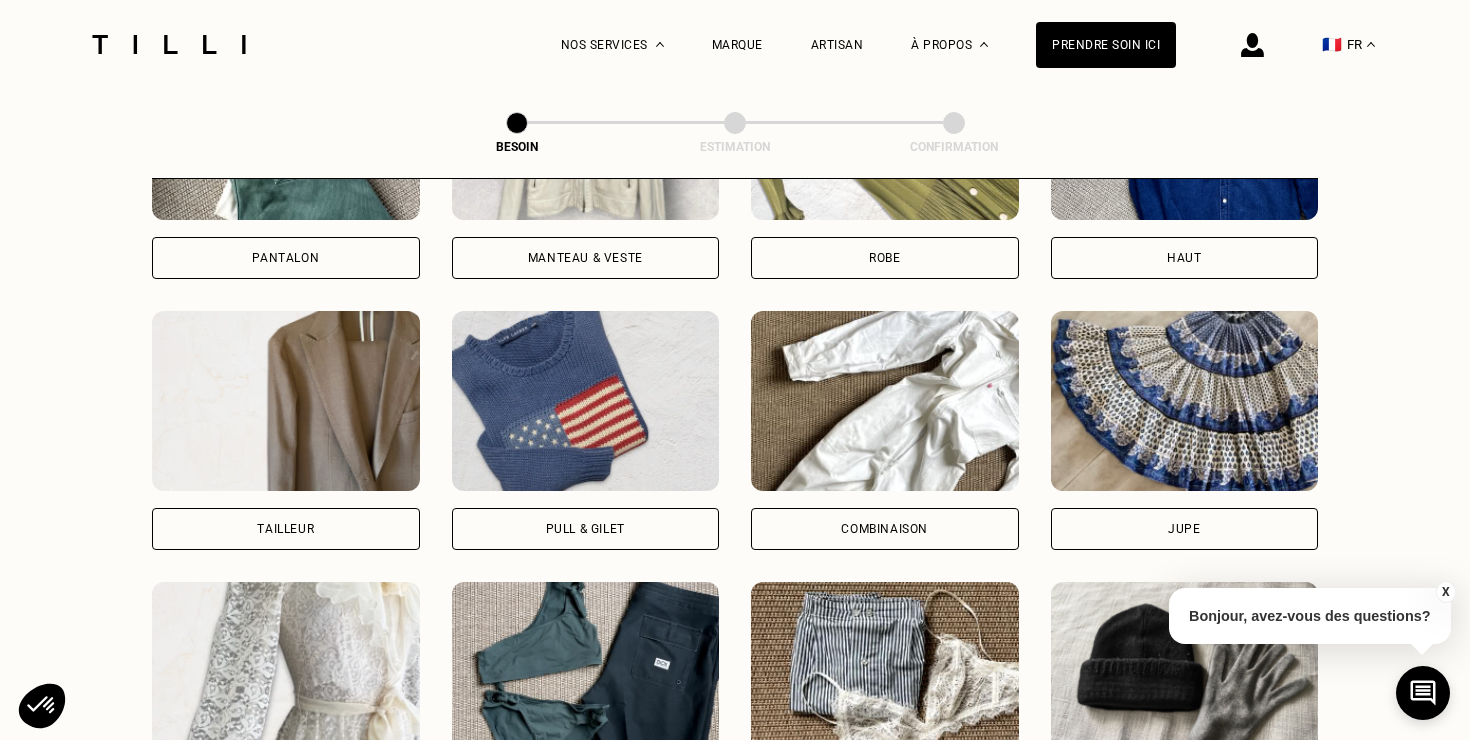 click on "Manteau & Veste" at bounding box center (586, 258) 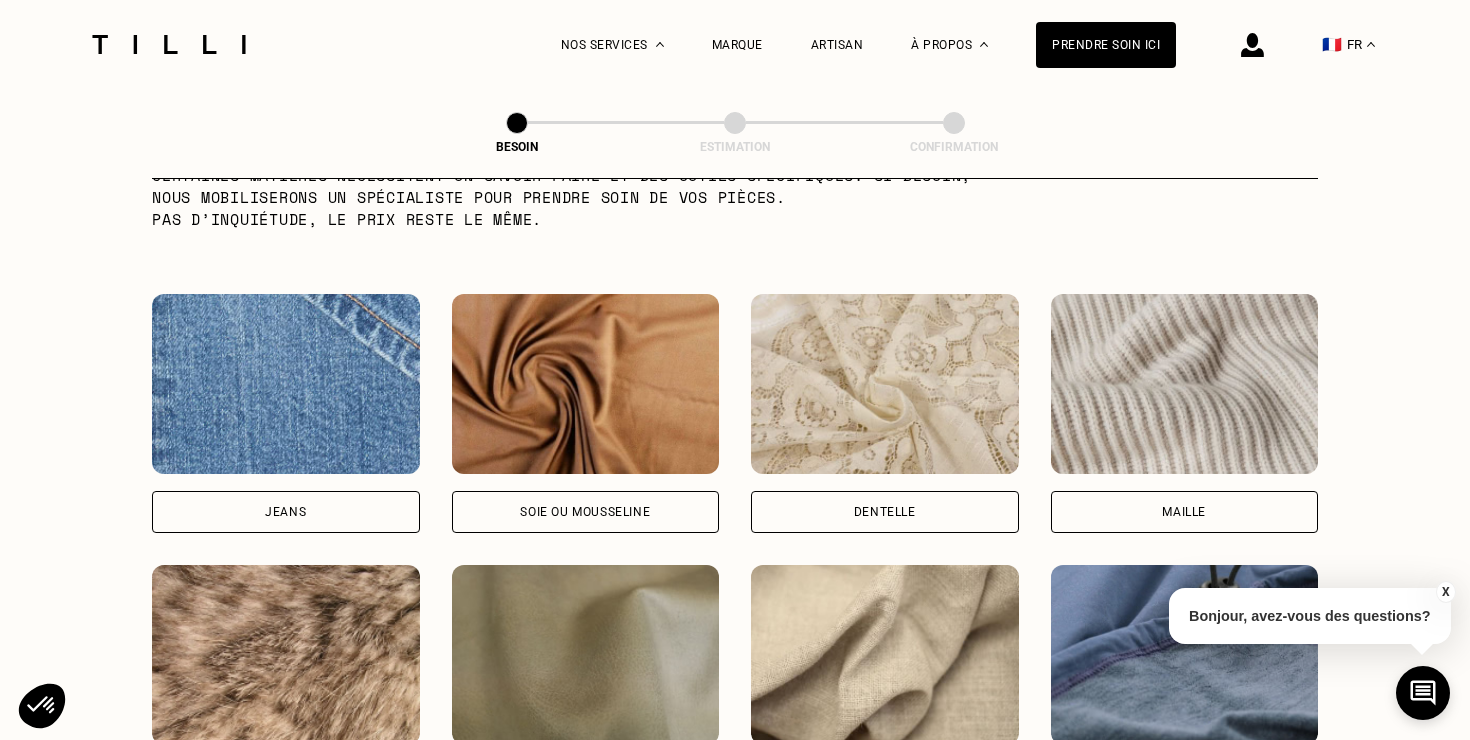scroll, scrollTop: 2126, scrollLeft: 0, axis: vertical 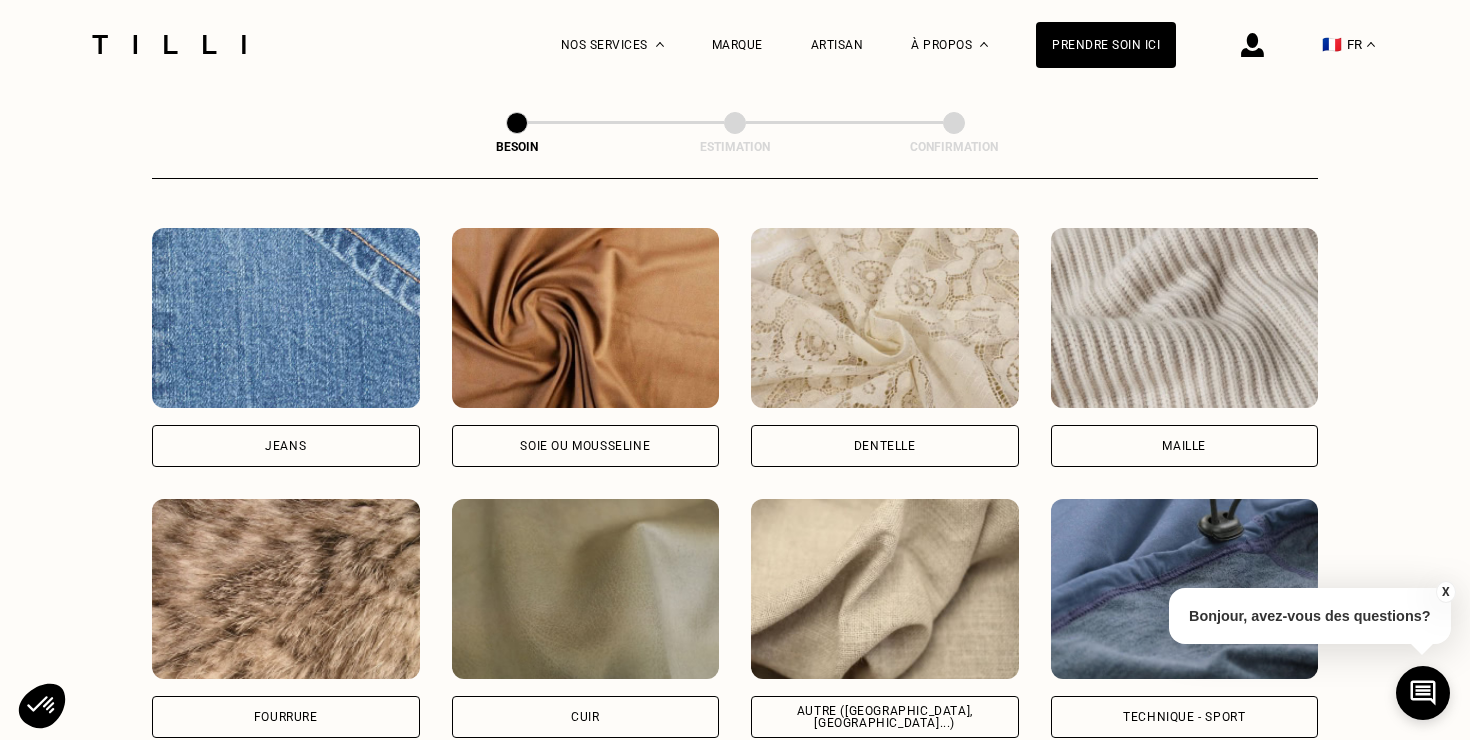 click on "Autre ([GEOGRAPHIC_DATA], [GEOGRAPHIC_DATA]...)" at bounding box center [885, 717] 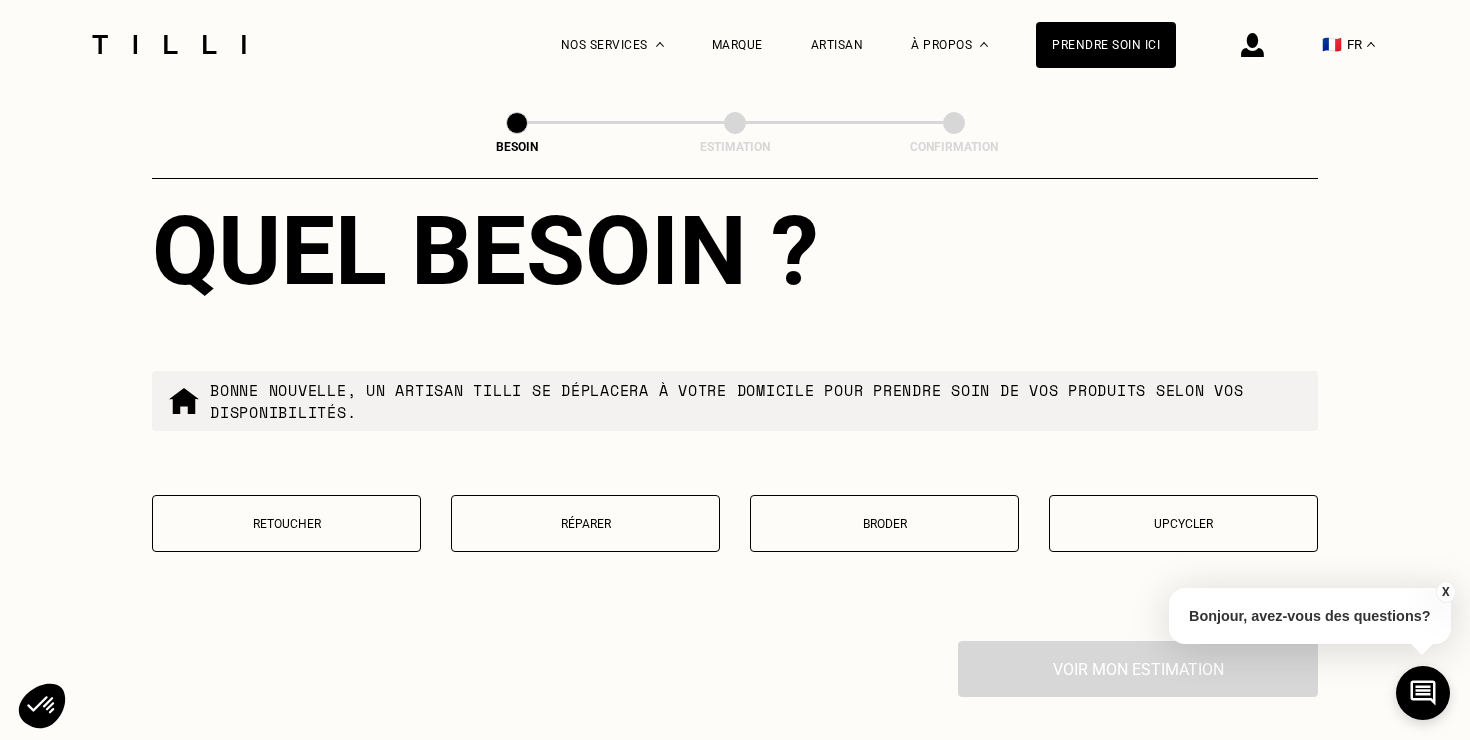 scroll, scrollTop: 3318, scrollLeft: 0, axis: vertical 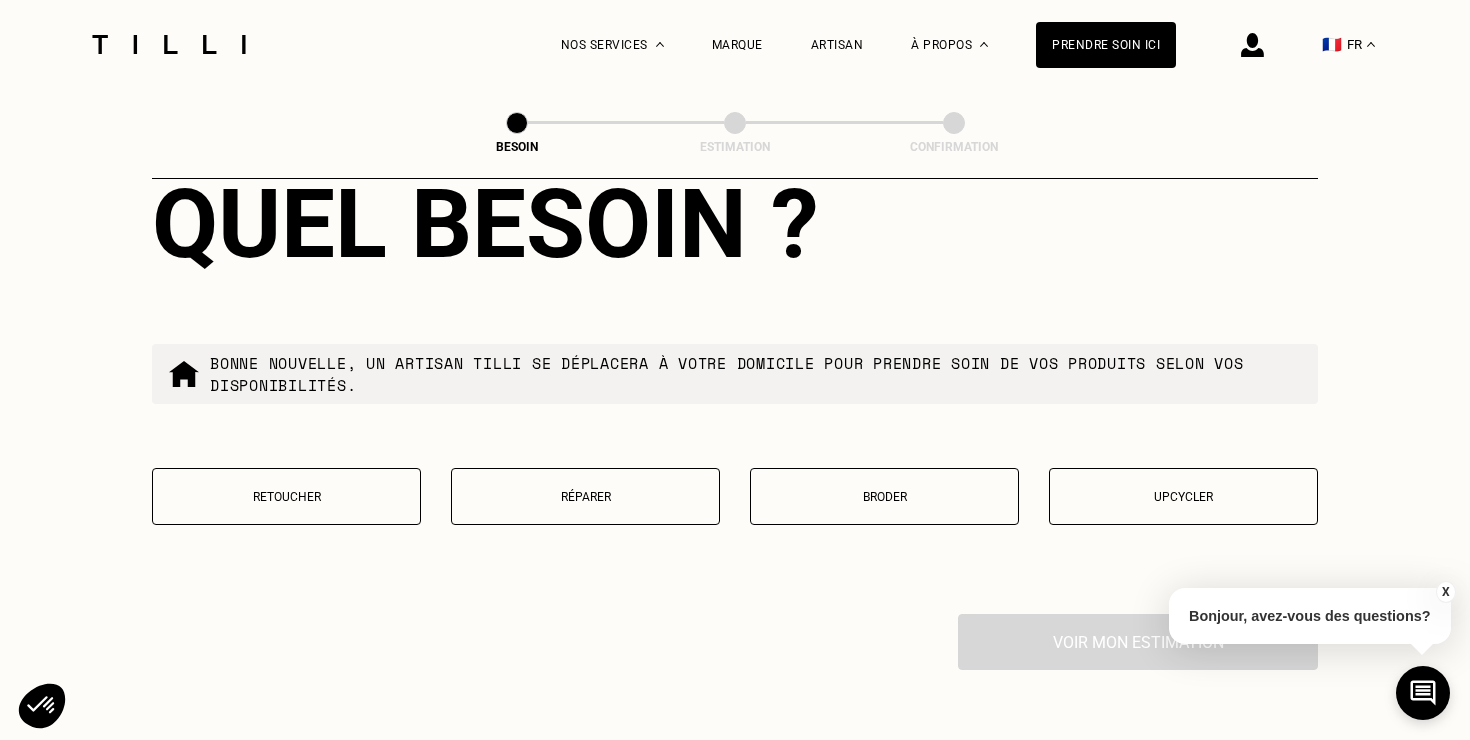 click on "Retoucher" at bounding box center [286, 496] 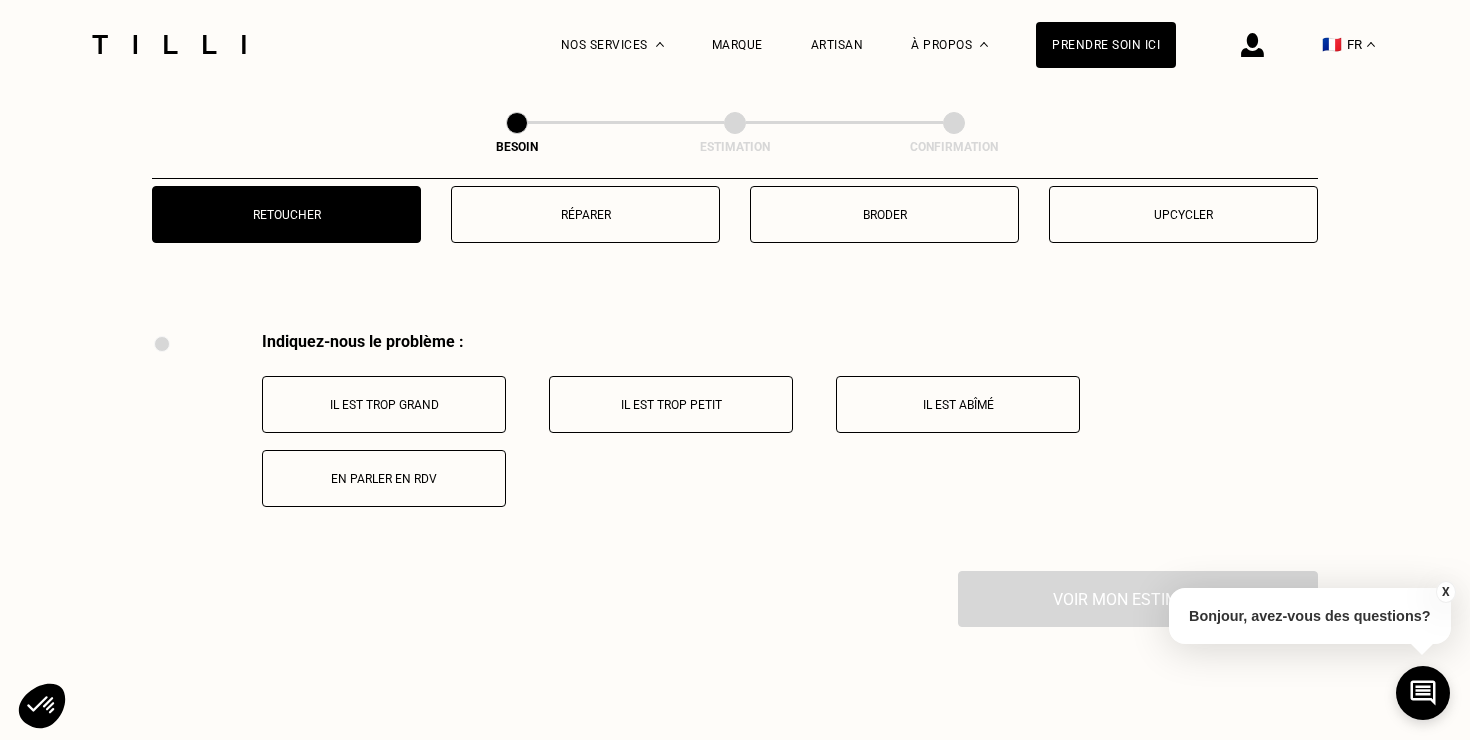 scroll, scrollTop: 3688, scrollLeft: 0, axis: vertical 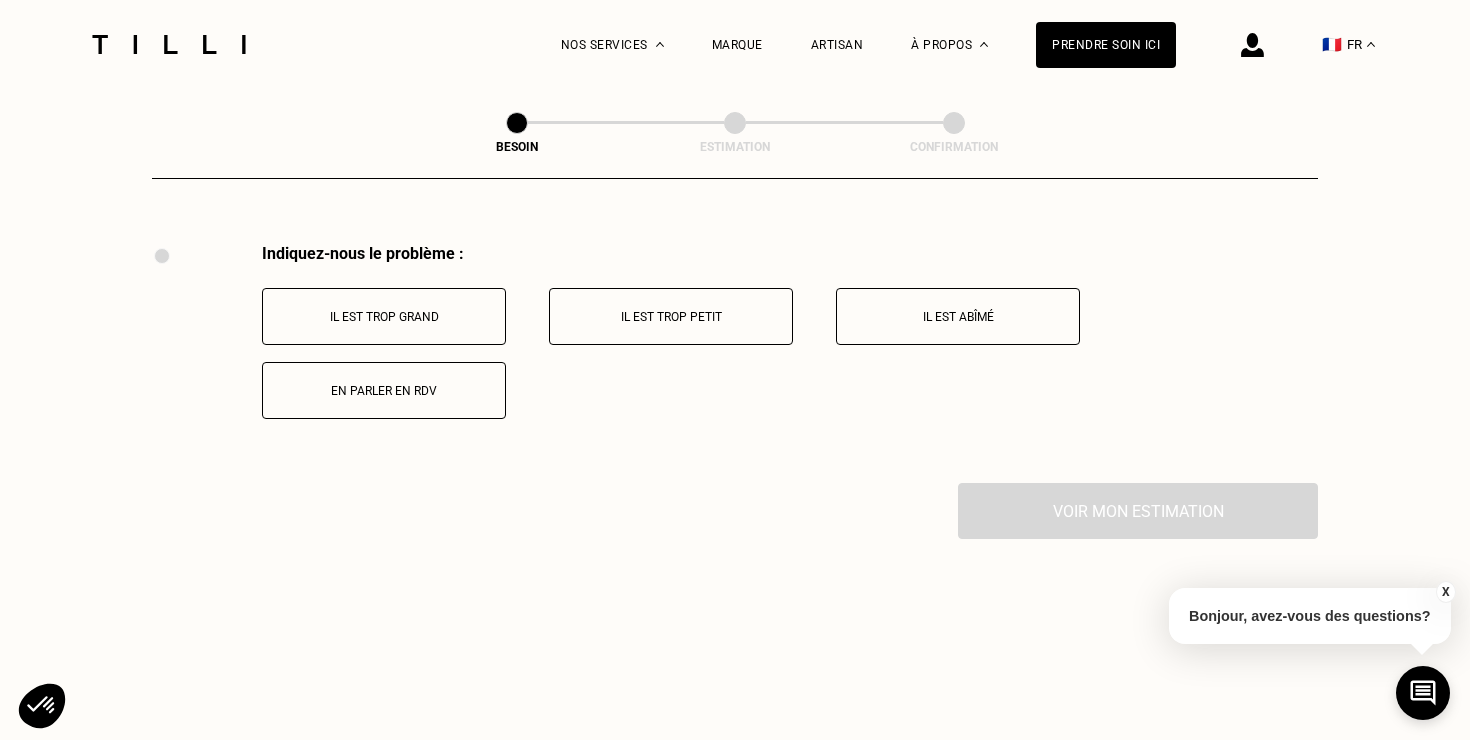 click on "En parler en RDV" at bounding box center (384, 391) 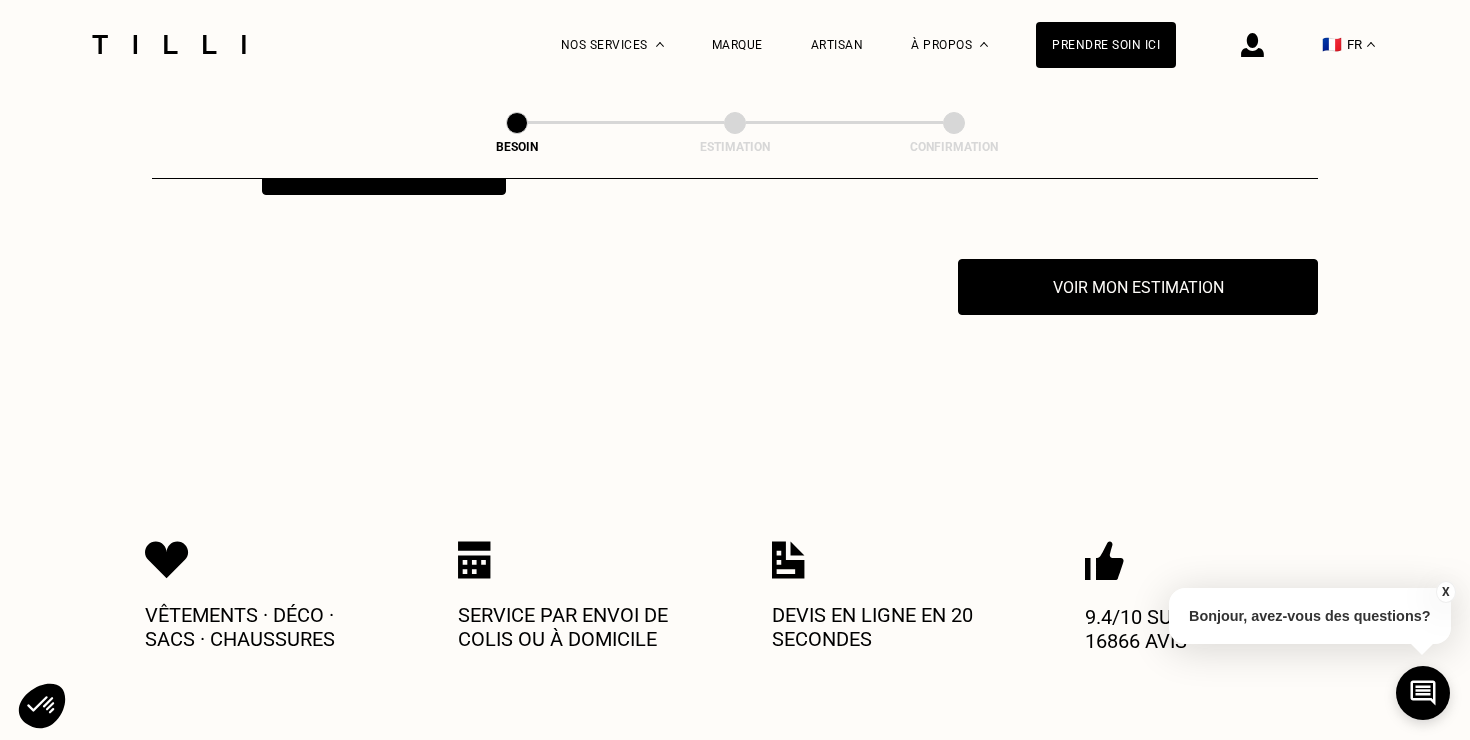scroll, scrollTop: 3927, scrollLeft: 0, axis: vertical 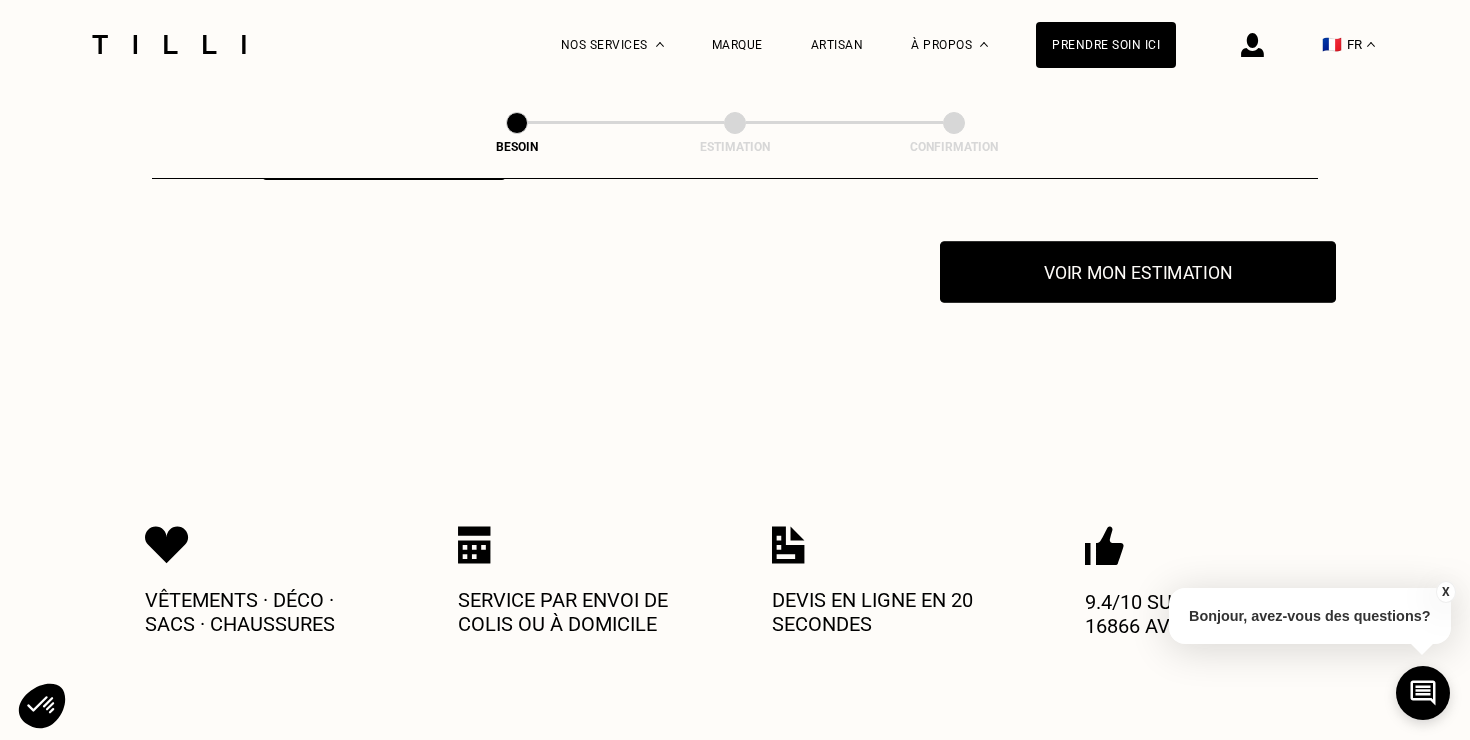 click on "Voir mon estimation" at bounding box center [1138, 272] 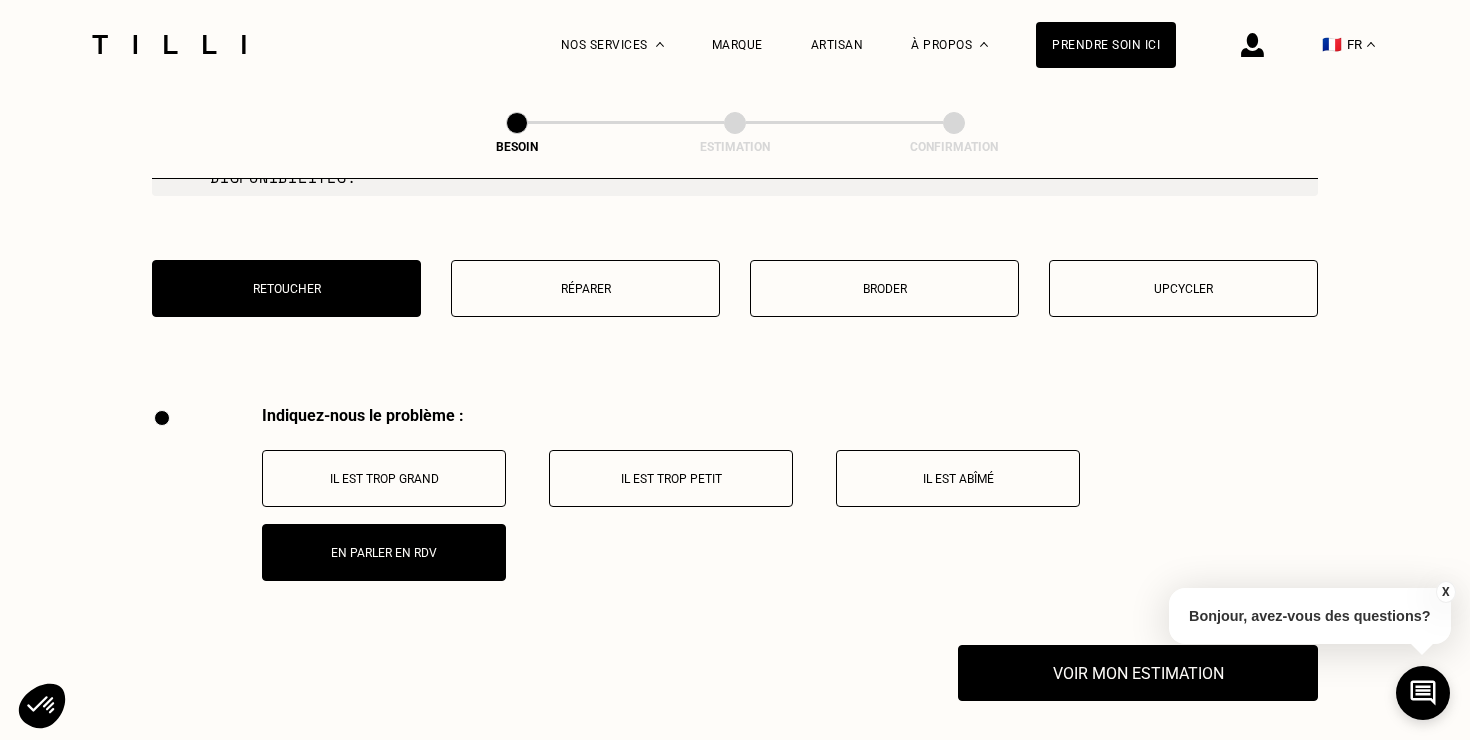 scroll, scrollTop: 3592, scrollLeft: 0, axis: vertical 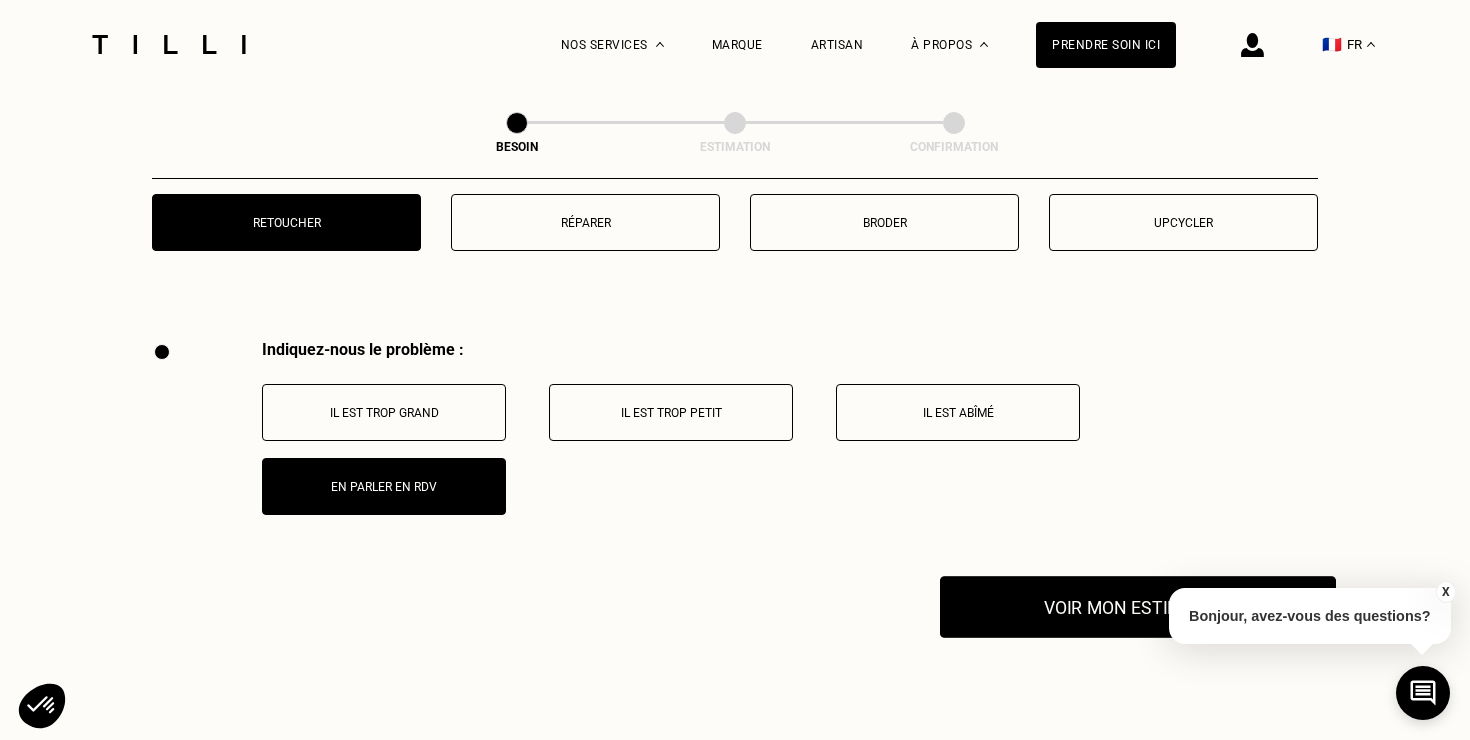 click on "Voir mon estimation" at bounding box center [1138, 607] 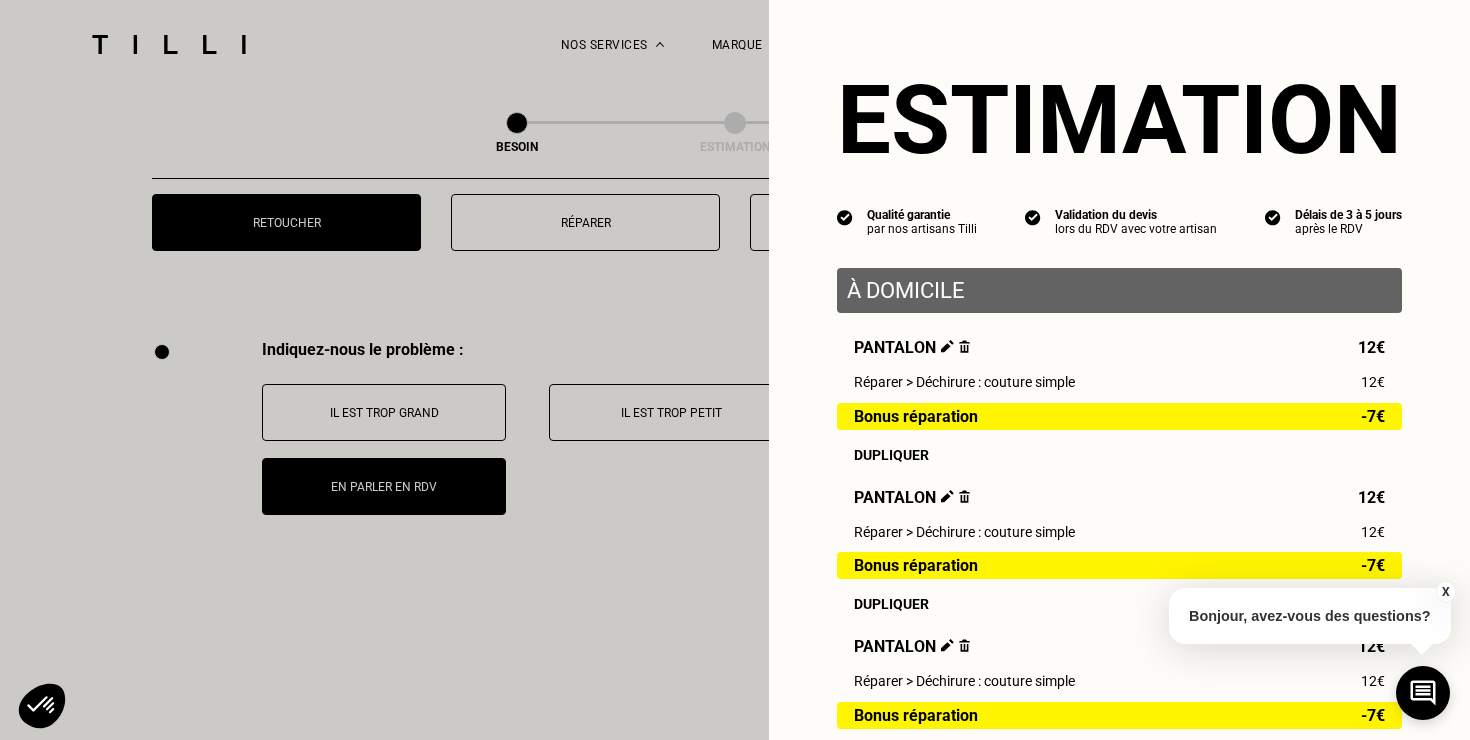 scroll, scrollTop: 561, scrollLeft: 0, axis: vertical 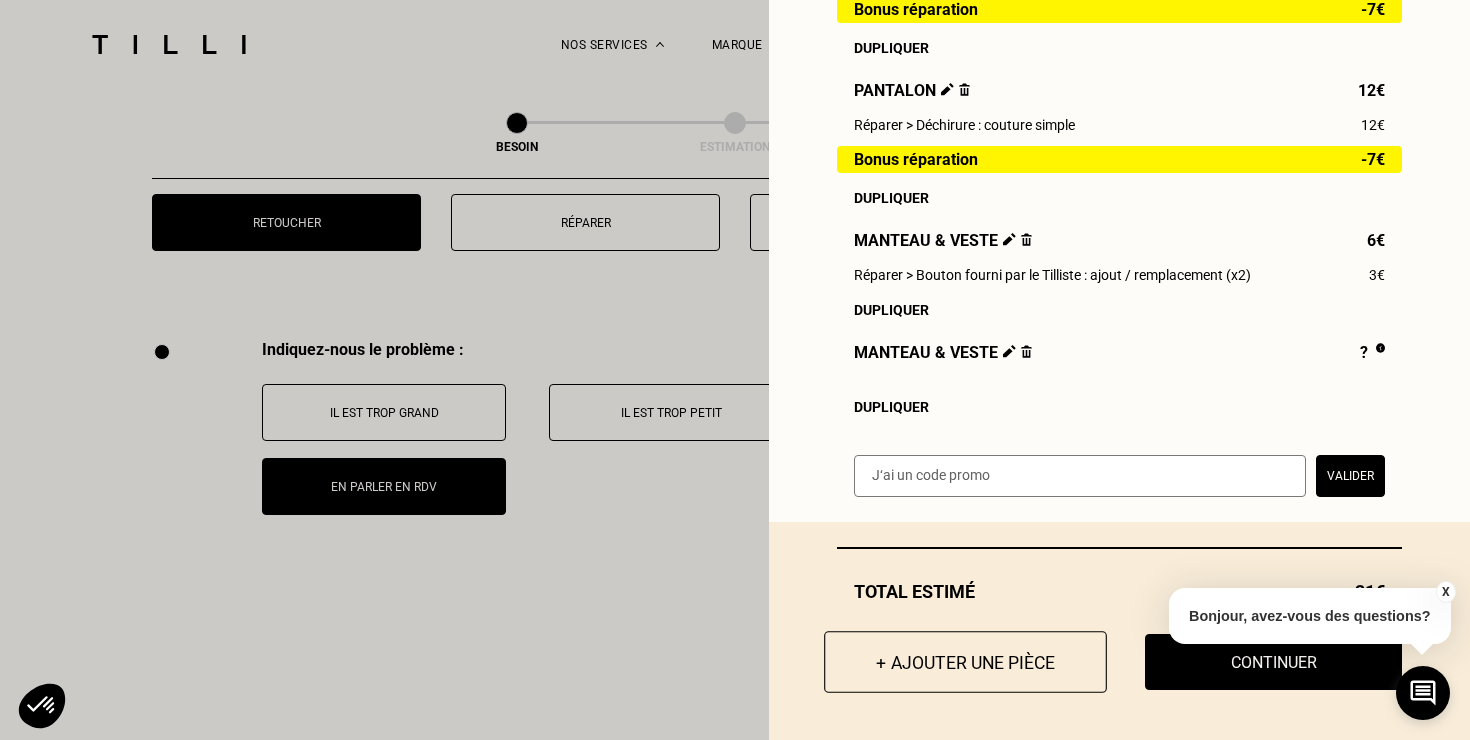 click on "+ Ajouter une pièce" at bounding box center (965, 662) 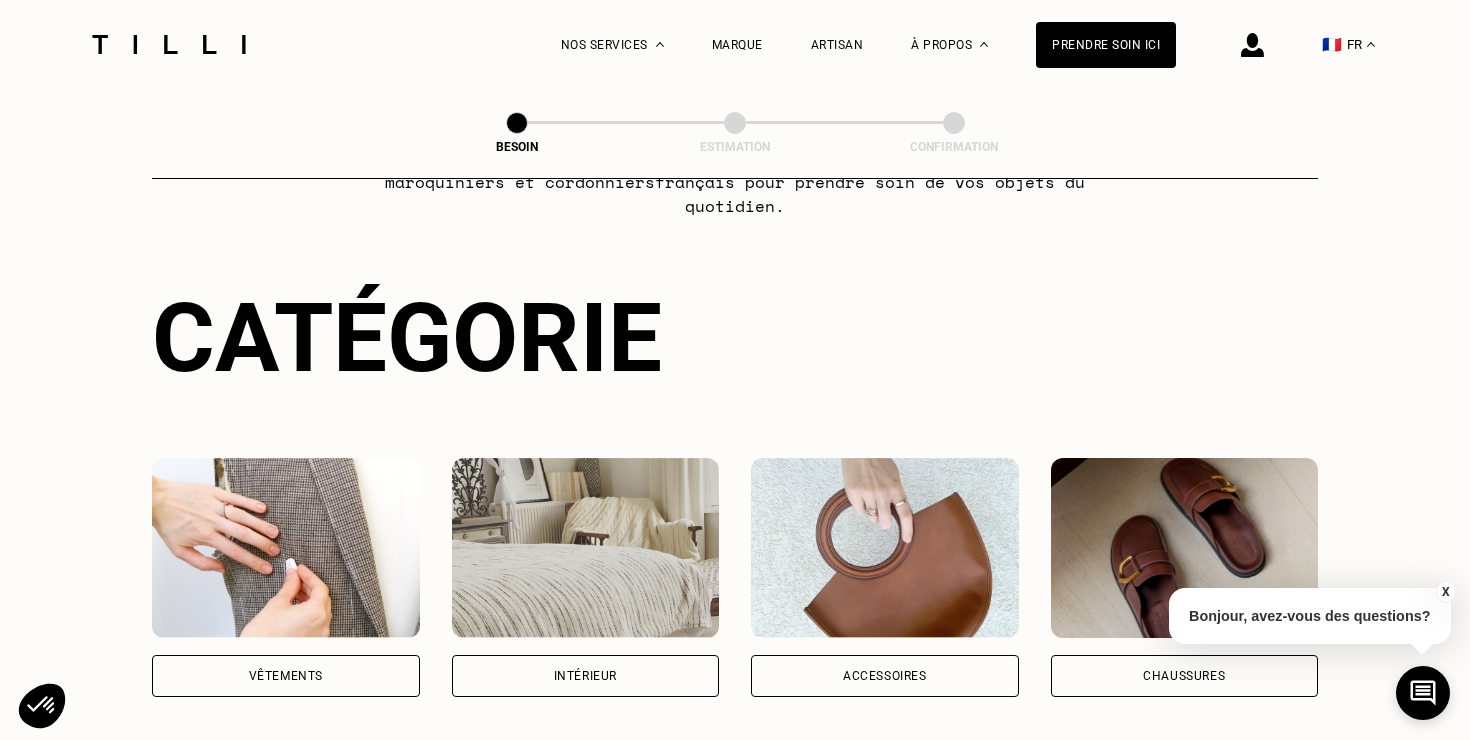 scroll, scrollTop: 263, scrollLeft: 0, axis: vertical 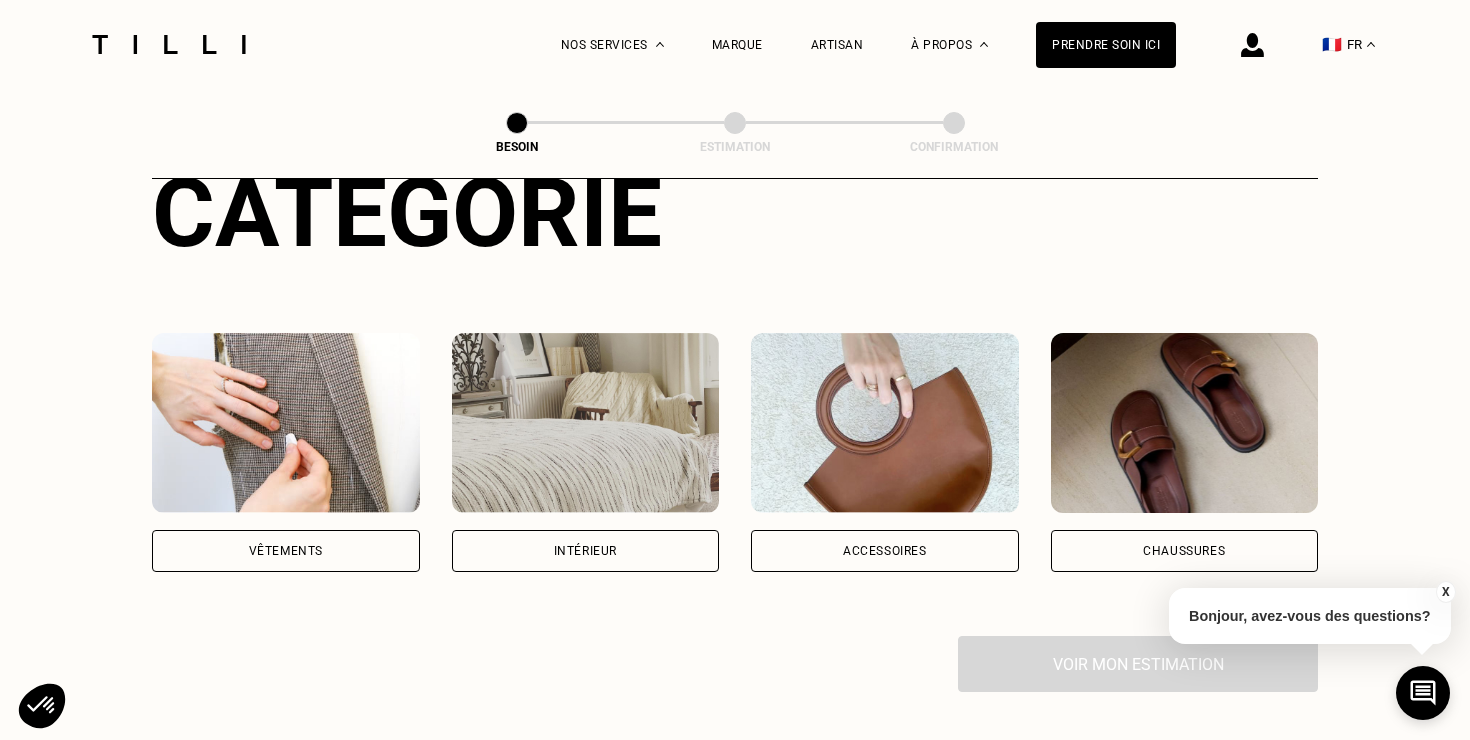 click at bounding box center (286, 423) 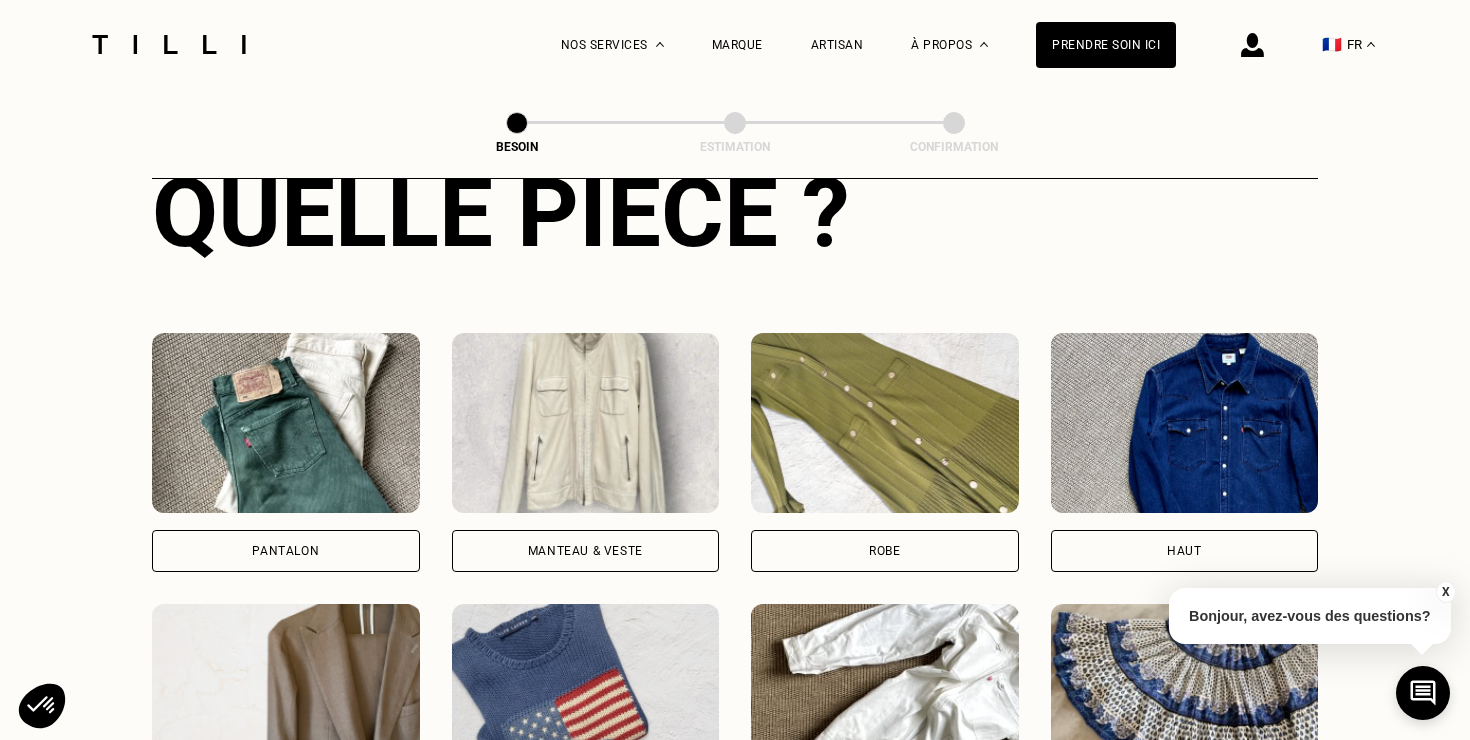 scroll, scrollTop: 871, scrollLeft: 0, axis: vertical 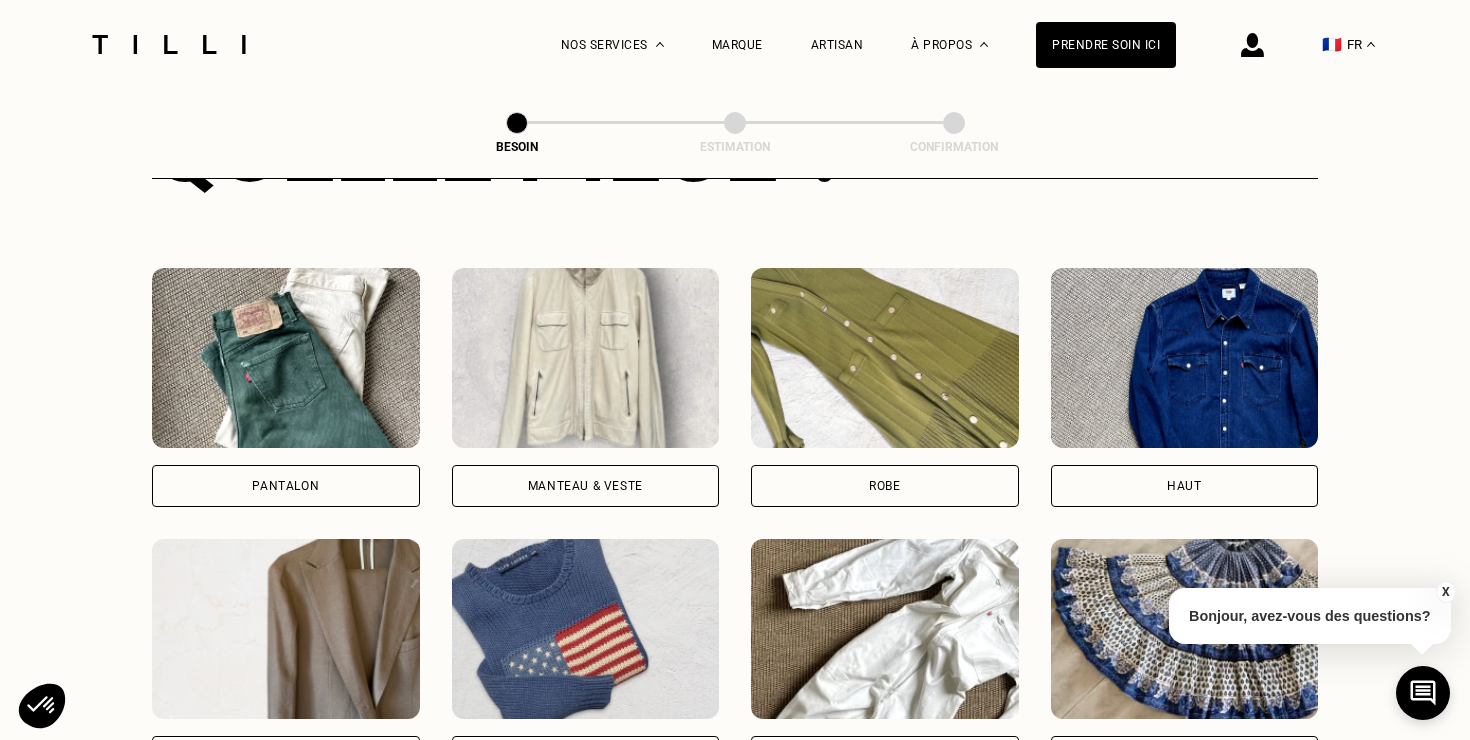click at bounding box center (286, 358) 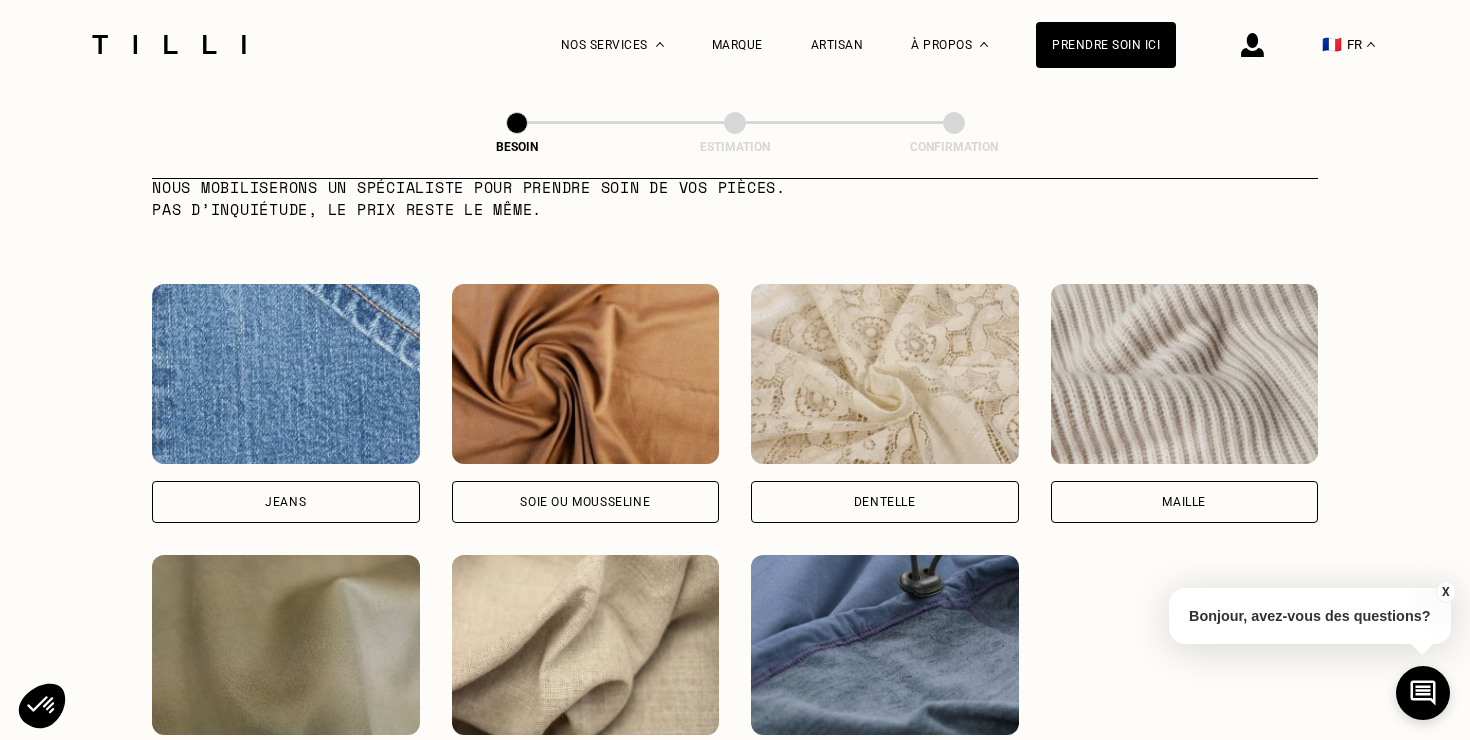 scroll, scrollTop: 2136, scrollLeft: 0, axis: vertical 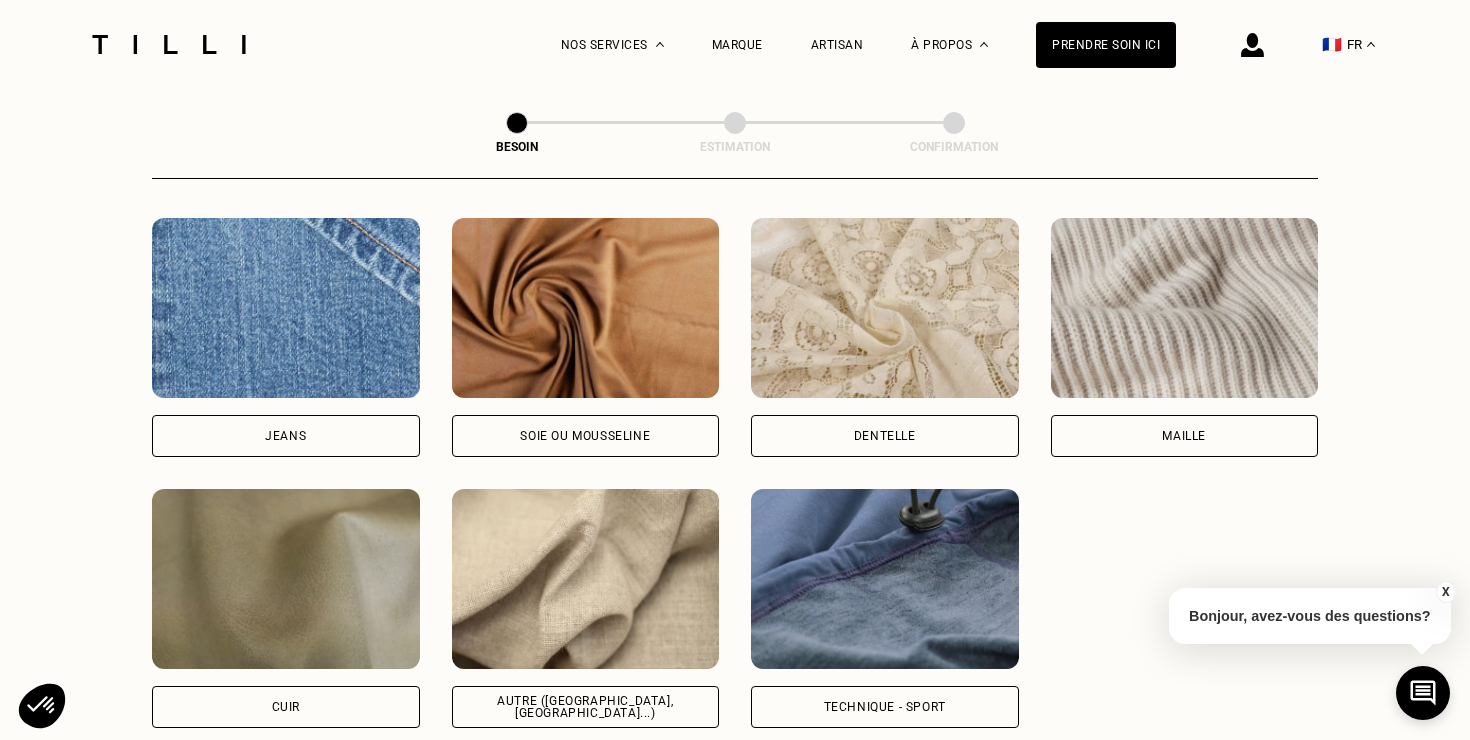 click at bounding box center [586, 579] 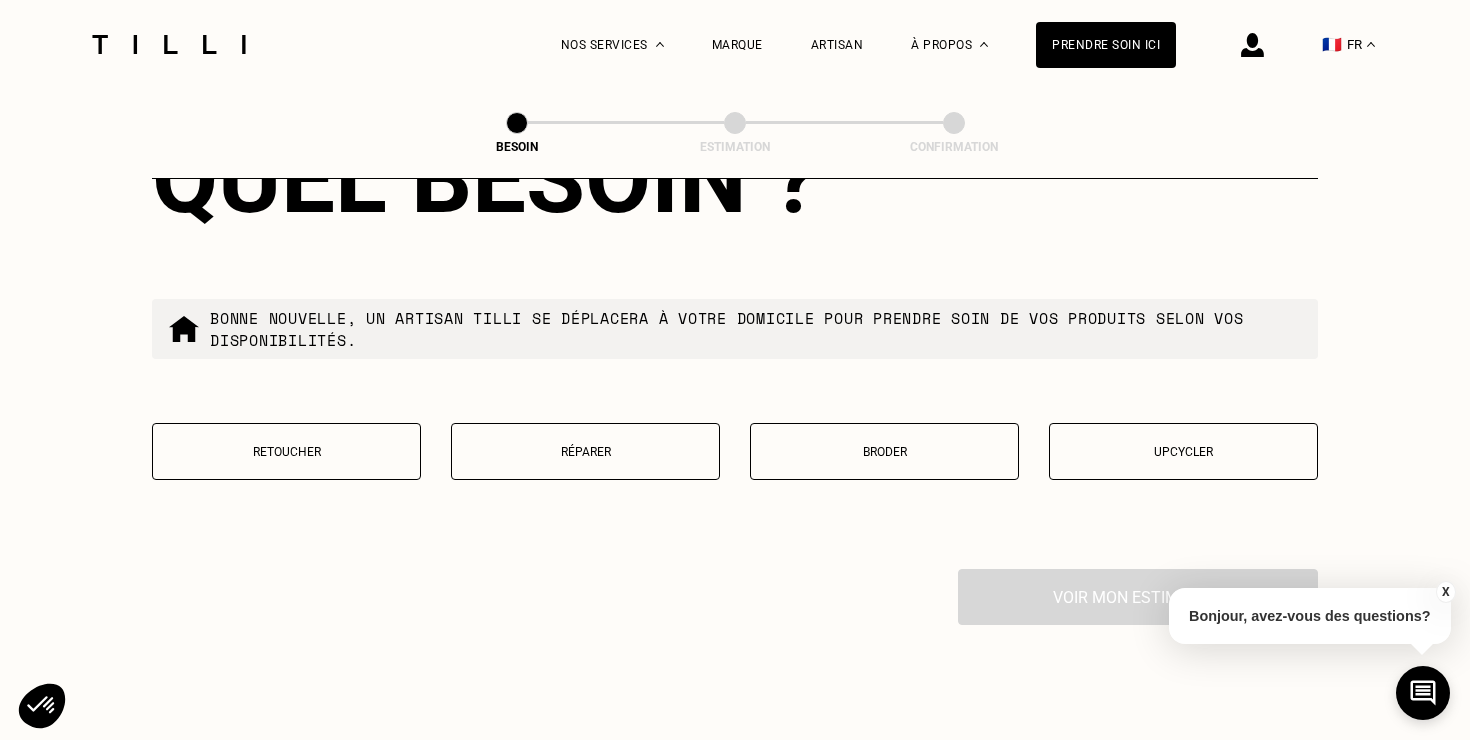scroll, scrollTop: 3402, scrollLeft: 0, axis: vertical 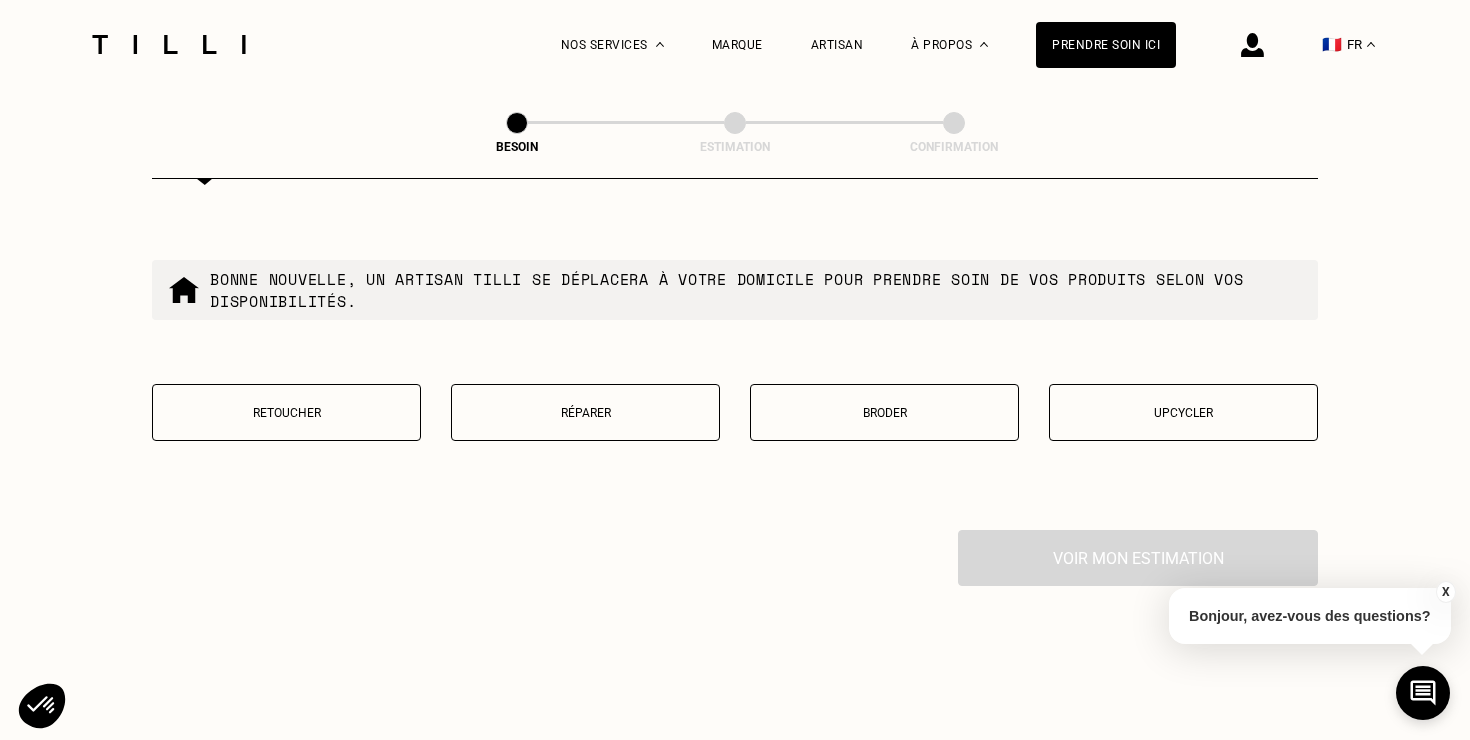 click on "Retoucher" at bounding box center (286, 413) 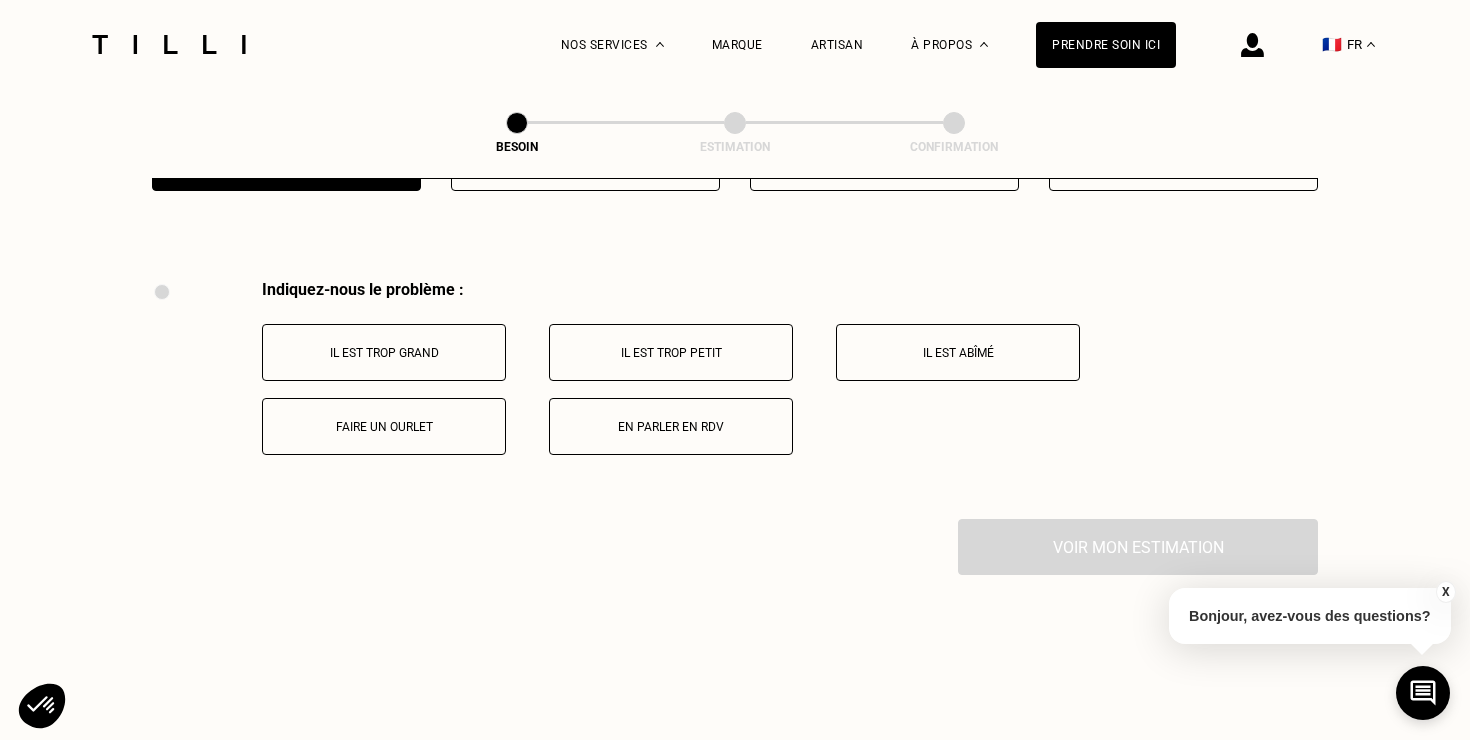 scroll, scrollTop: 3688, scrollLeft: 0, axis: vertical 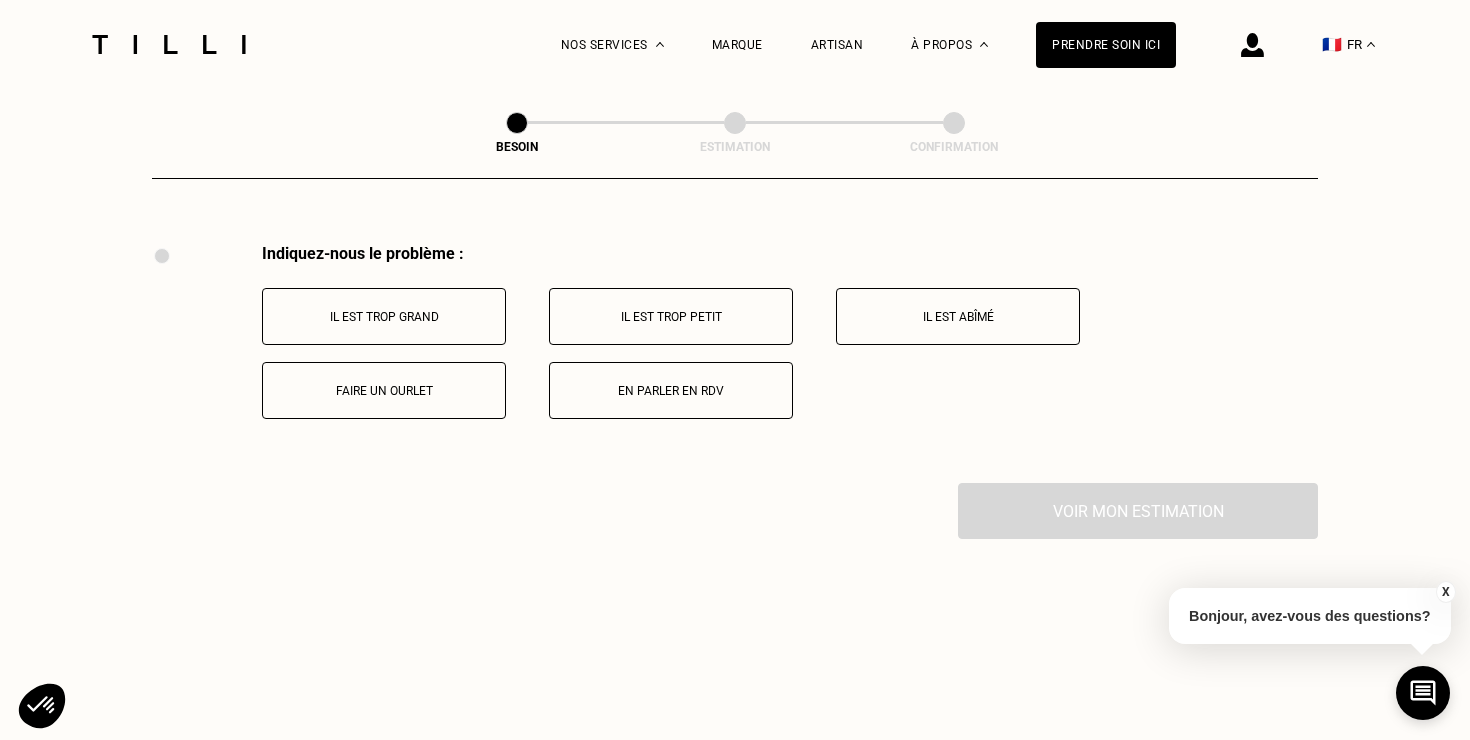 click on "En parler en RDV" at bounding box center [671, 390] 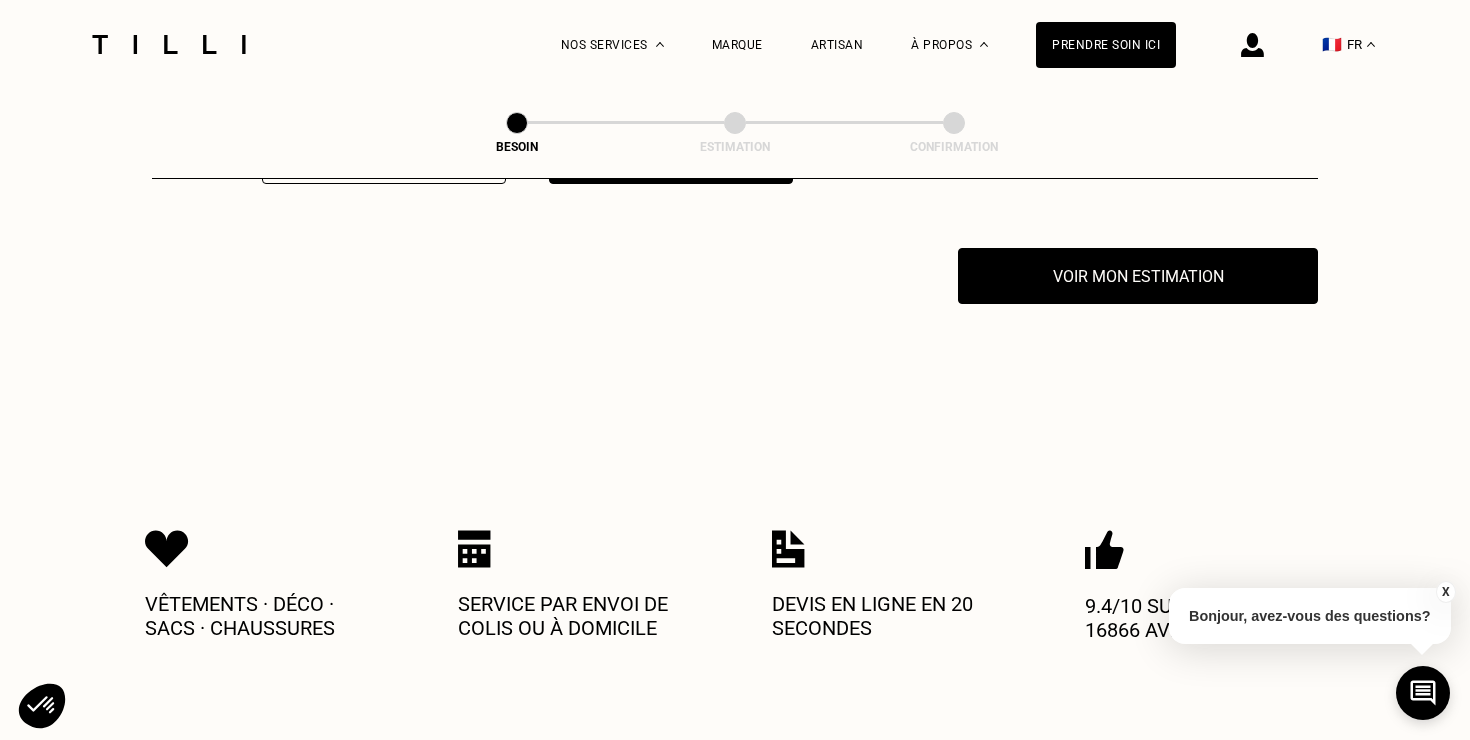 scroll, scrollTop: 3927, scrollLeft: 0, axis: vertical 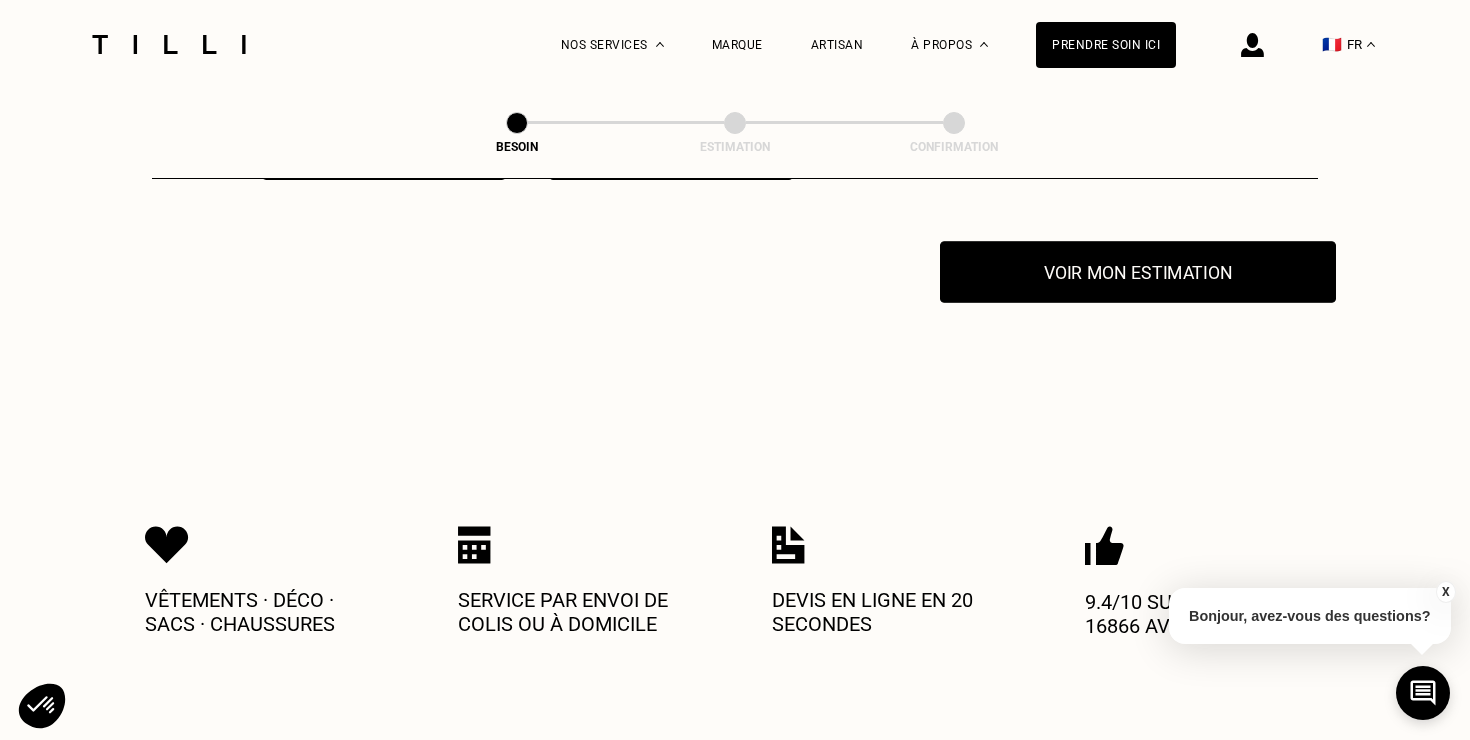 click on "Voir mon estimation" at bounding box center (1138, 272) 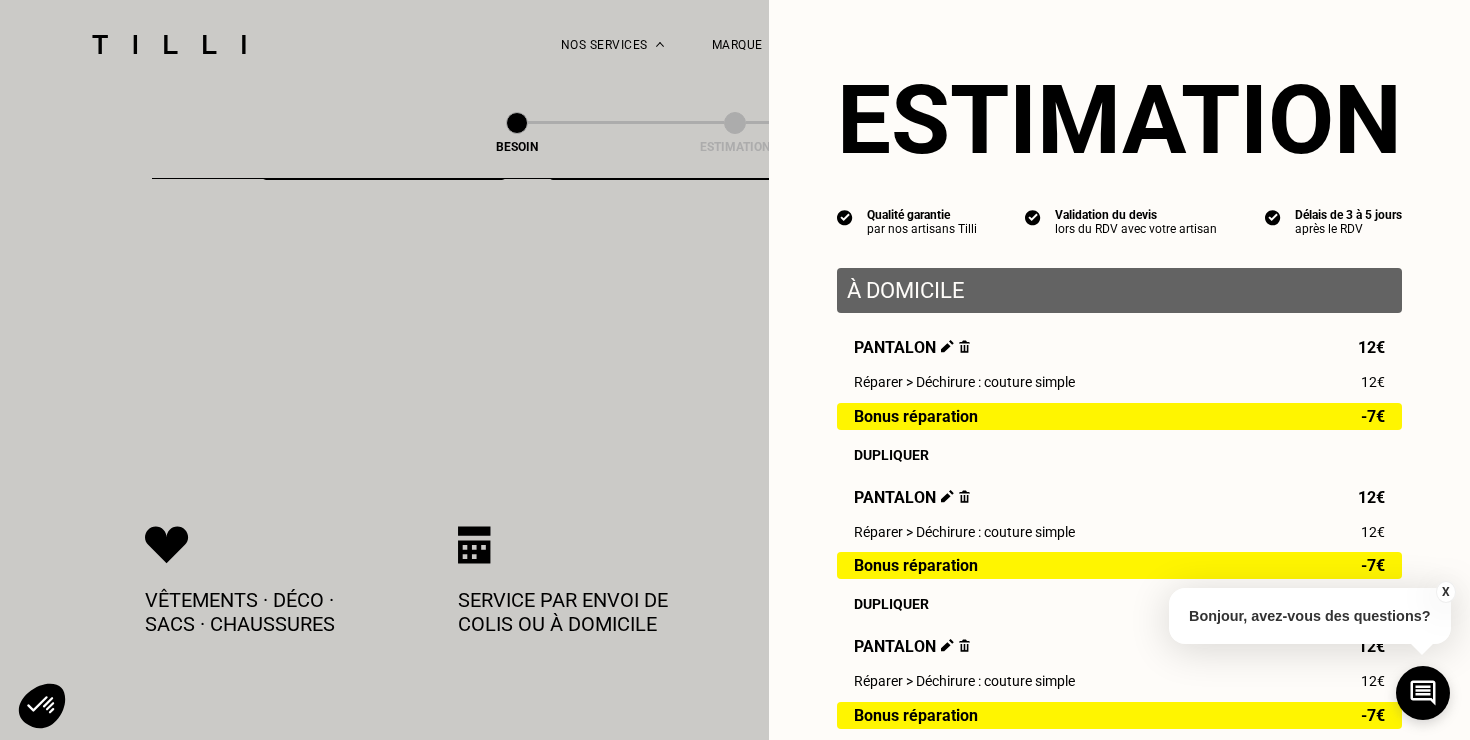 scroll, scrollTop: 658, scrollLeft: 0, axis: vertical 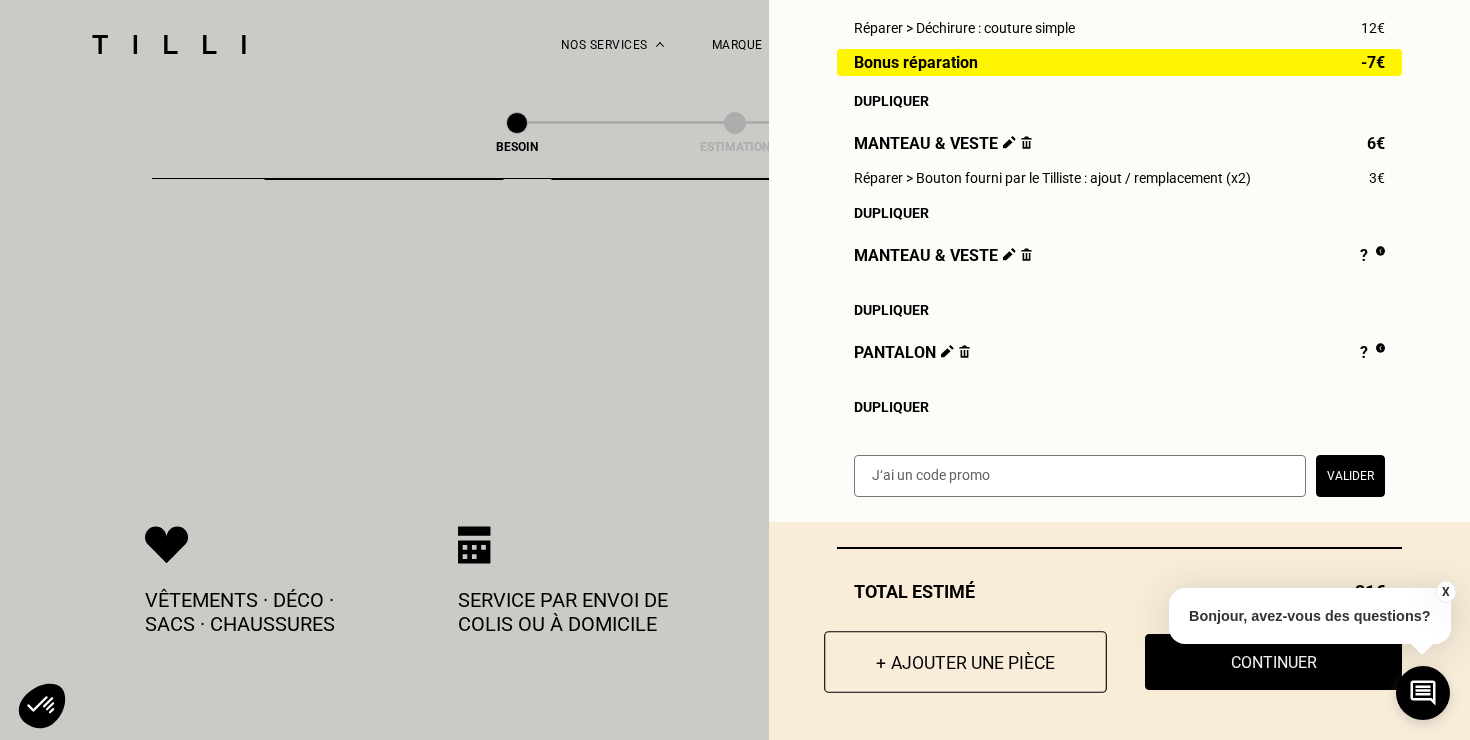 click on "+ Ajouter une pièce" at bounding box center [965, 662] 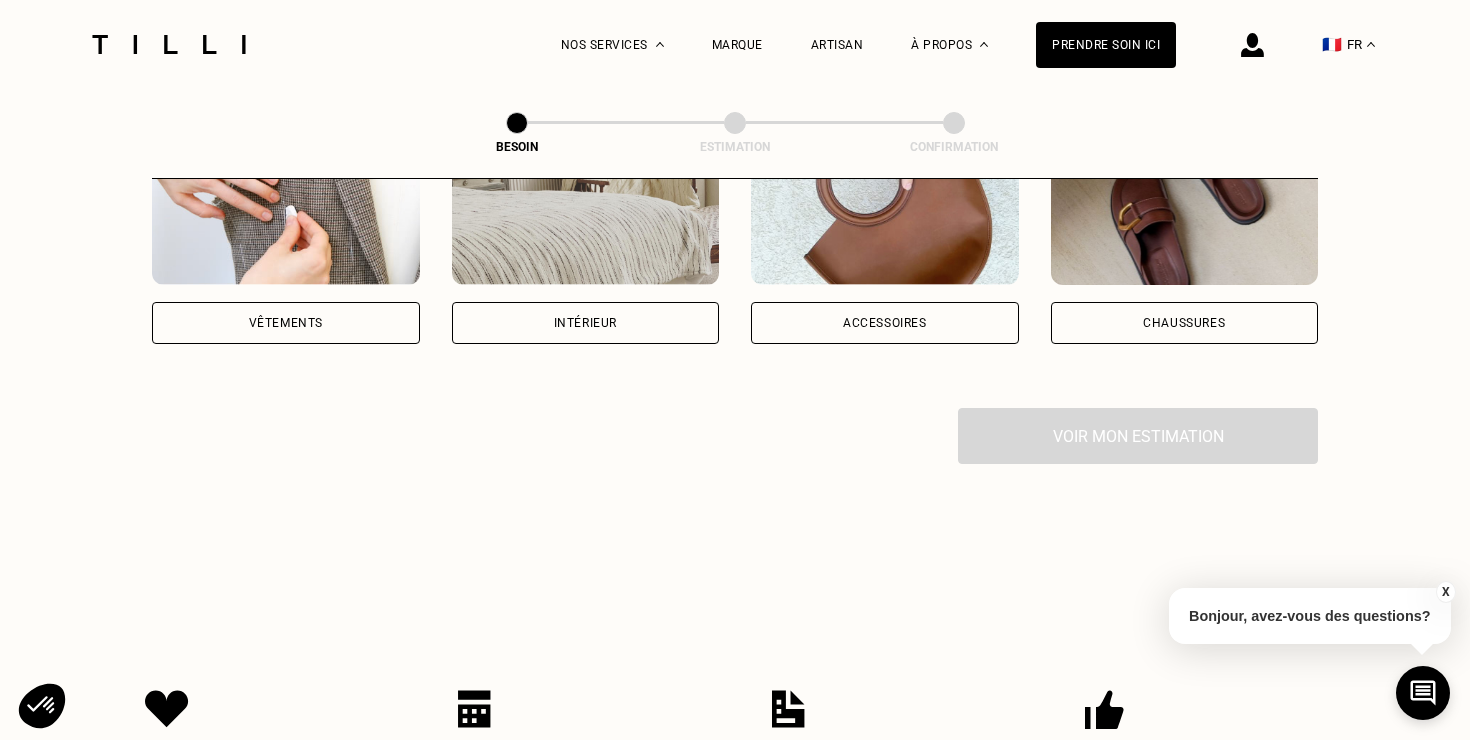 scroll, scrollTop: 404, scrollLeft: 0, axis: vertical 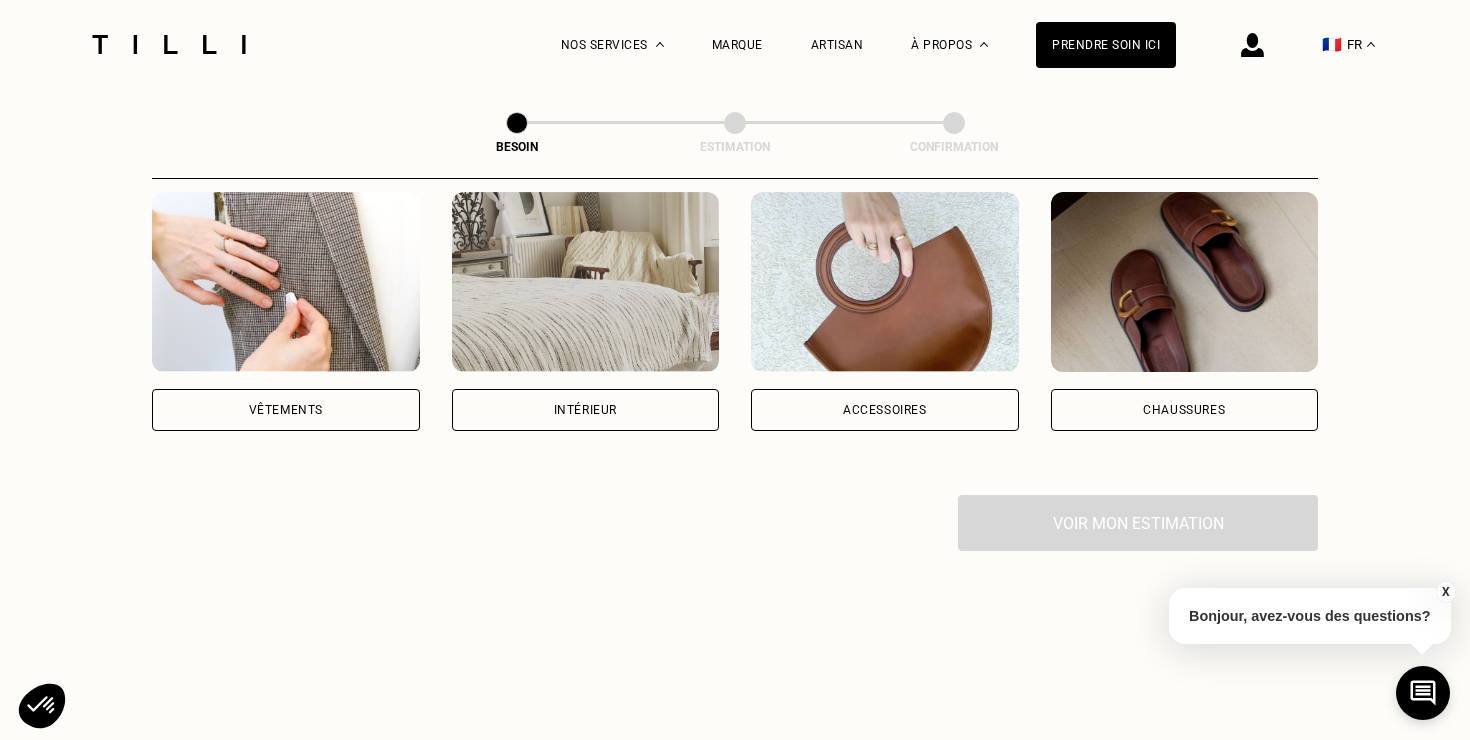 click at bounding box center [286, 282] 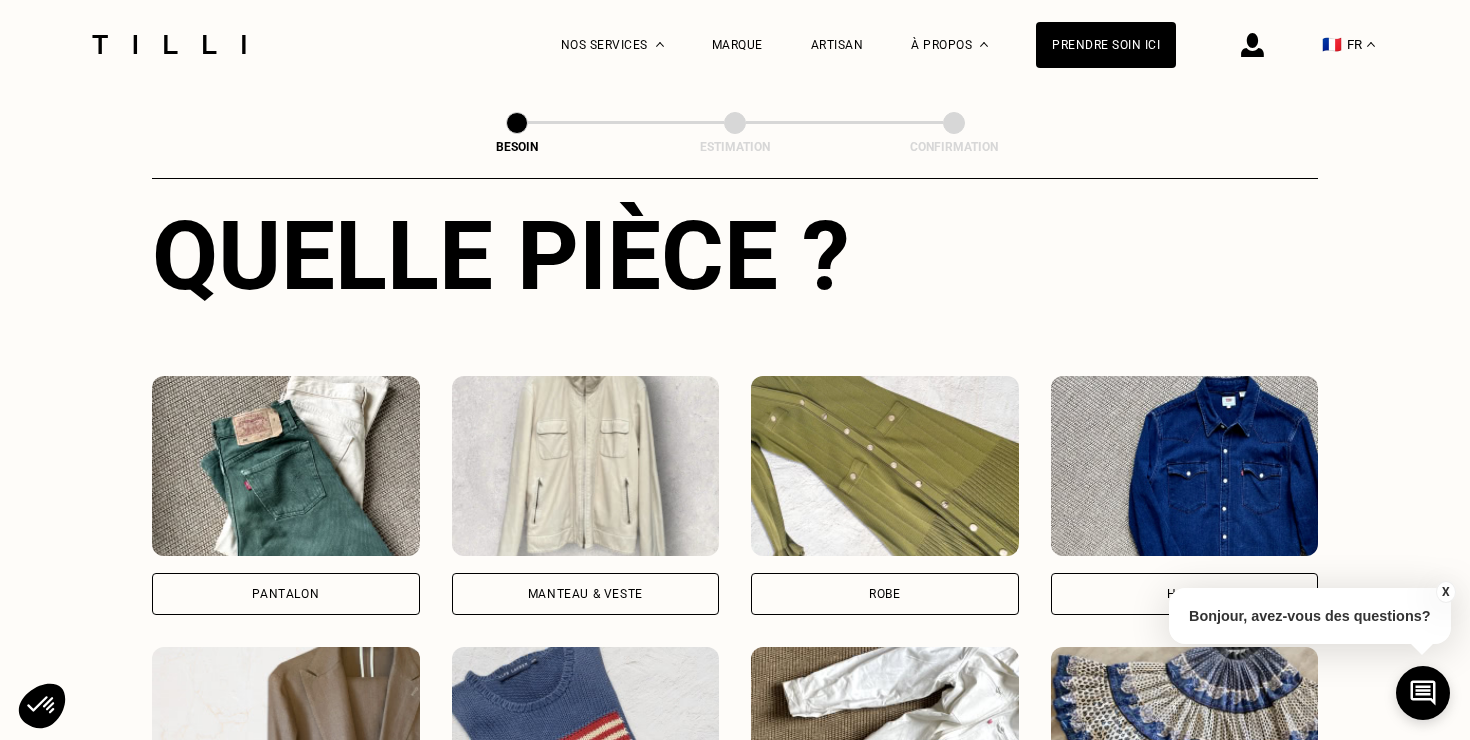 scroll, scrollTop: 930, scrollLeft: 0, axis: vertical 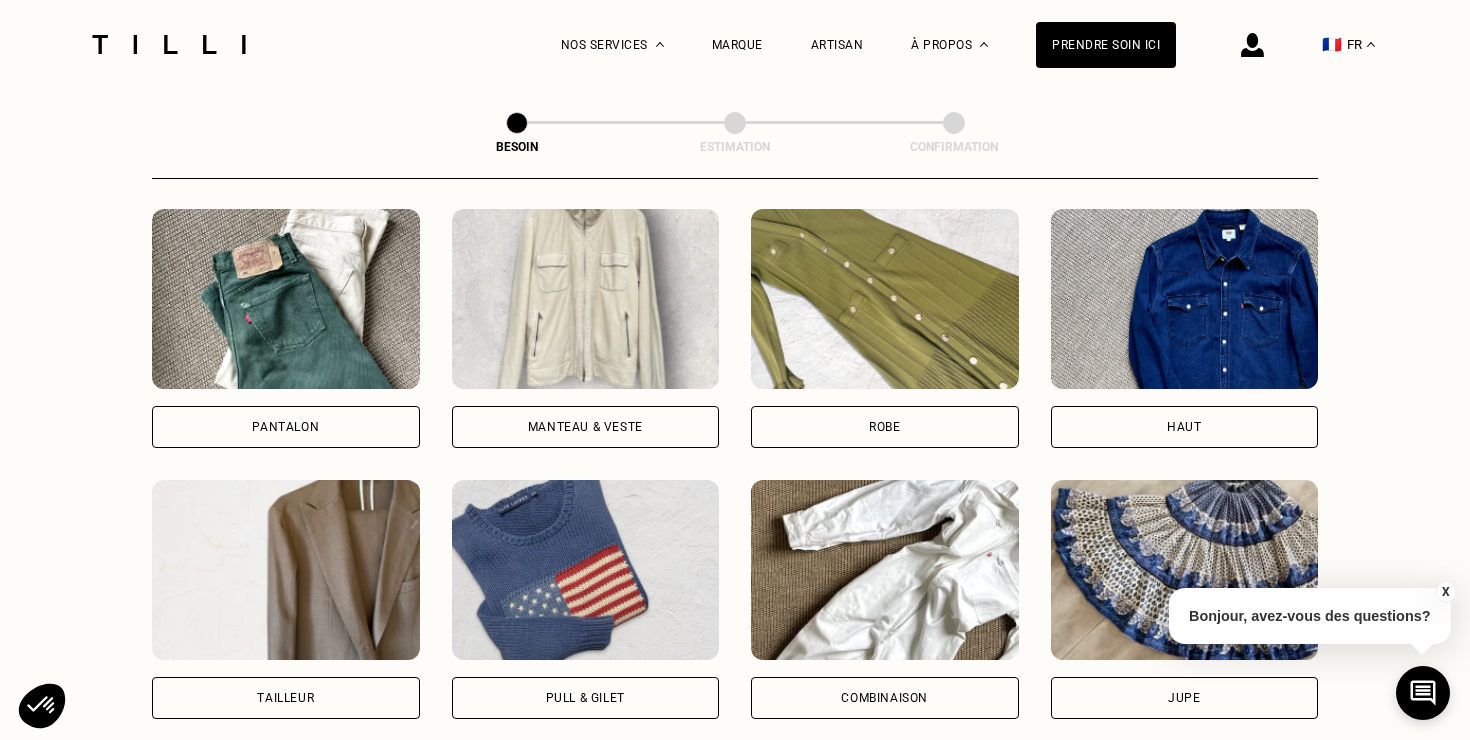 click at bounding box center [286, 570] 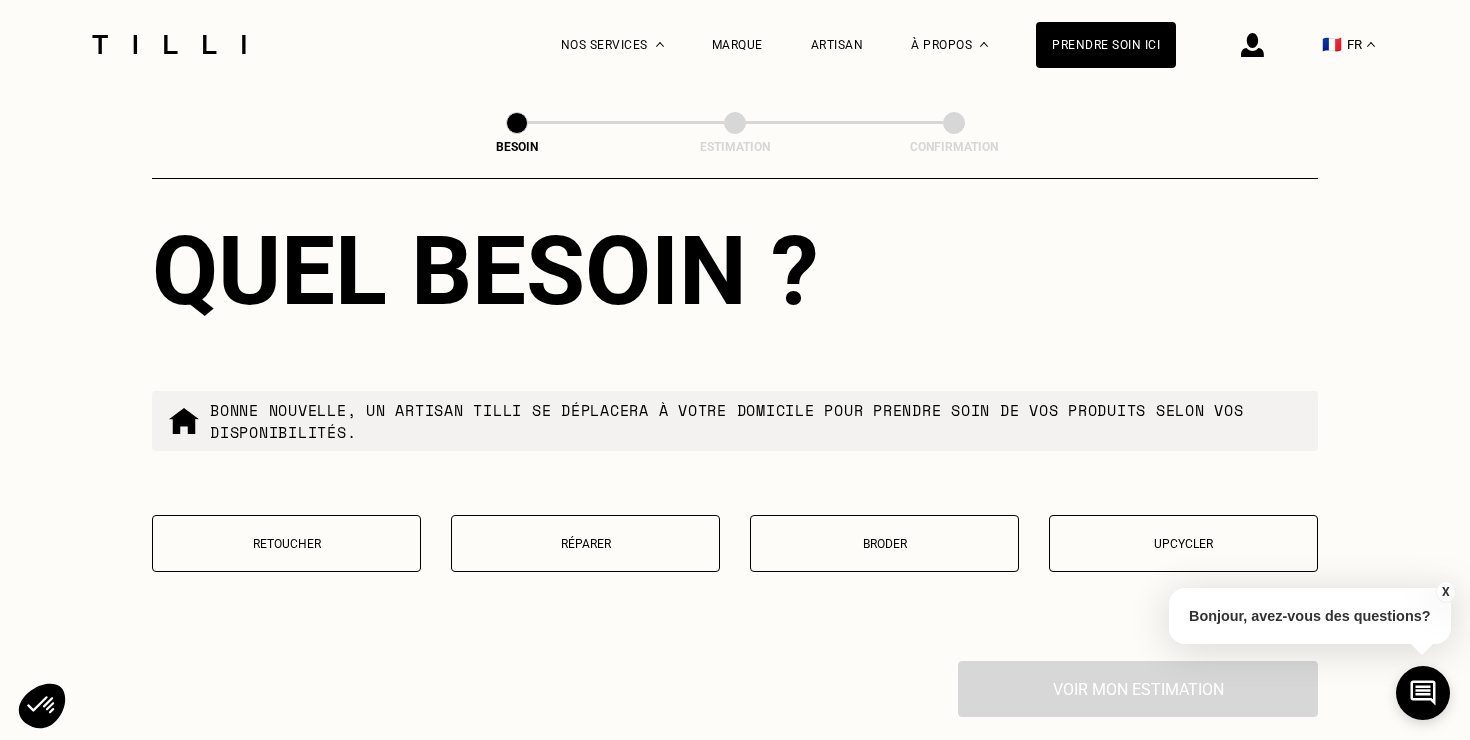 click on "Retoucher" at bounding box center [286, 544] 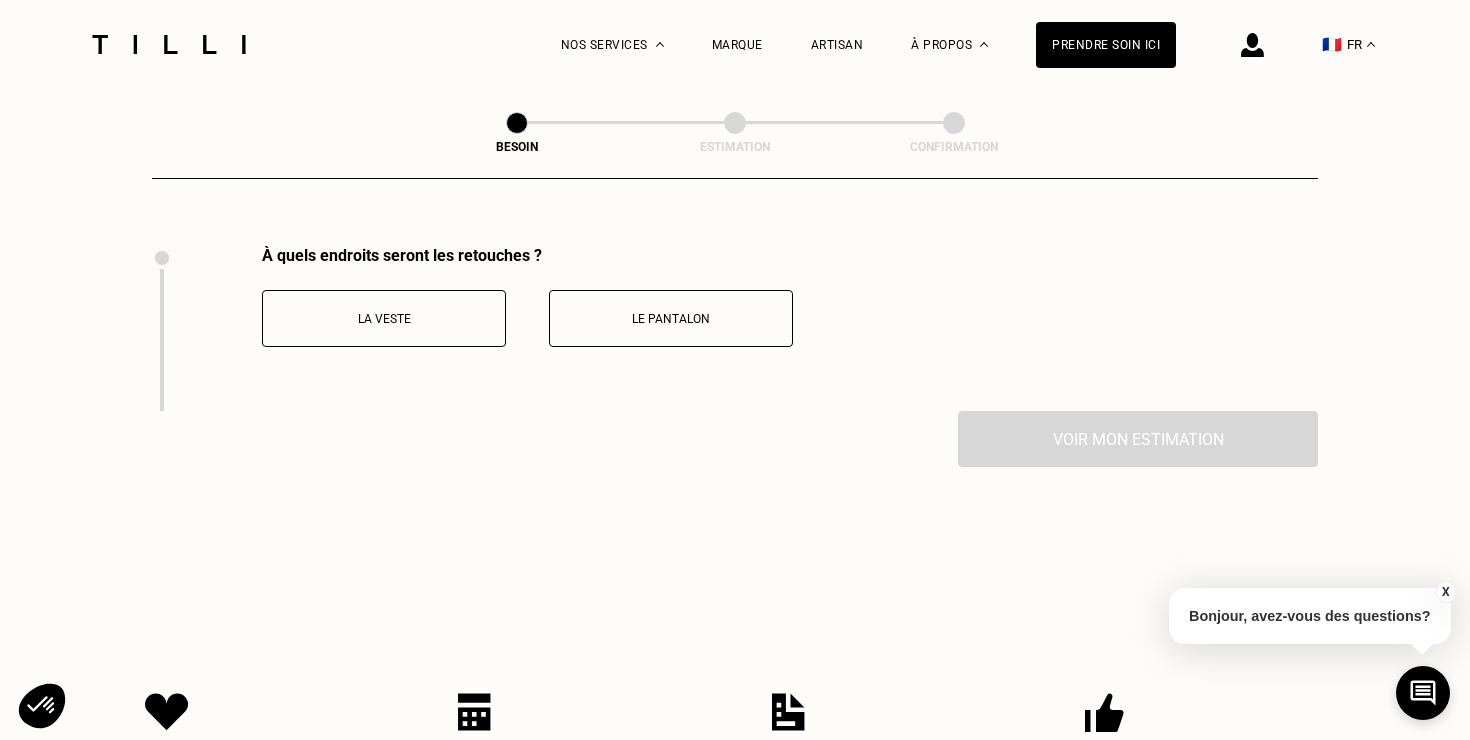 scroll, scrollTop: 2734, scrollLeft: 0, axis: vertical 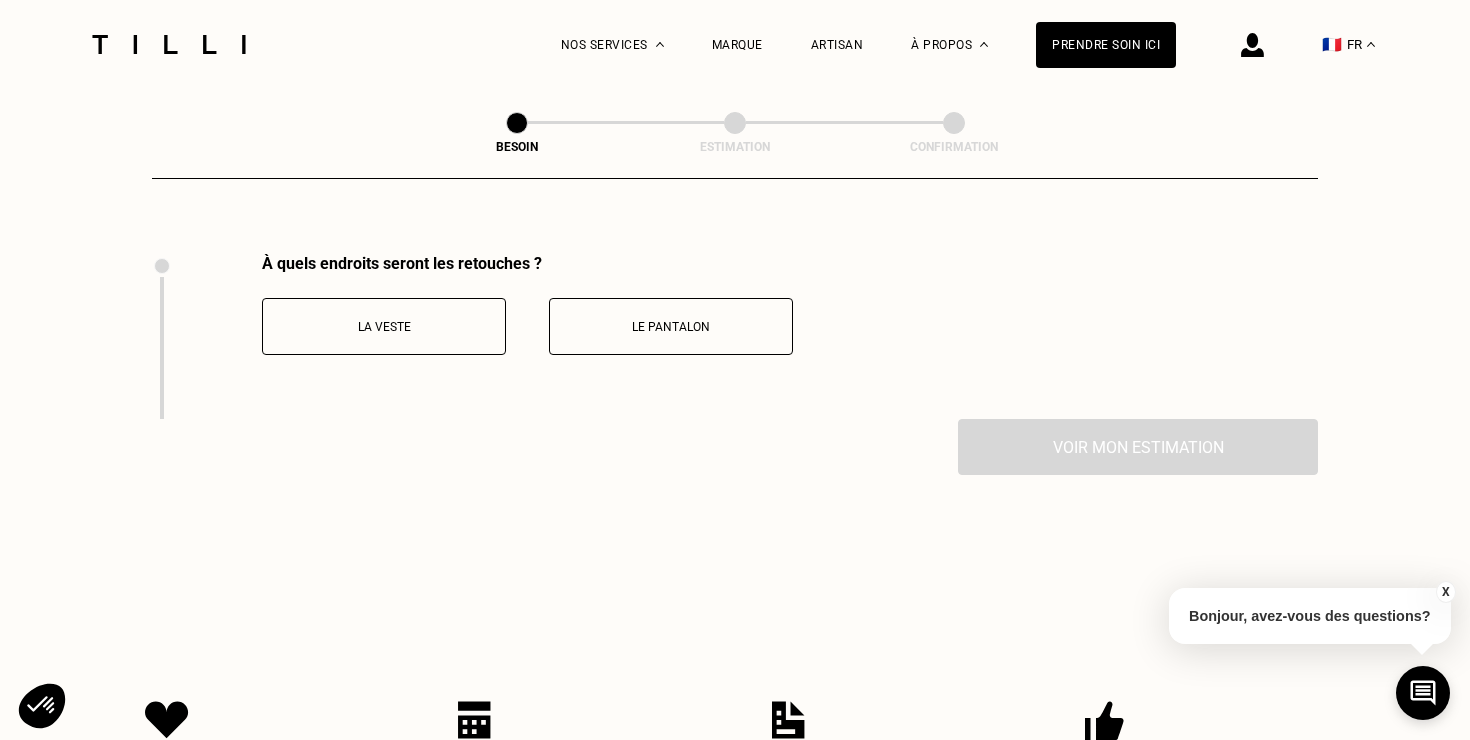 click on "La veste" at bounding box center [384, 326] 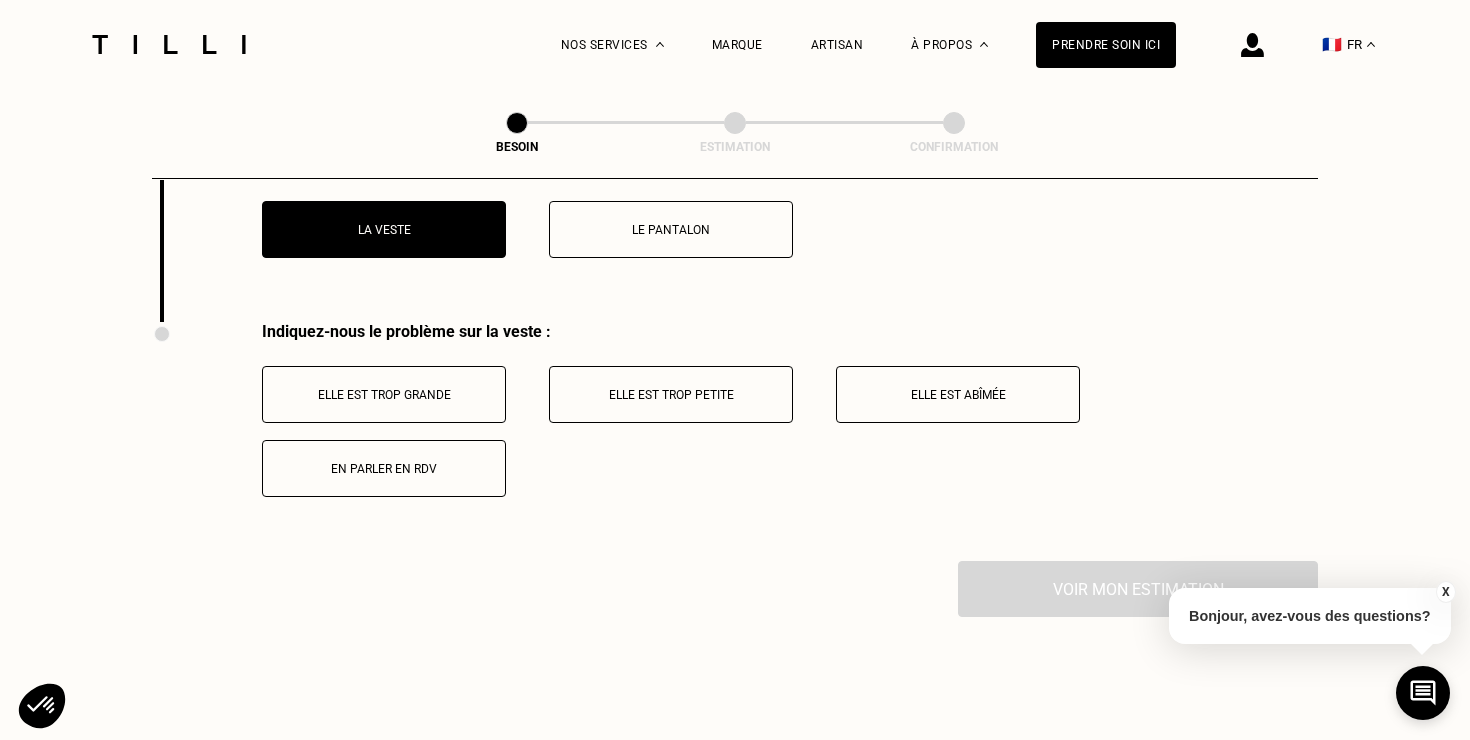 scroll, scrollTop: 2907, scrollLeft: 0, axis: vertical 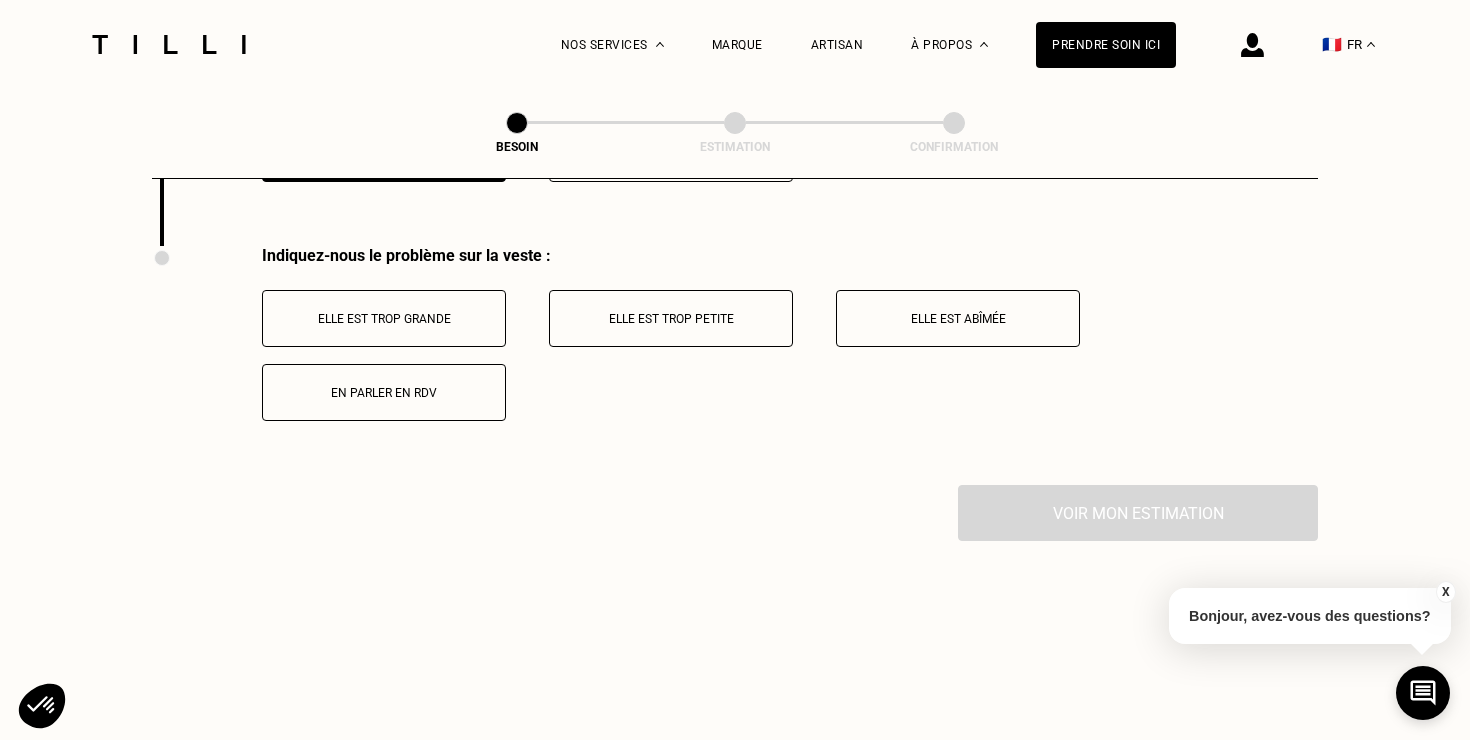 click on "Elle est trop grande" at bounding box center [384, 319] 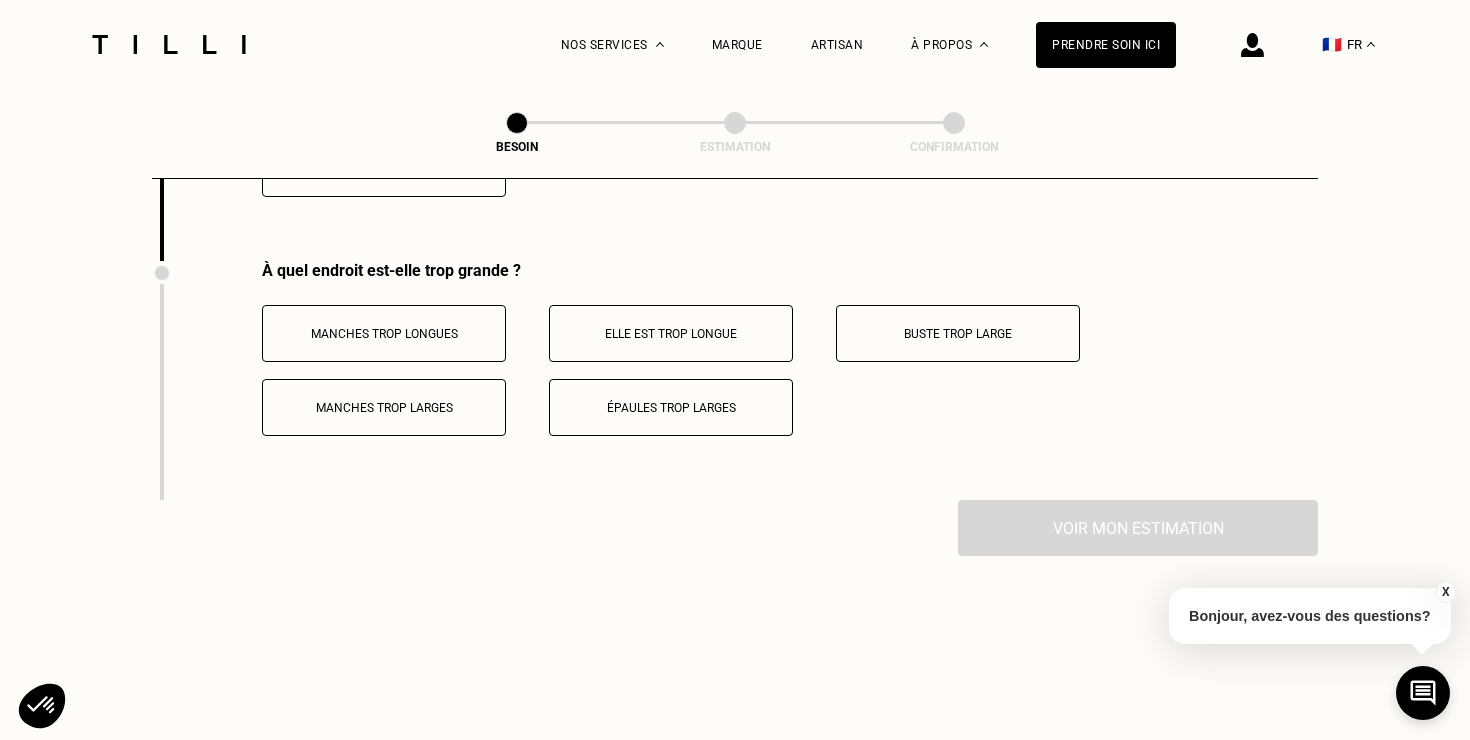 scroll, scrollTop: 3146, scrollLeft: 0, axis: vertical 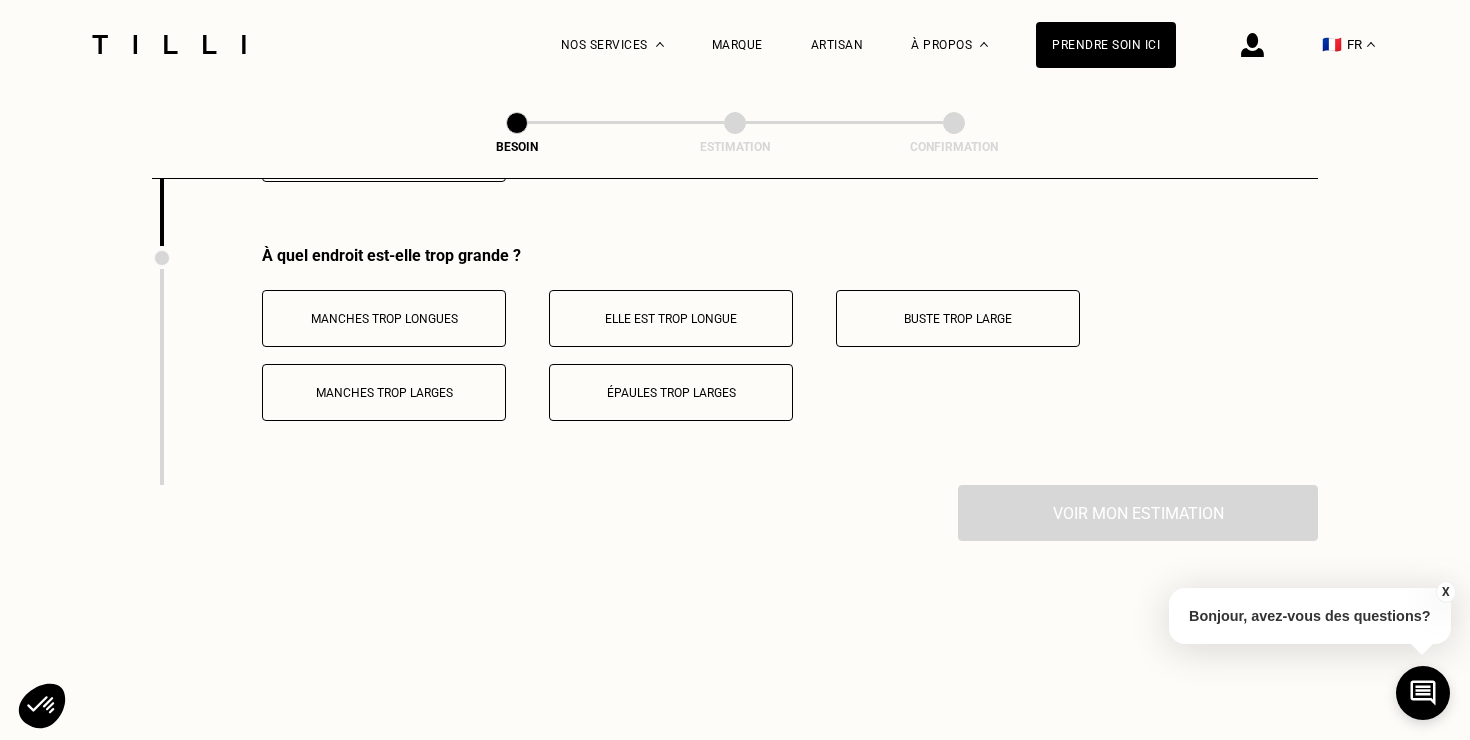 click on "Buste trop large" at bounding box center [958, 319] 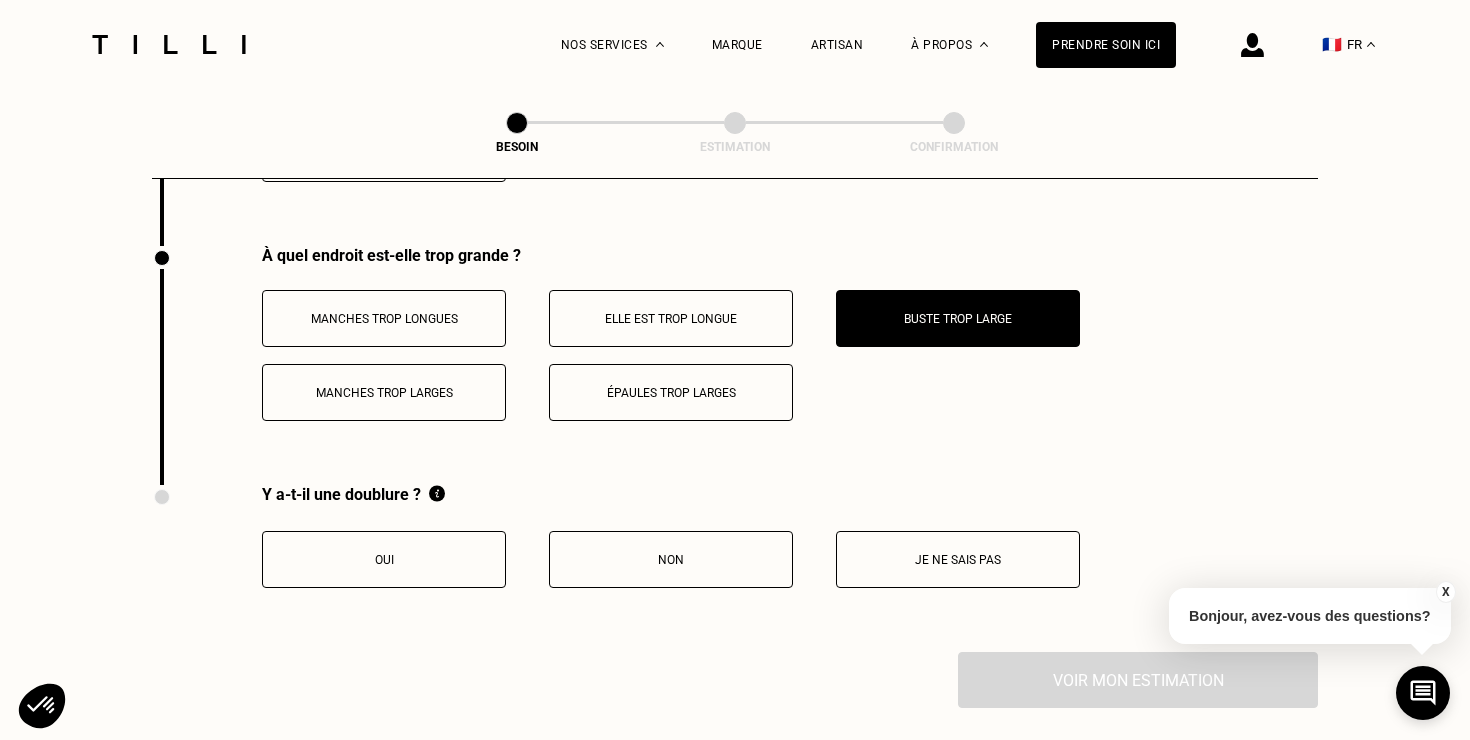 click on "Épaules trop larges" at bounding box center (671, 392) 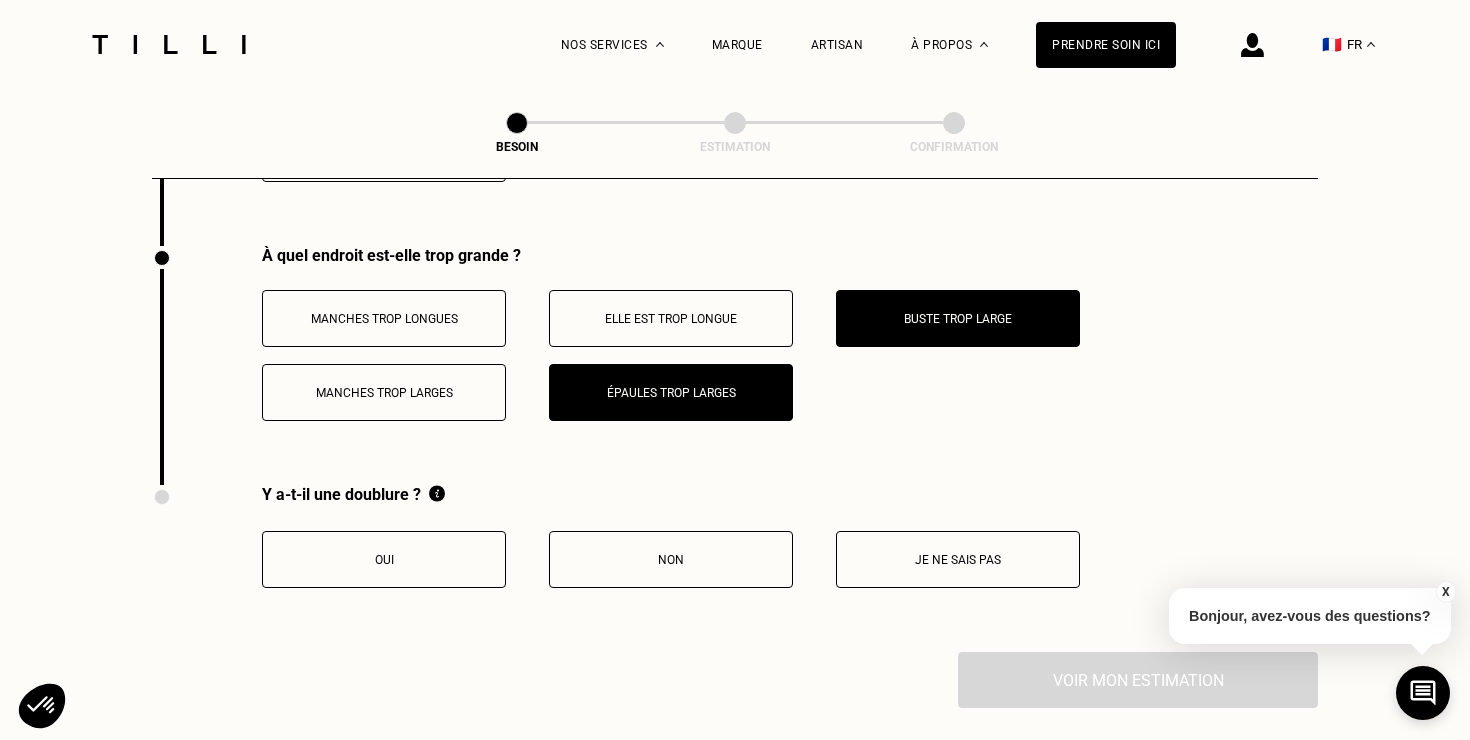 click on "Oui" at bounding box center [384, 560] 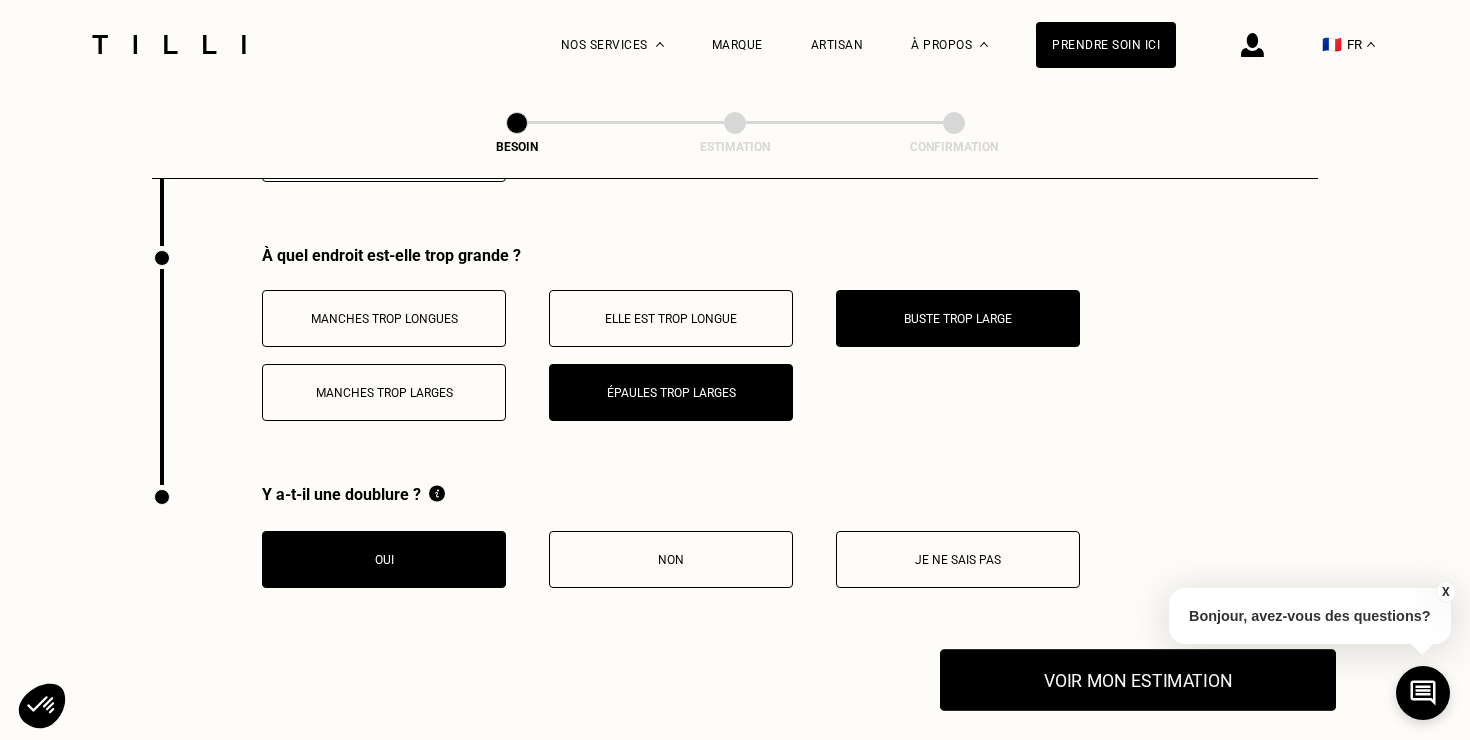 click on "Voir mon estimation" at bounding box center [1138, 680] 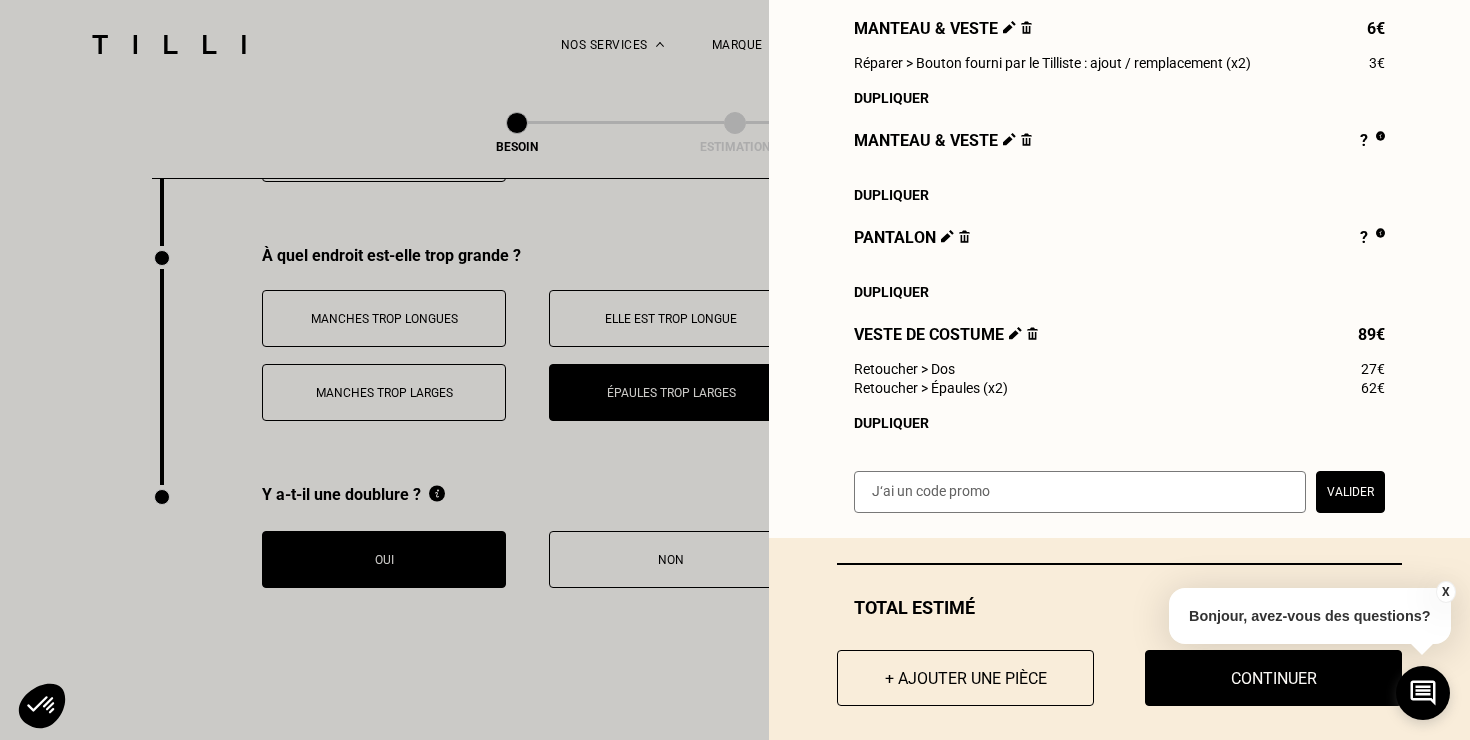 scroll, scrollTop: 791, scrollLeft: 0, axis: vertical 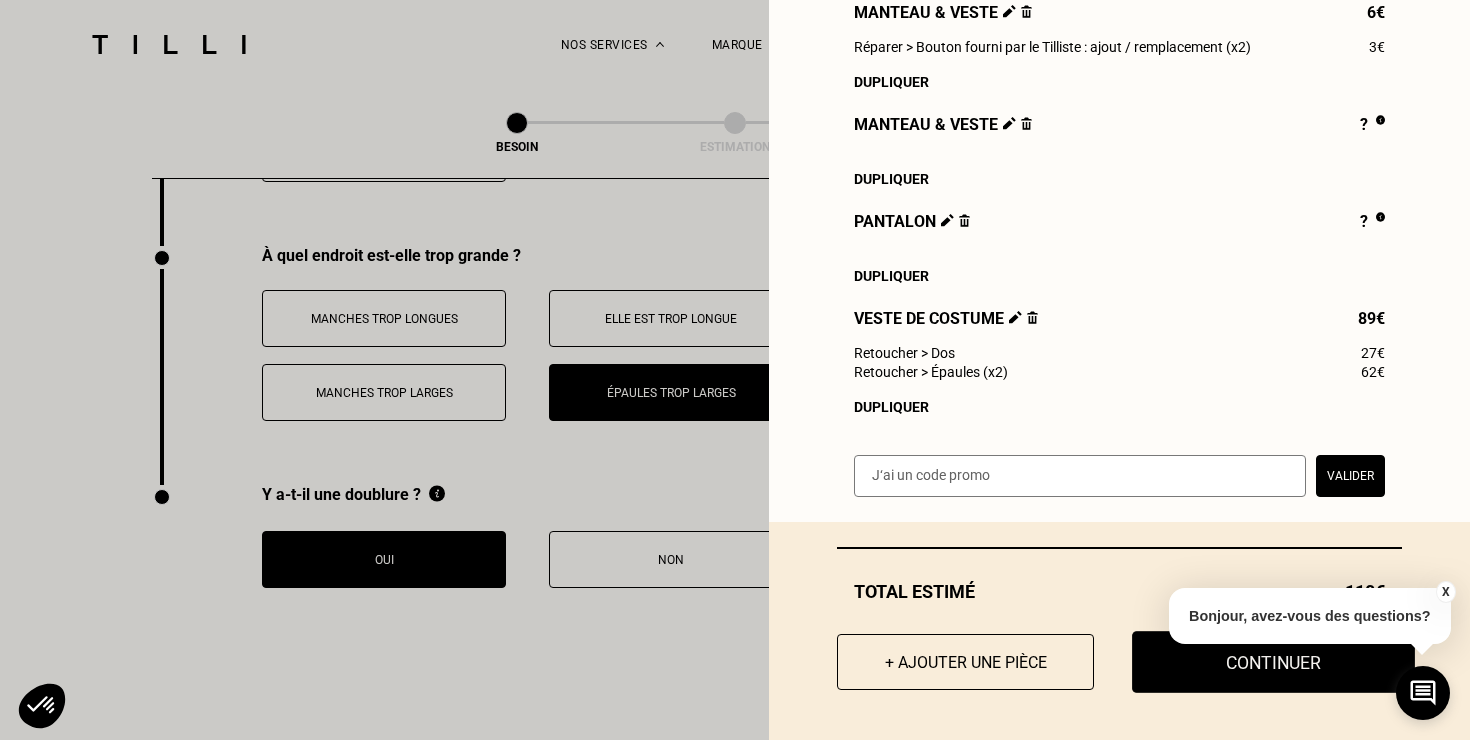 click on "Continuer" at bounding box center [1273, 662] 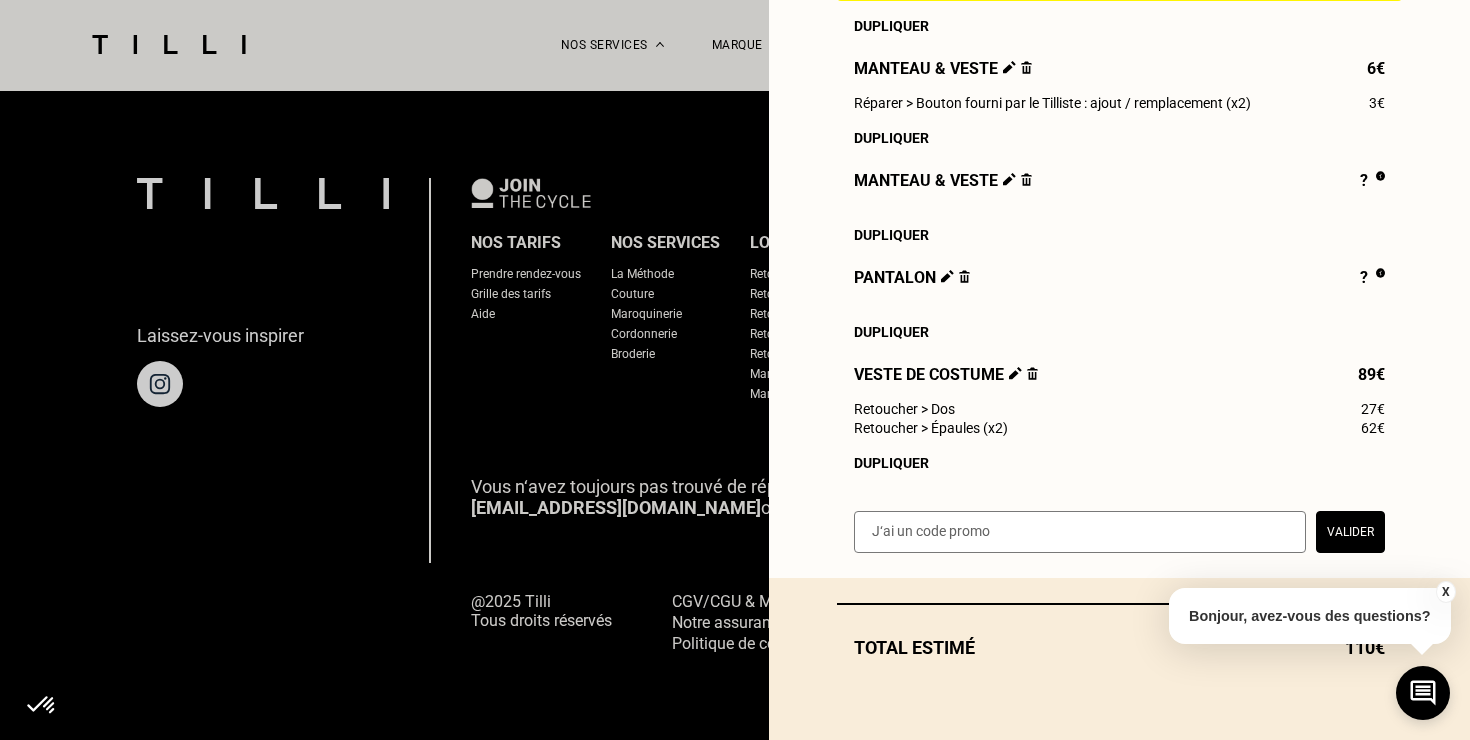 scroll, scrollTop: 1281, scrollLeft: 0, axis: vertical 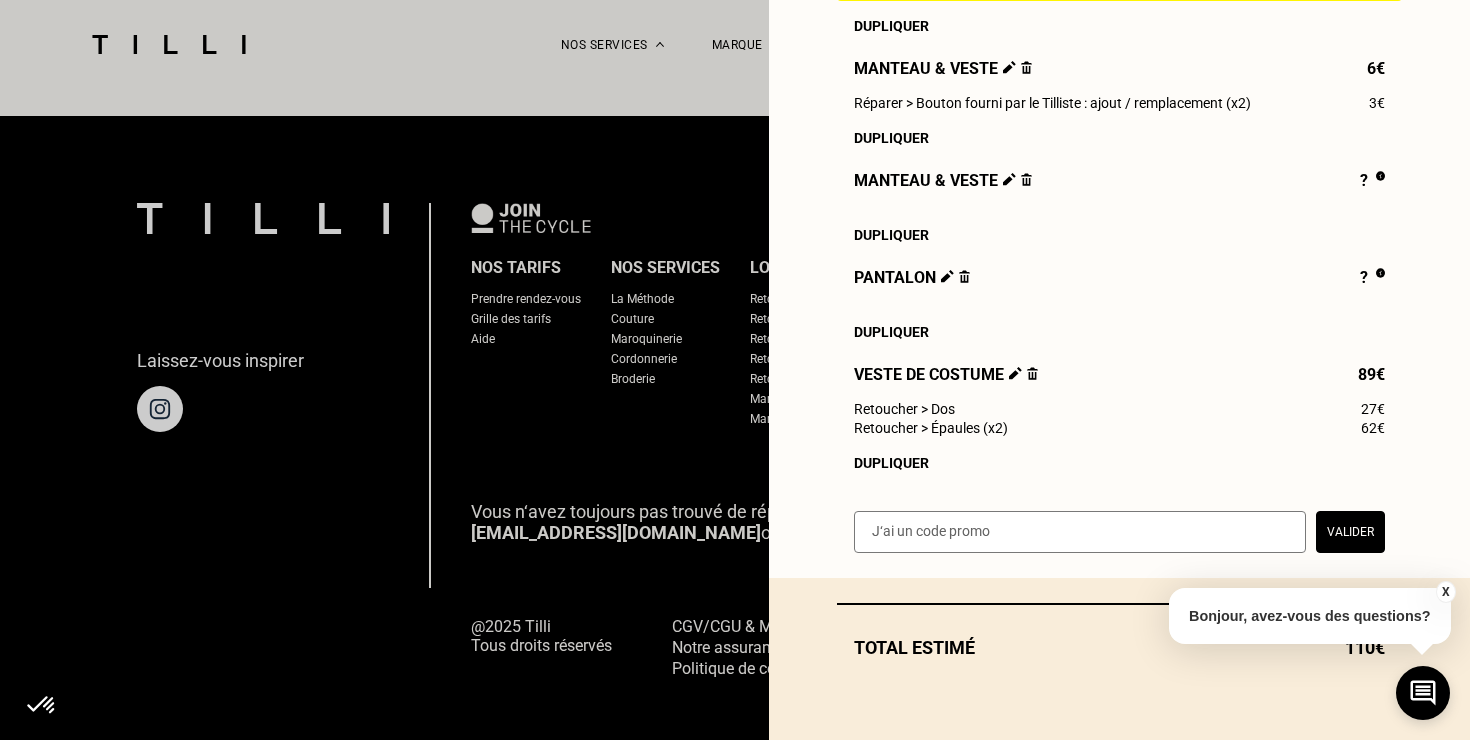 select on "FR" 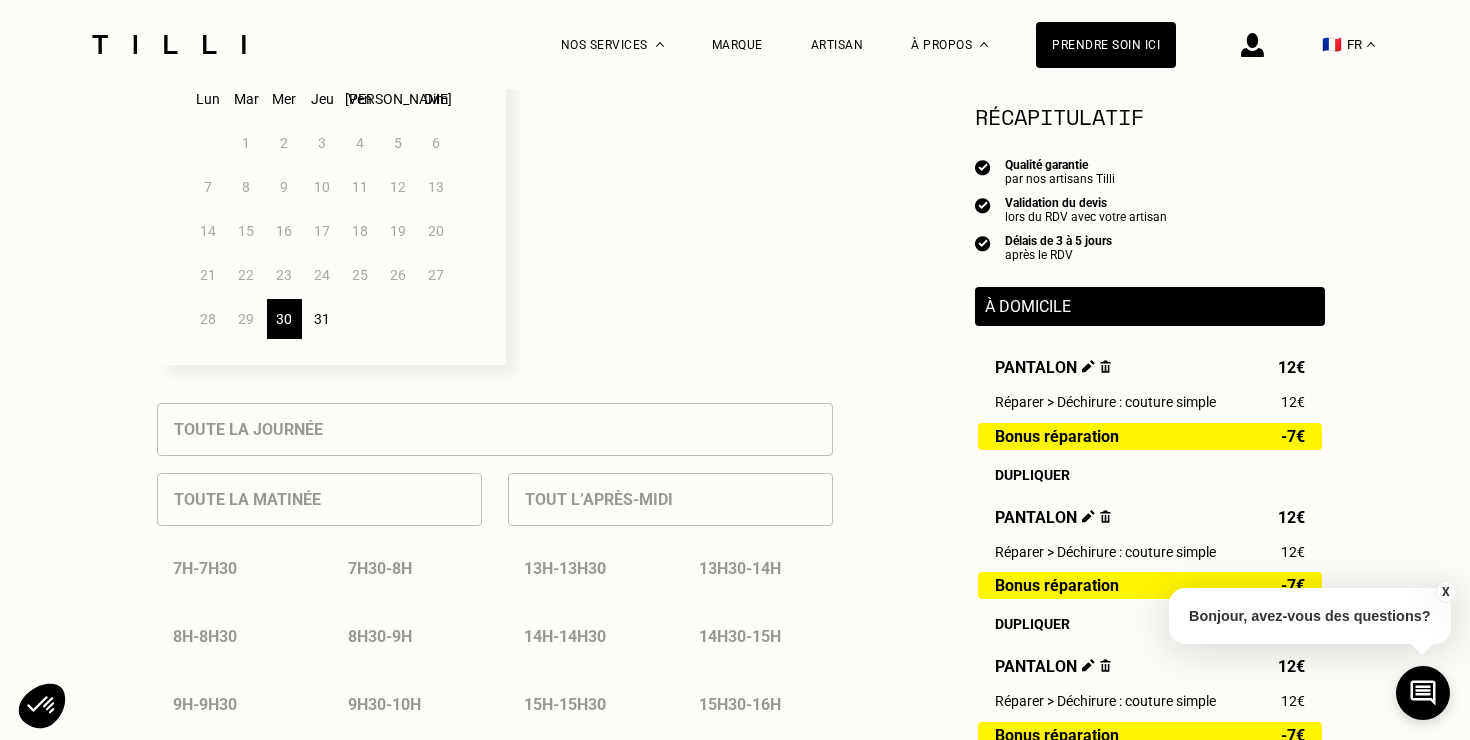 scroll, scrollTop: 638, scrollLeft: 0, axis: vertical 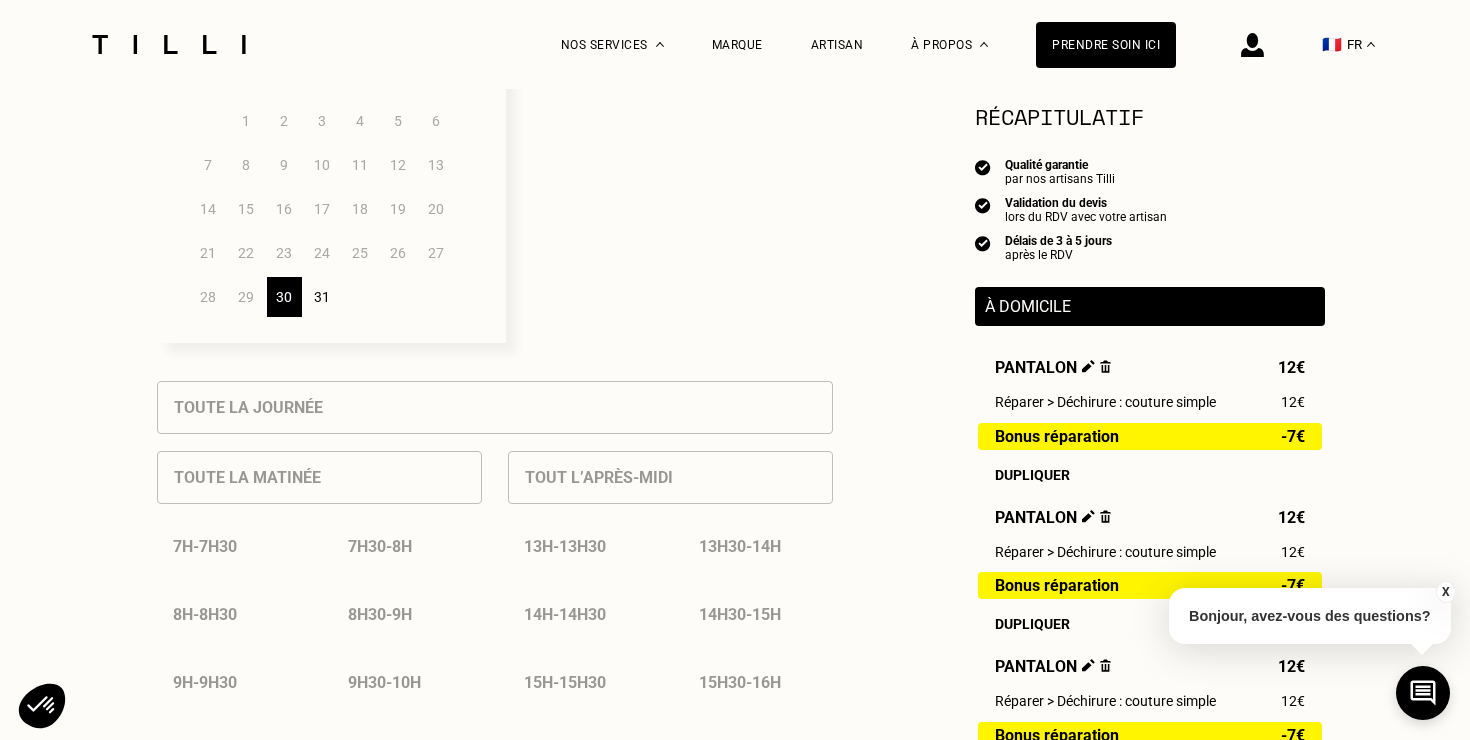 click on "31" at bounding box center (322, 297) 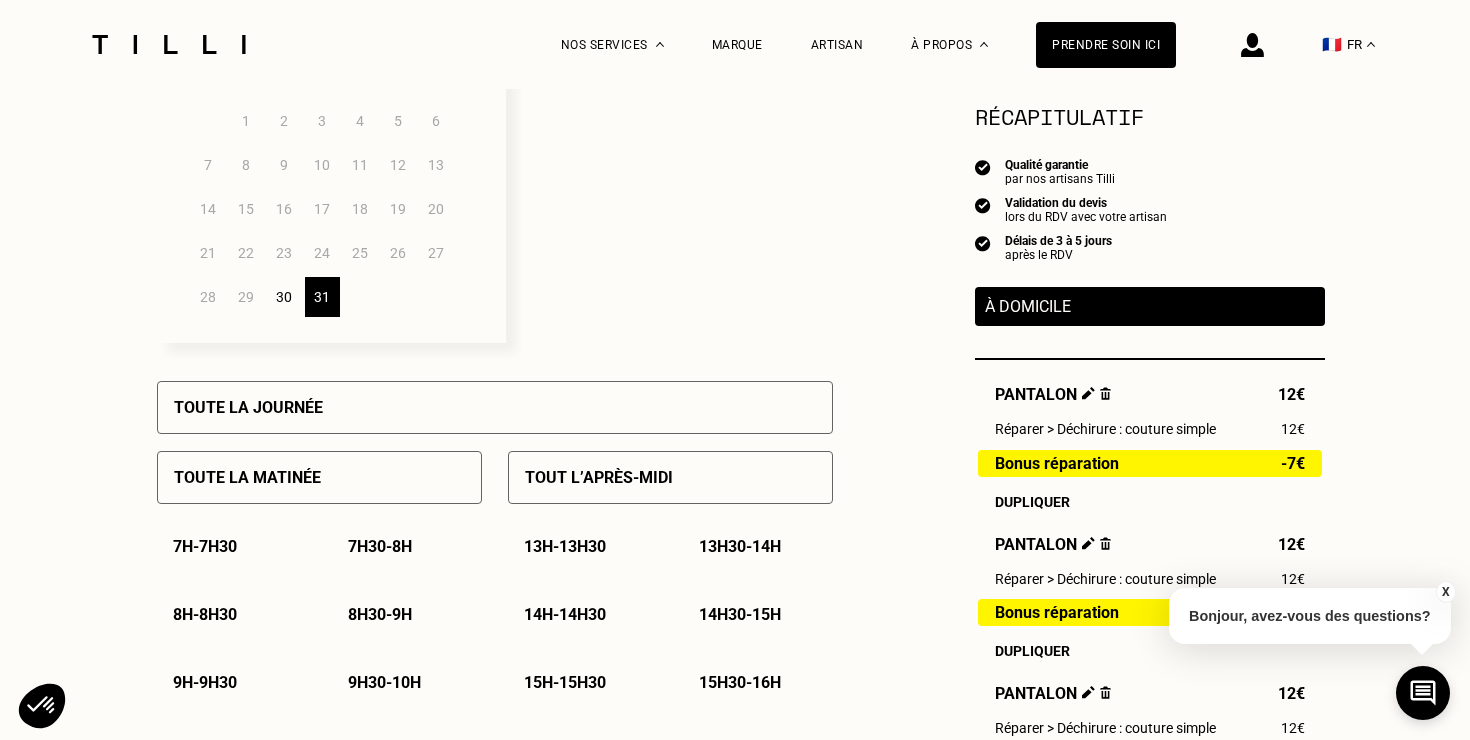 click on "Toute la journée" at bounding box center (495, 407) 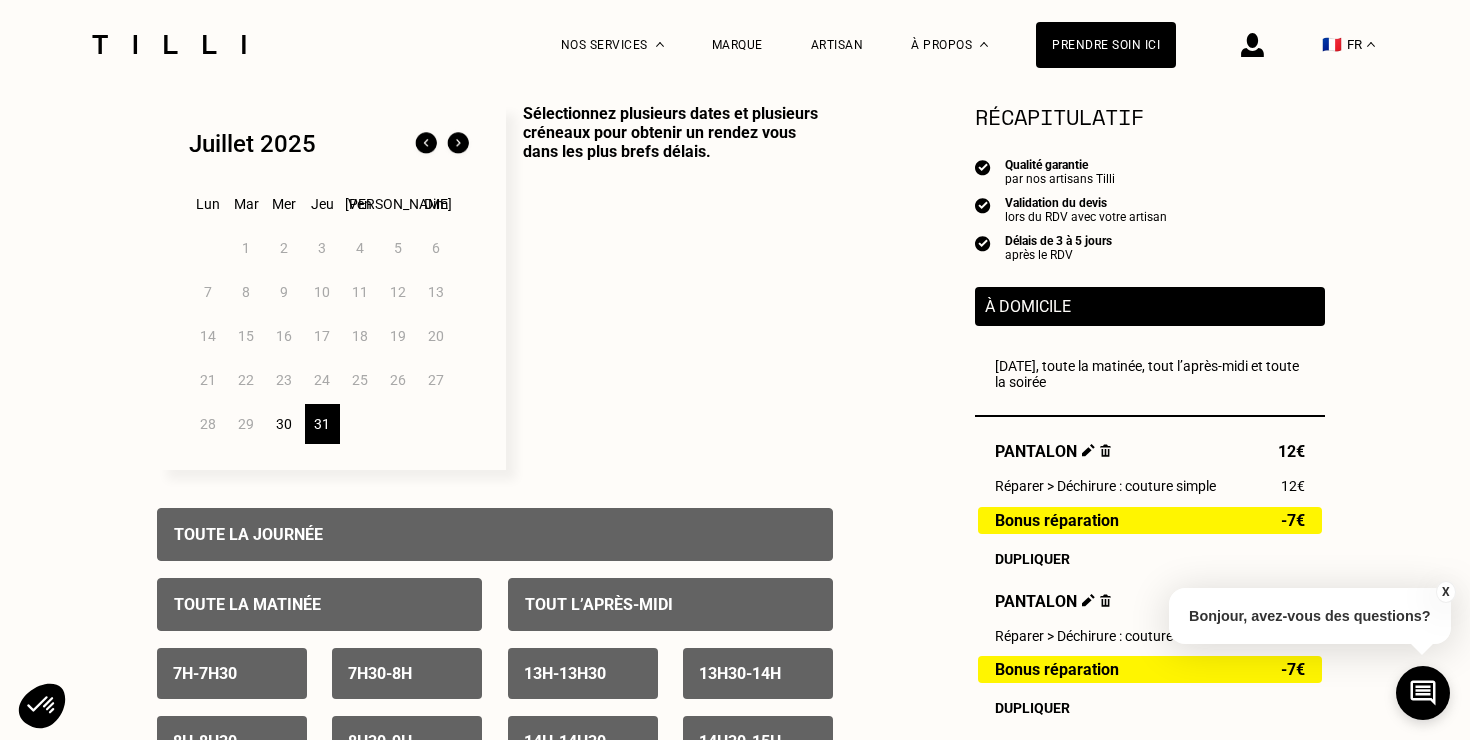 scroll, scrollTop: 450, scrollLeft: 0, axis: vertical 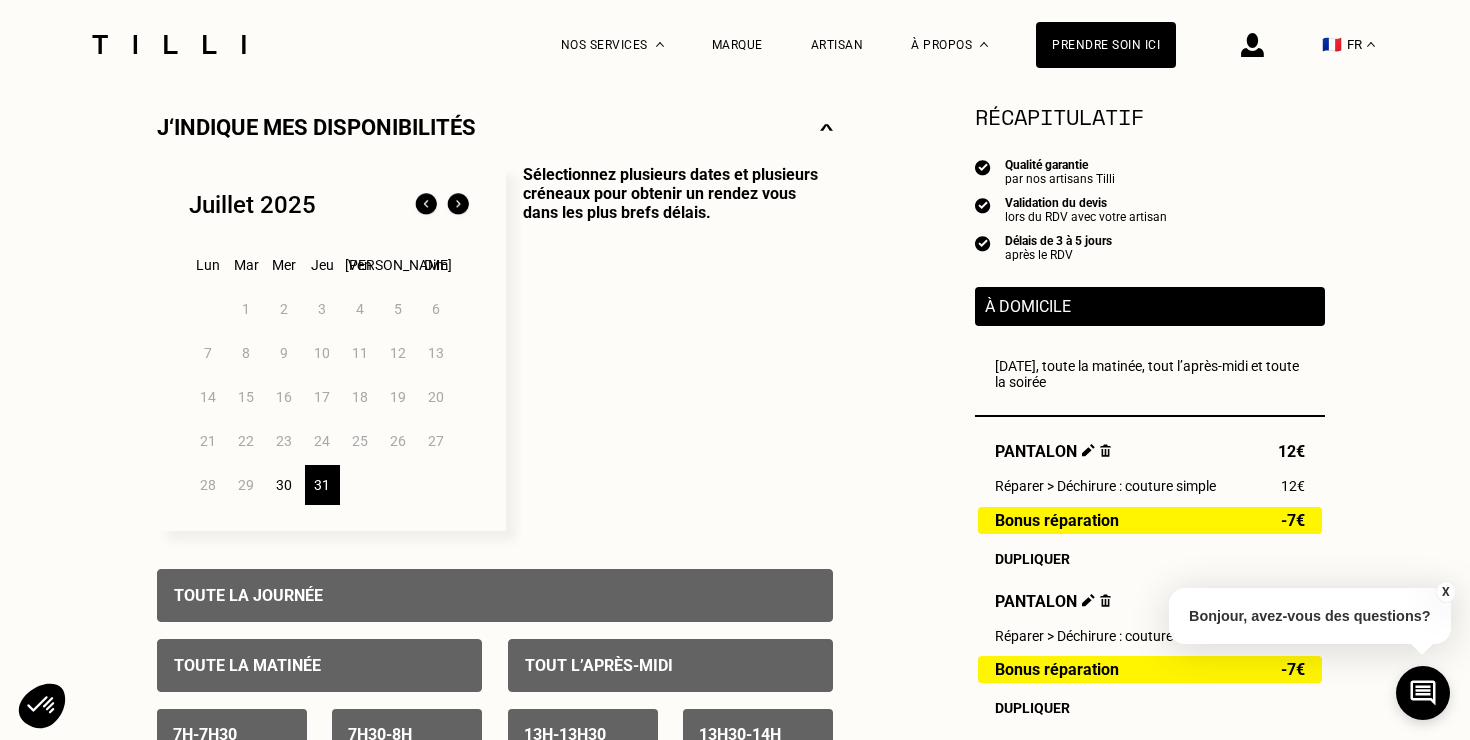 click at bounding box center (458, 205) 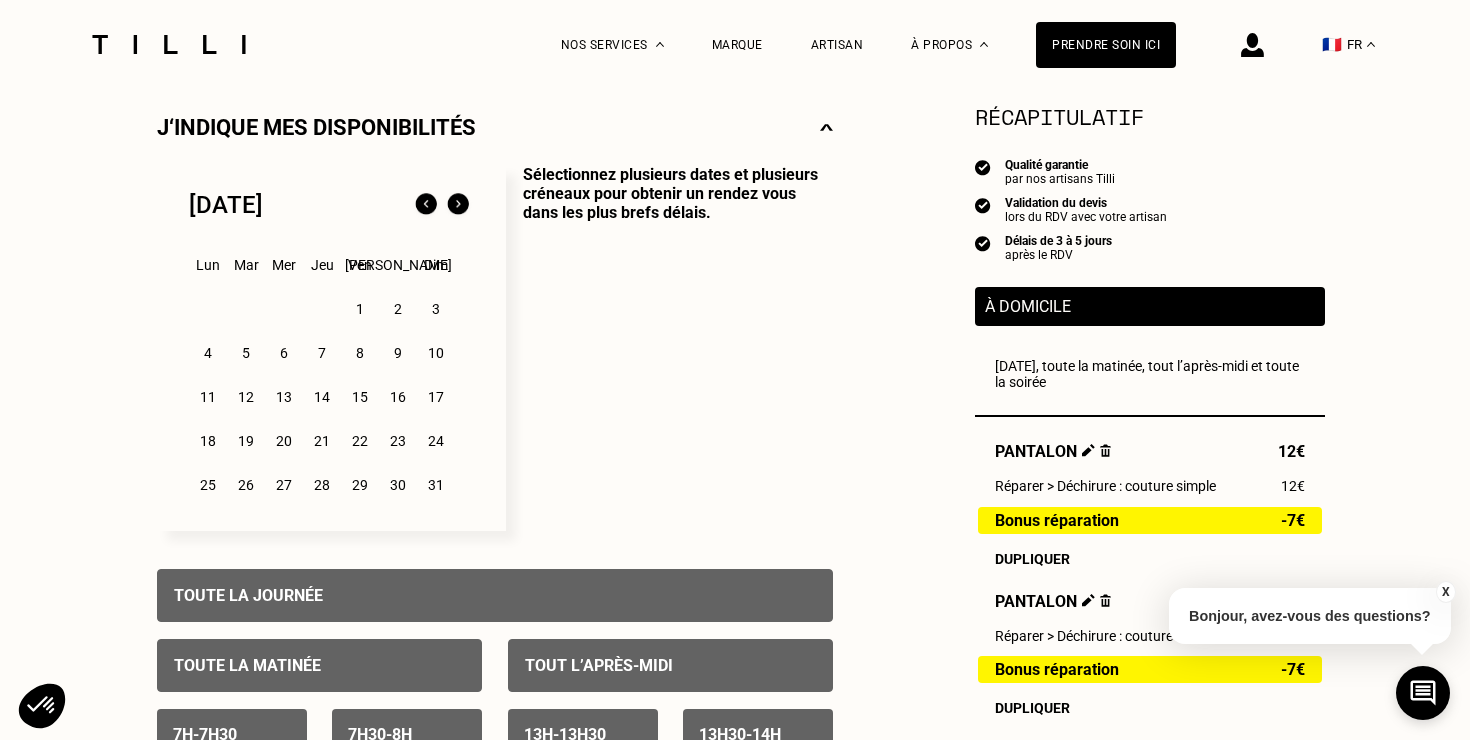 click on "1" at bounding box center (360, 309) 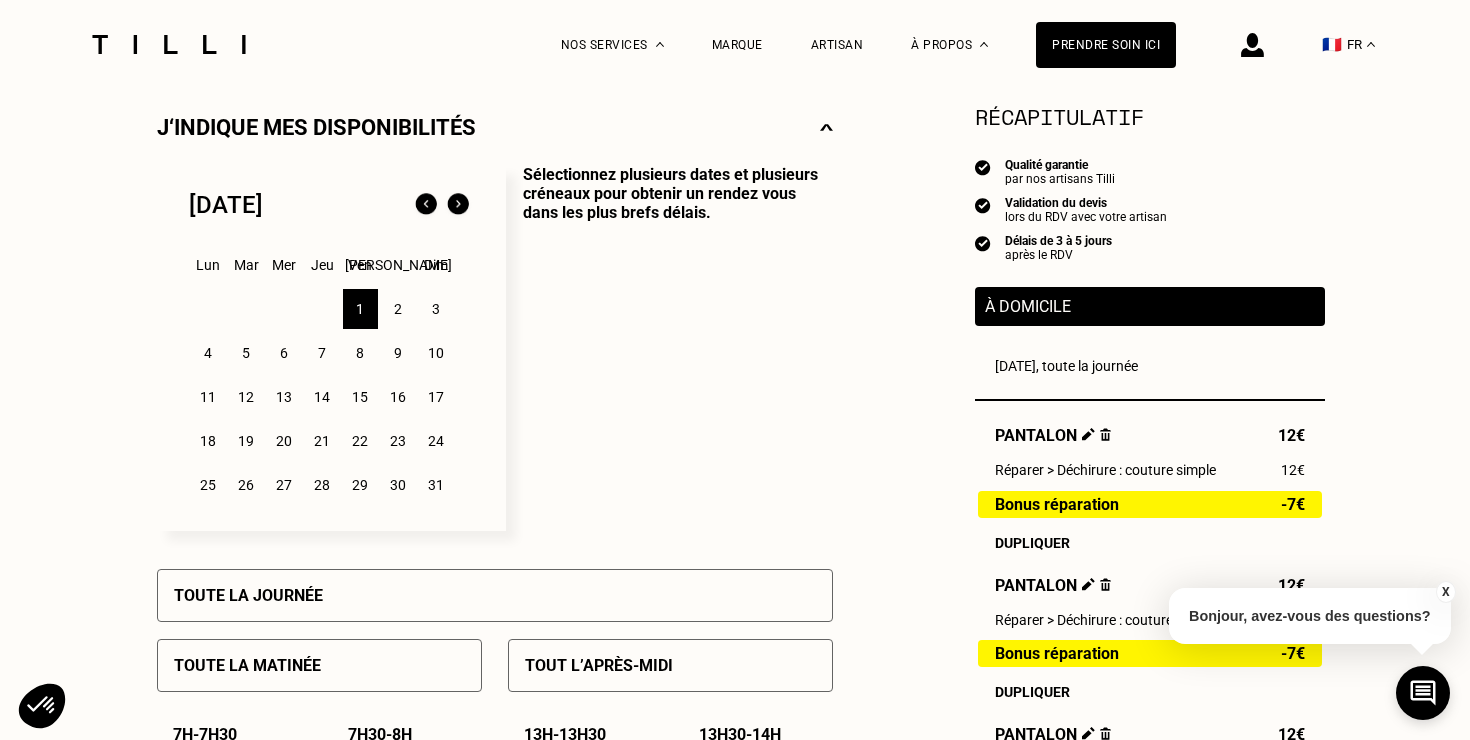 click on "Toute la journée" at bounding box center (495, 595) 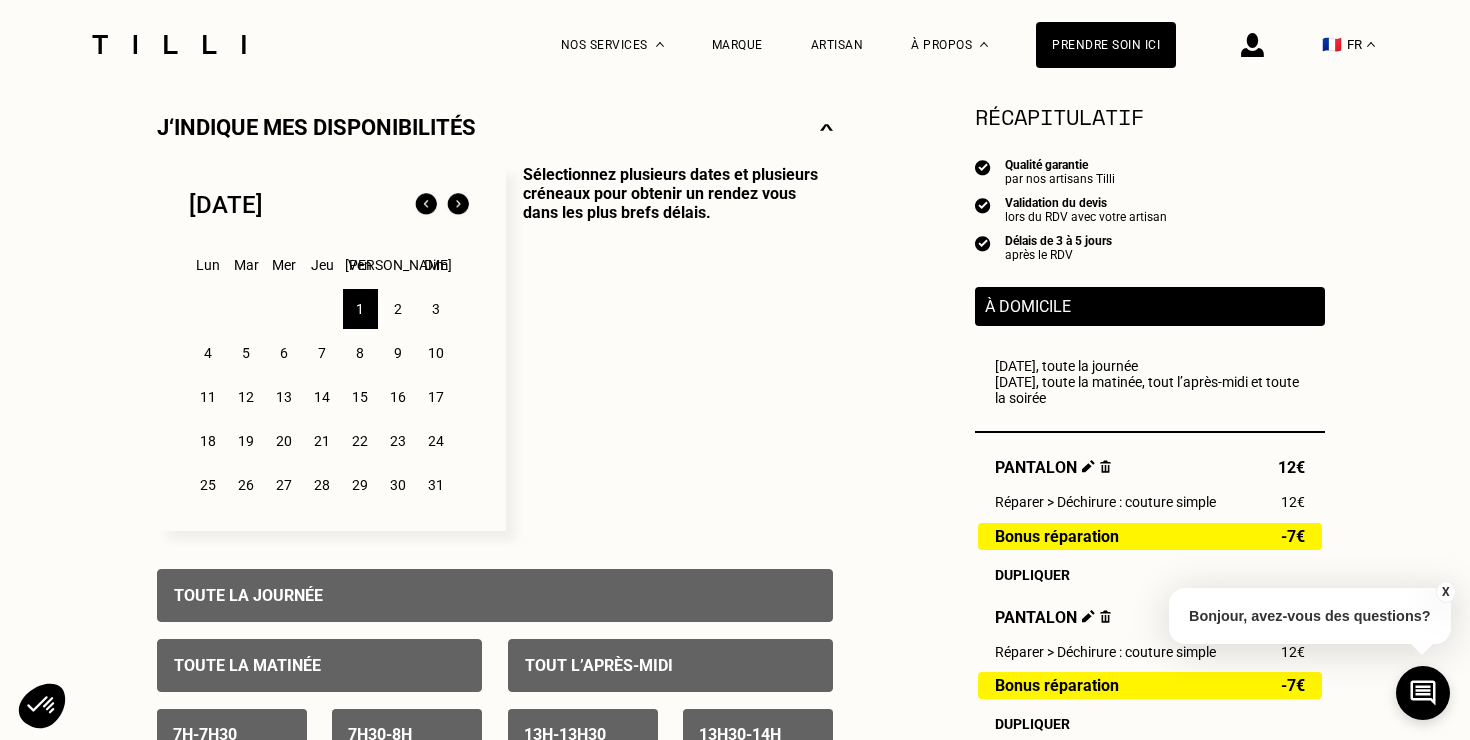 click at bounding box center (426, 205) 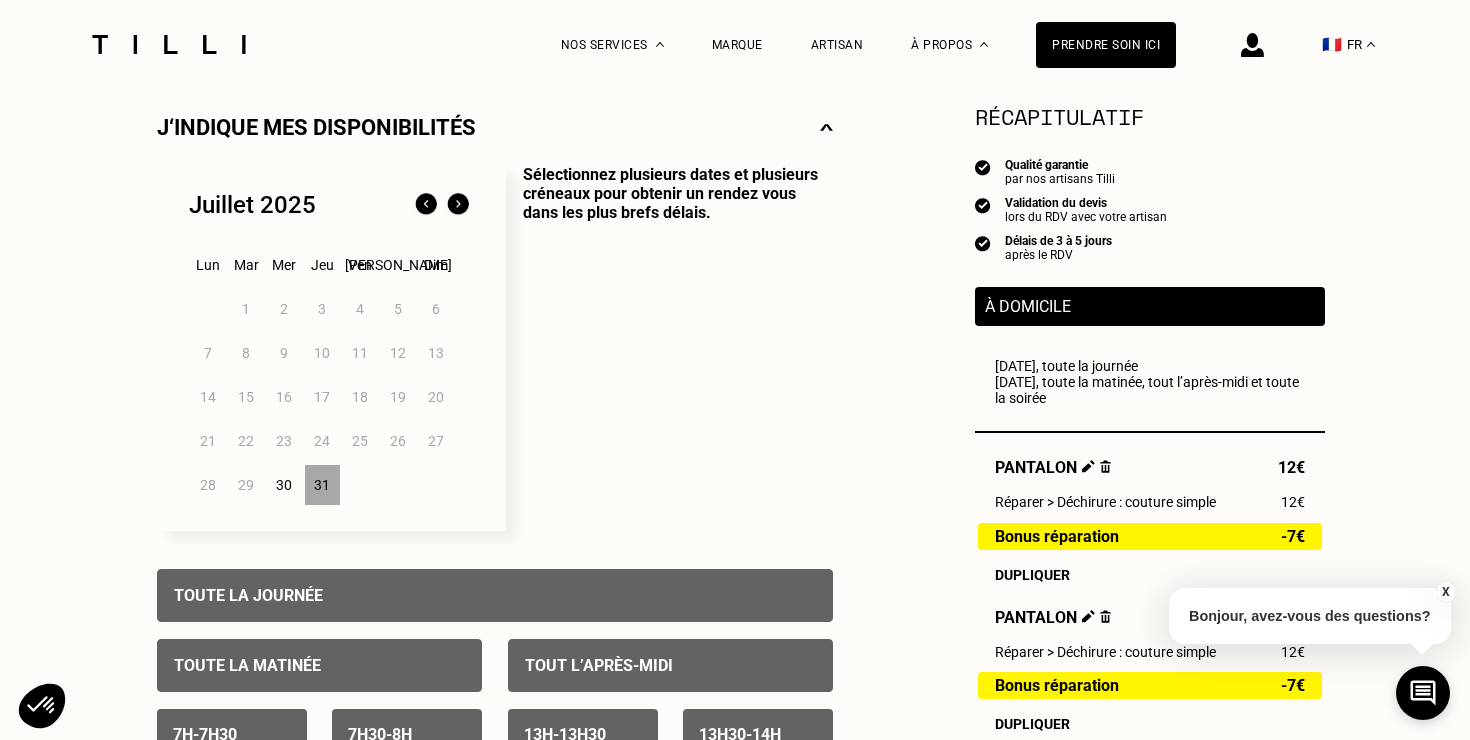 click on "31" at bounding box center [322, 485] 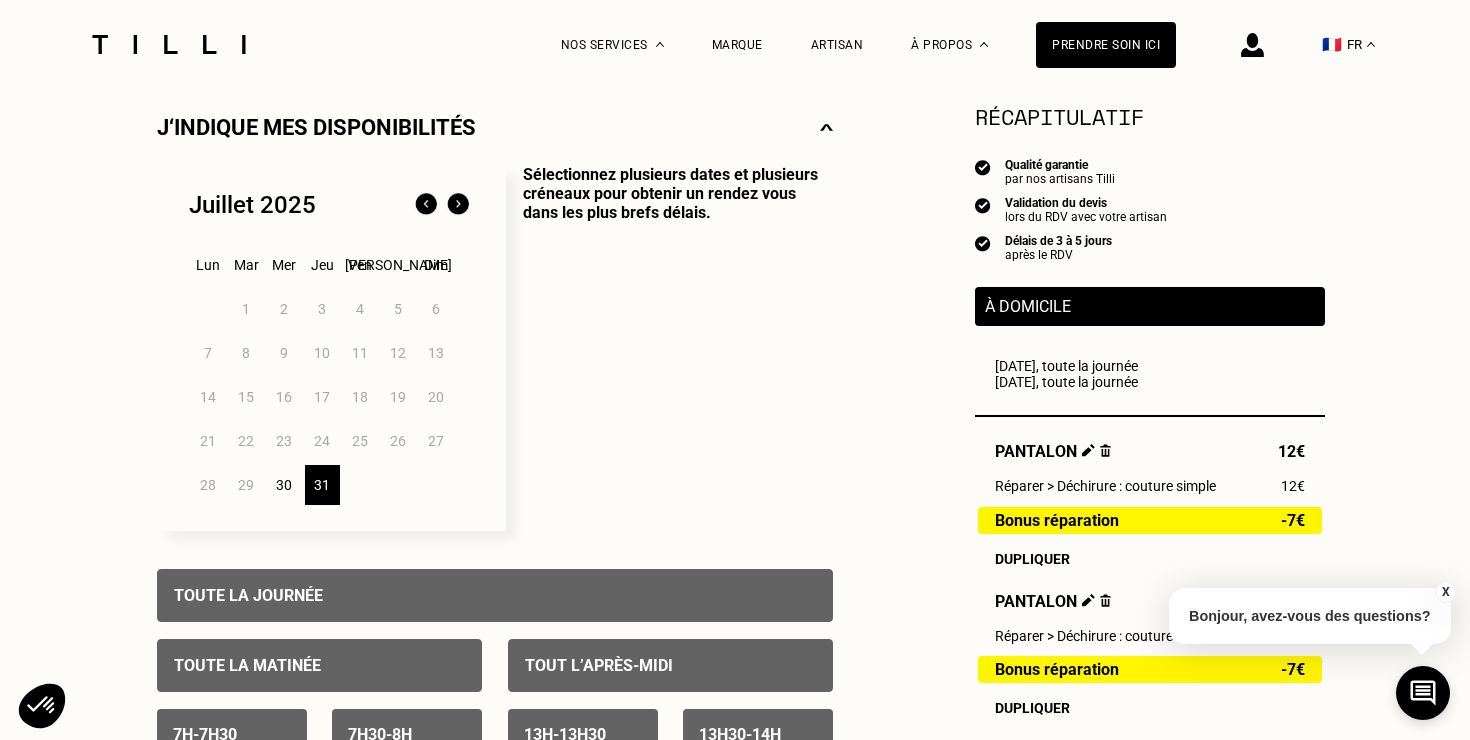 click at bounding box center [458, 205] 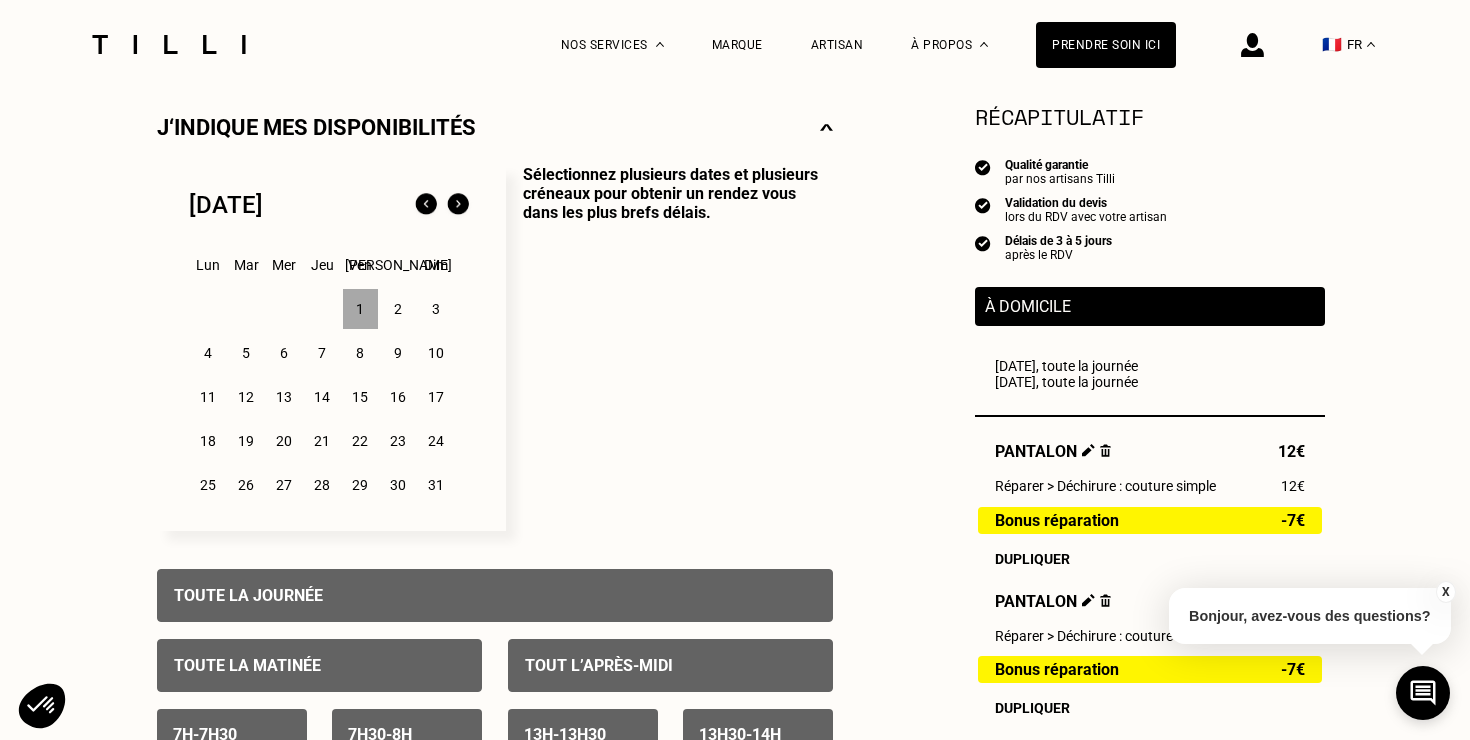 click on "2" at bounding box center (398, 309) 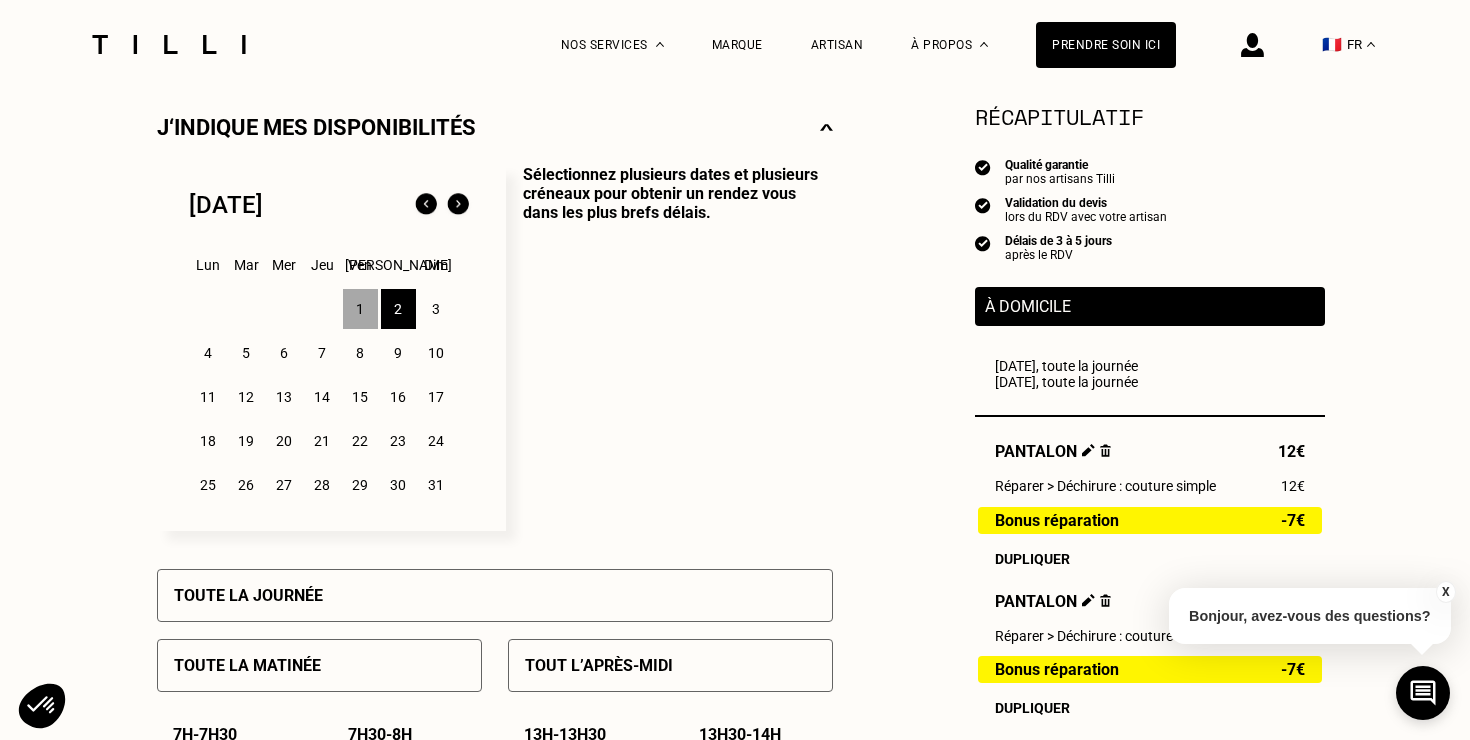 click on "Toute la journée" at bounding box center [495, 595] 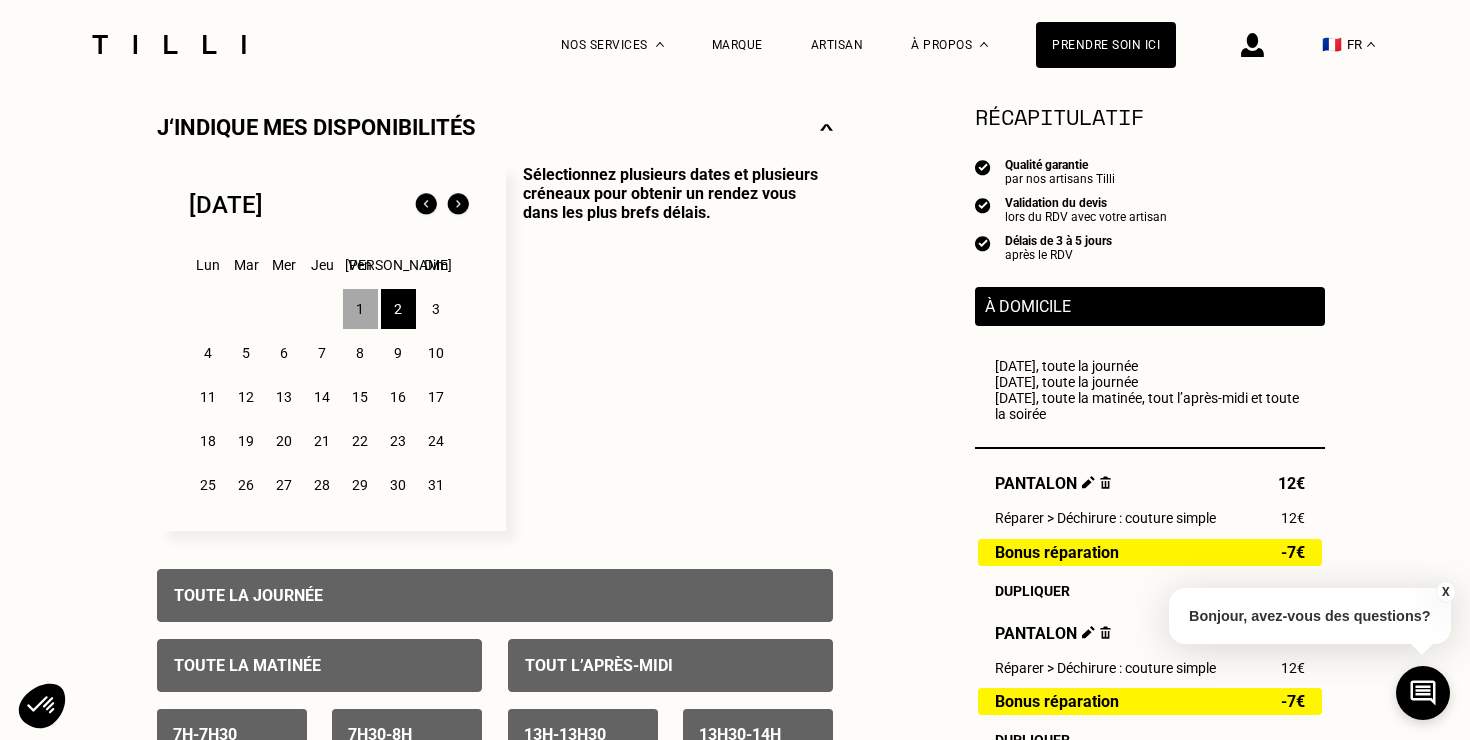 click on "3" at bounding box center (436, 309) 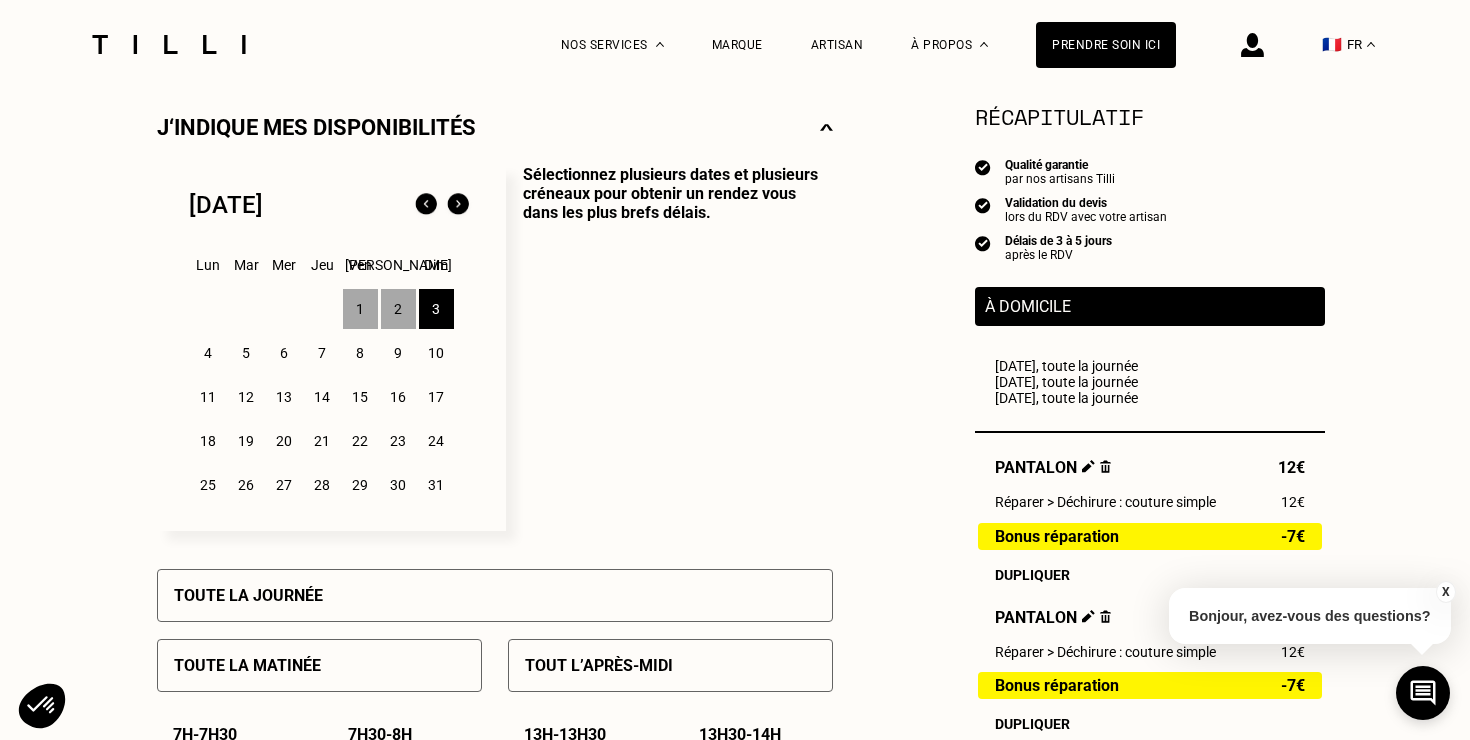 click on "Toute la journée" at bounding box center [495, 595] 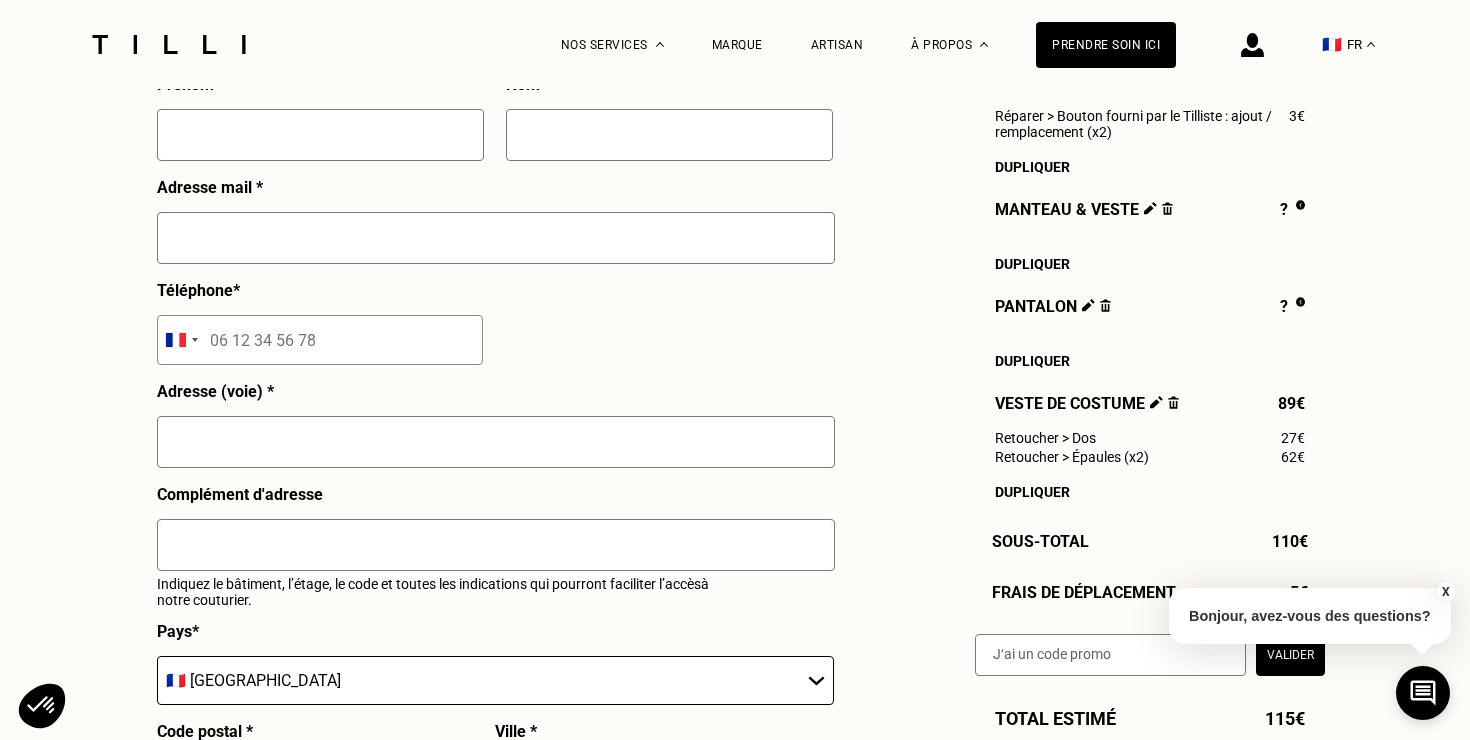 scroll, scrollTop: 1761, scrollLeft: 0, axis: vertical 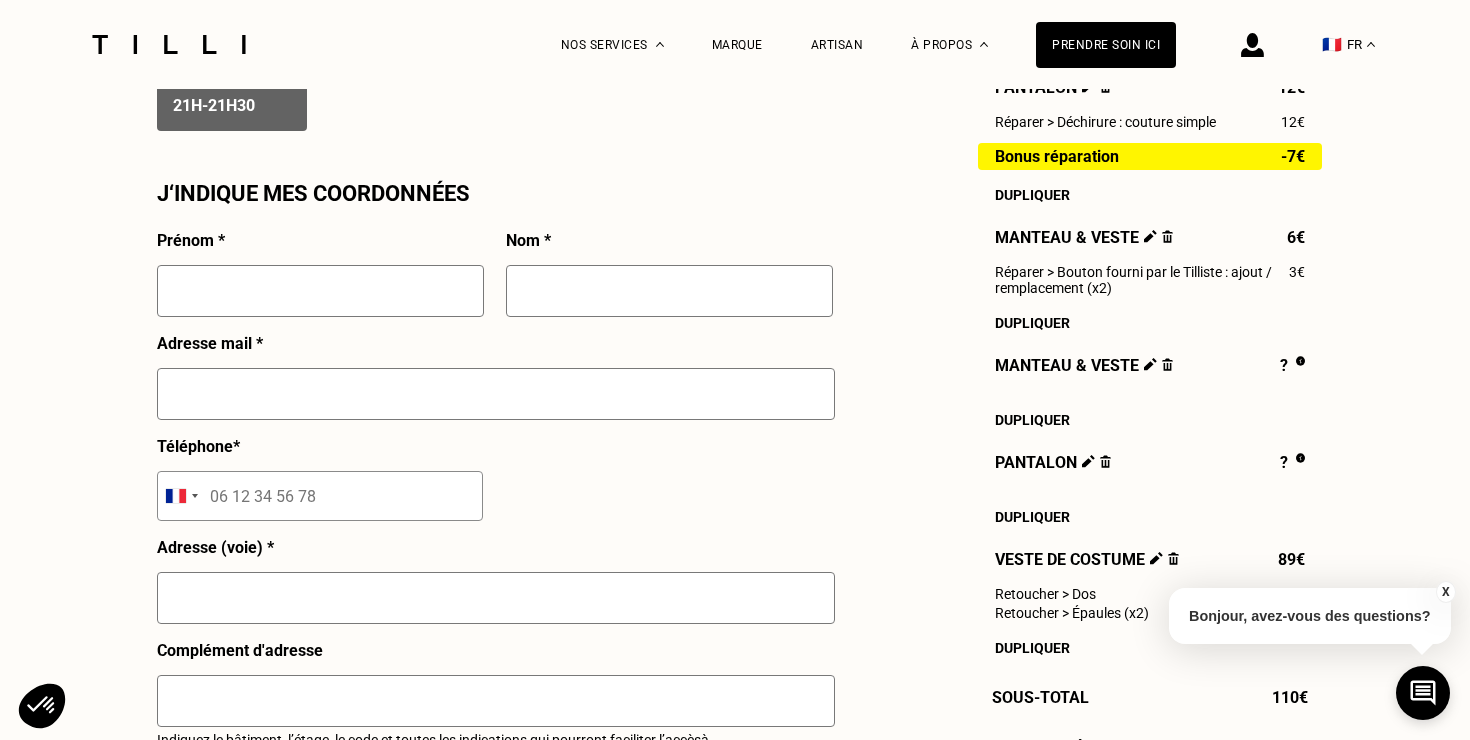 click at bounding box center (320, 291) 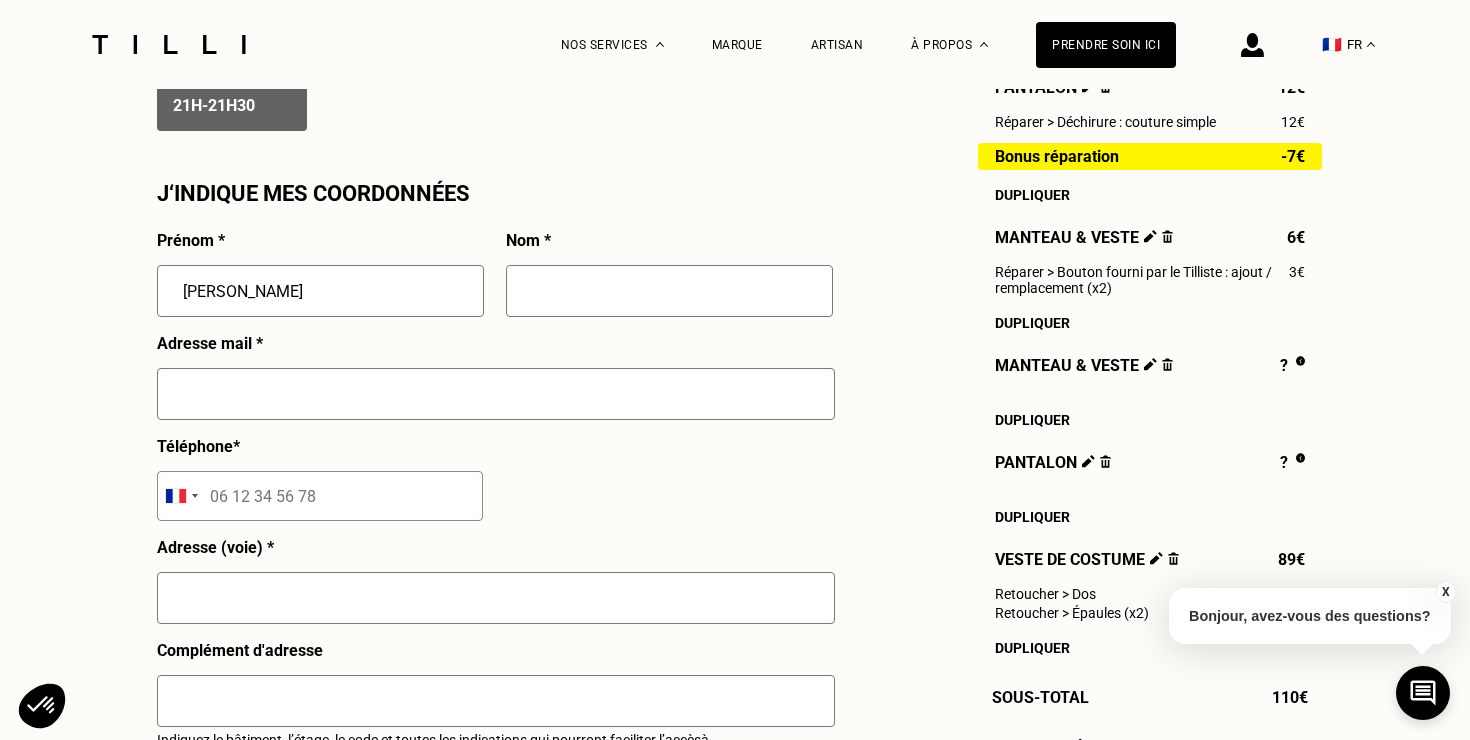 type on "[PERSON_NAME]" 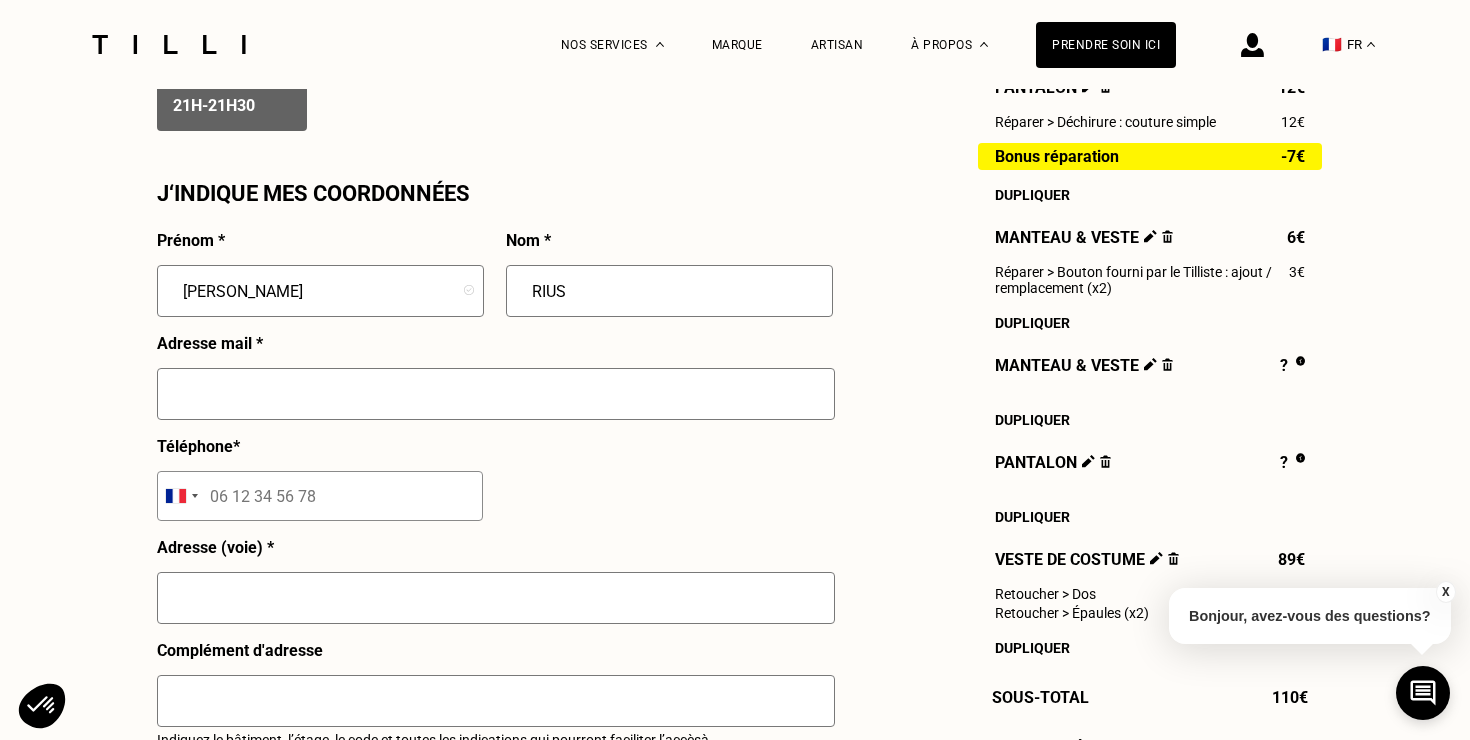 type on "RIUS" 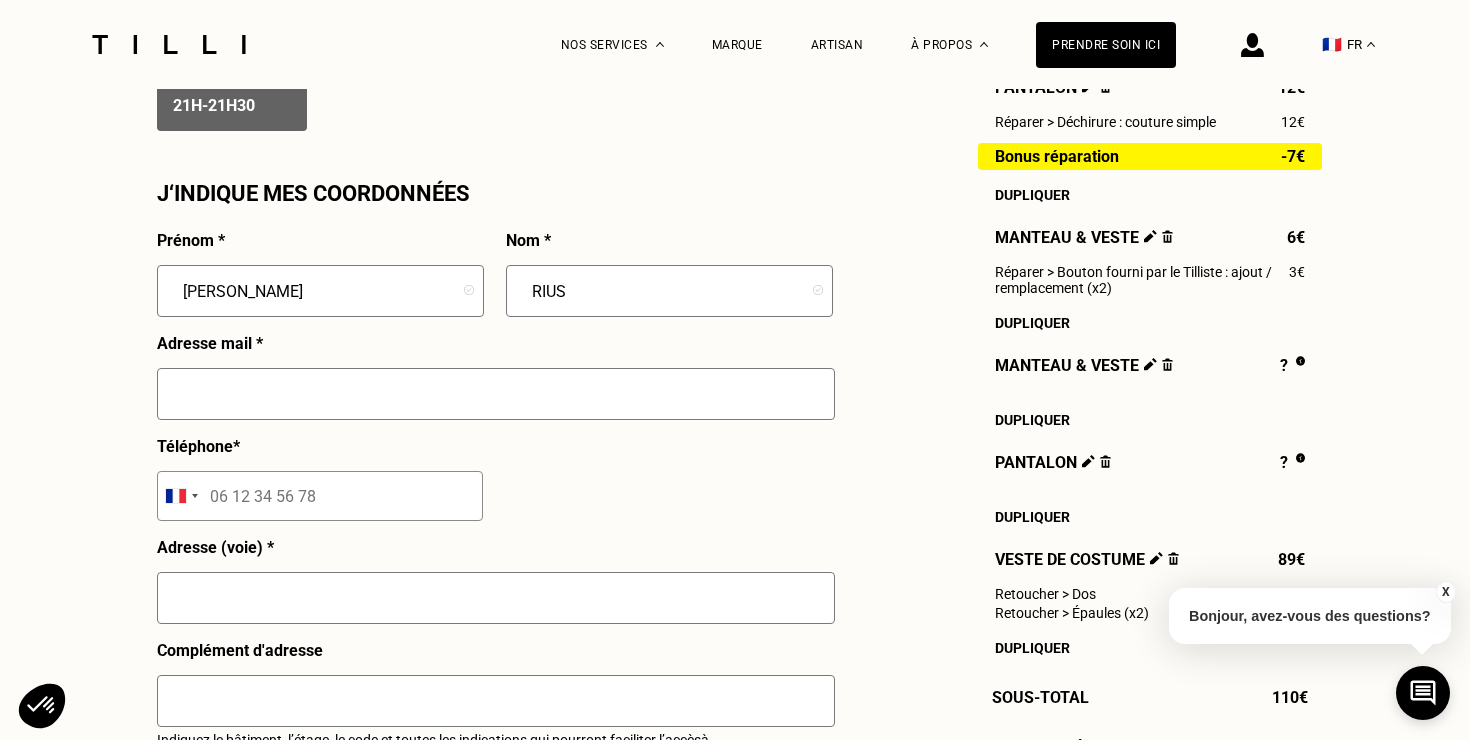 type on "b" 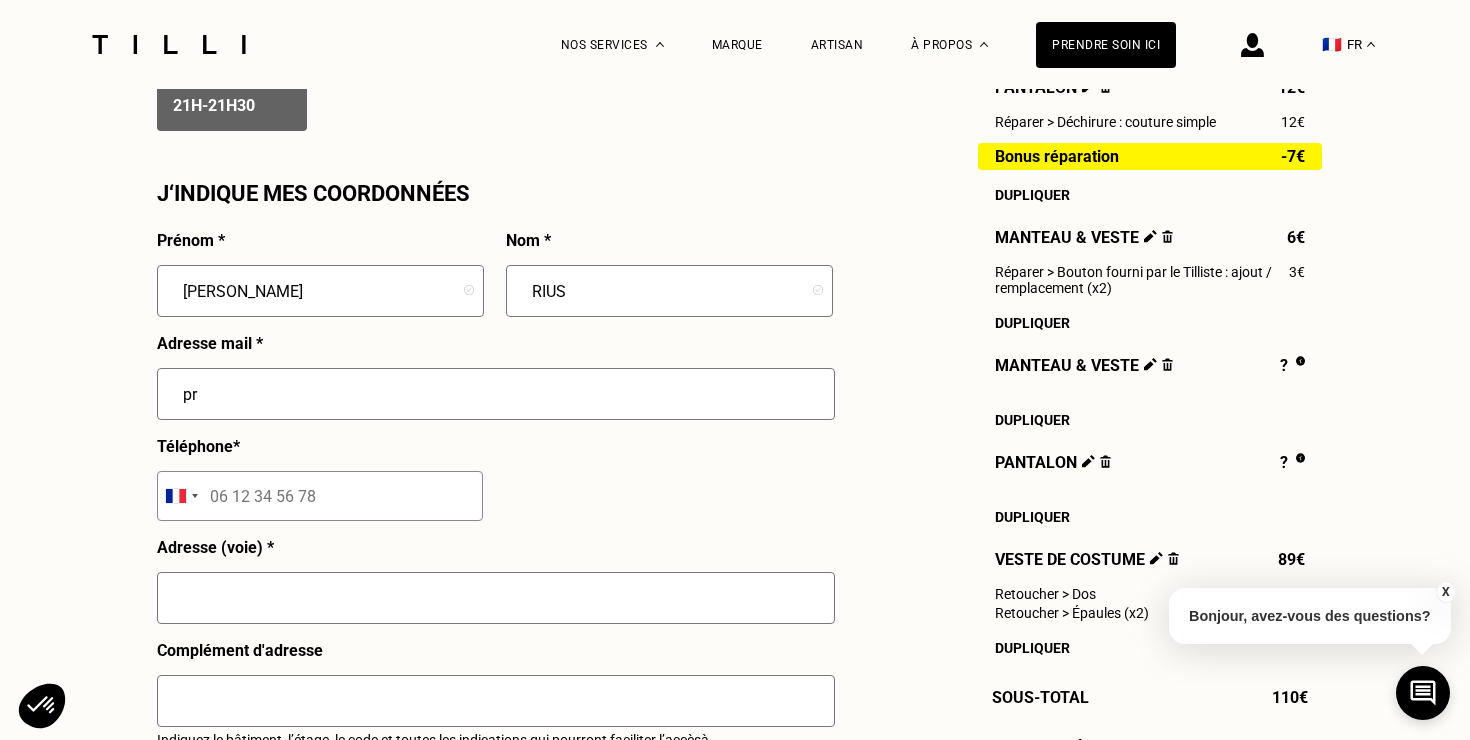 type on "p" 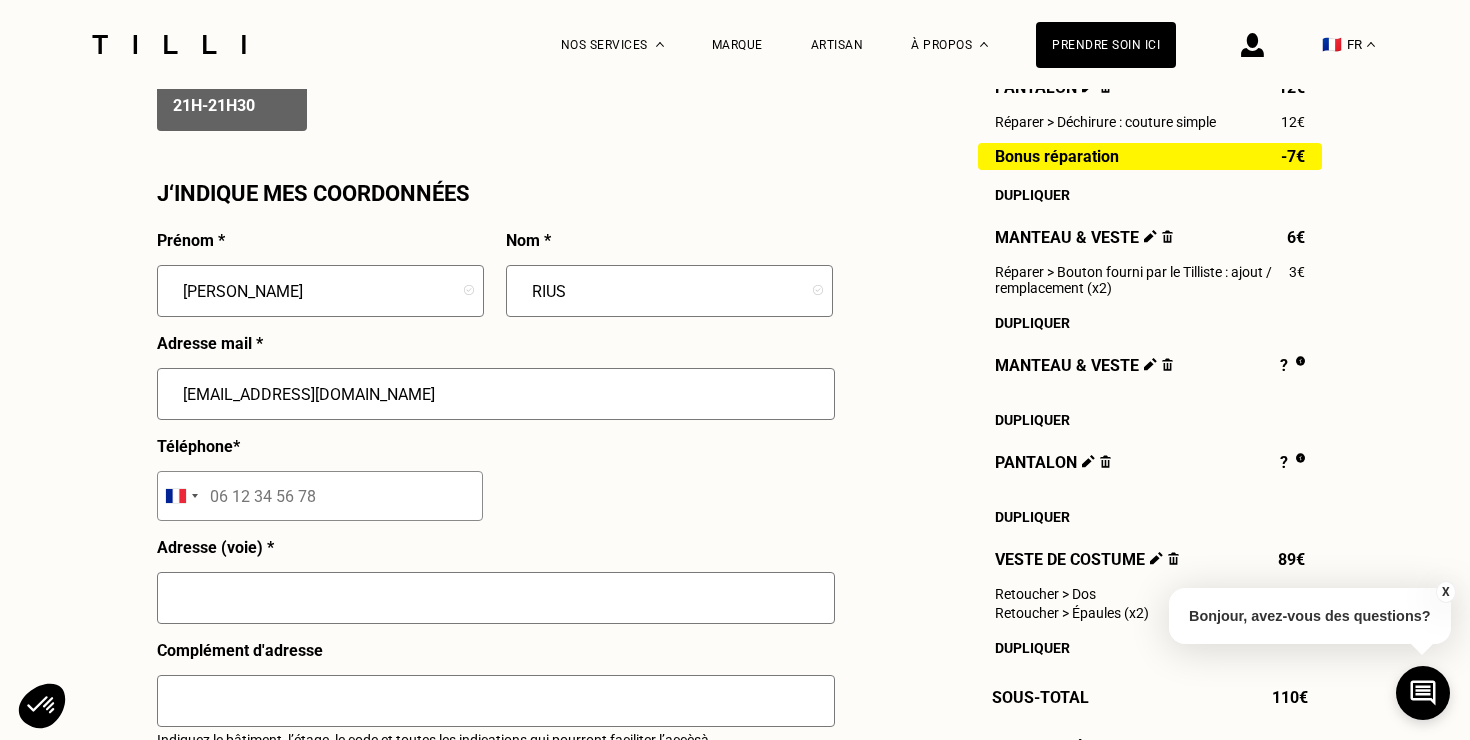 click at bounding box center (320, 496) 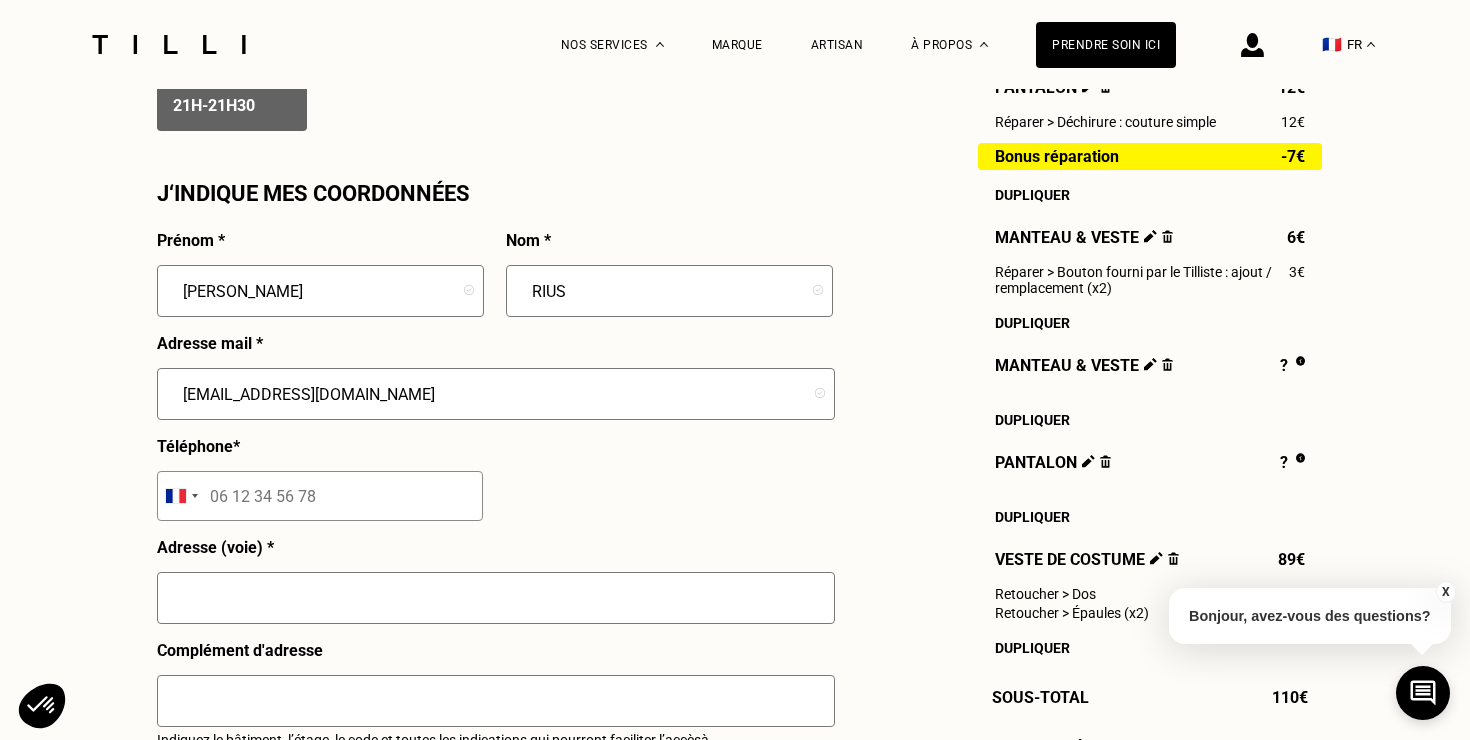 click on "[EMAIL_ADDRESS][DOMAIN_NAME]" at bounding box center (496, 394) 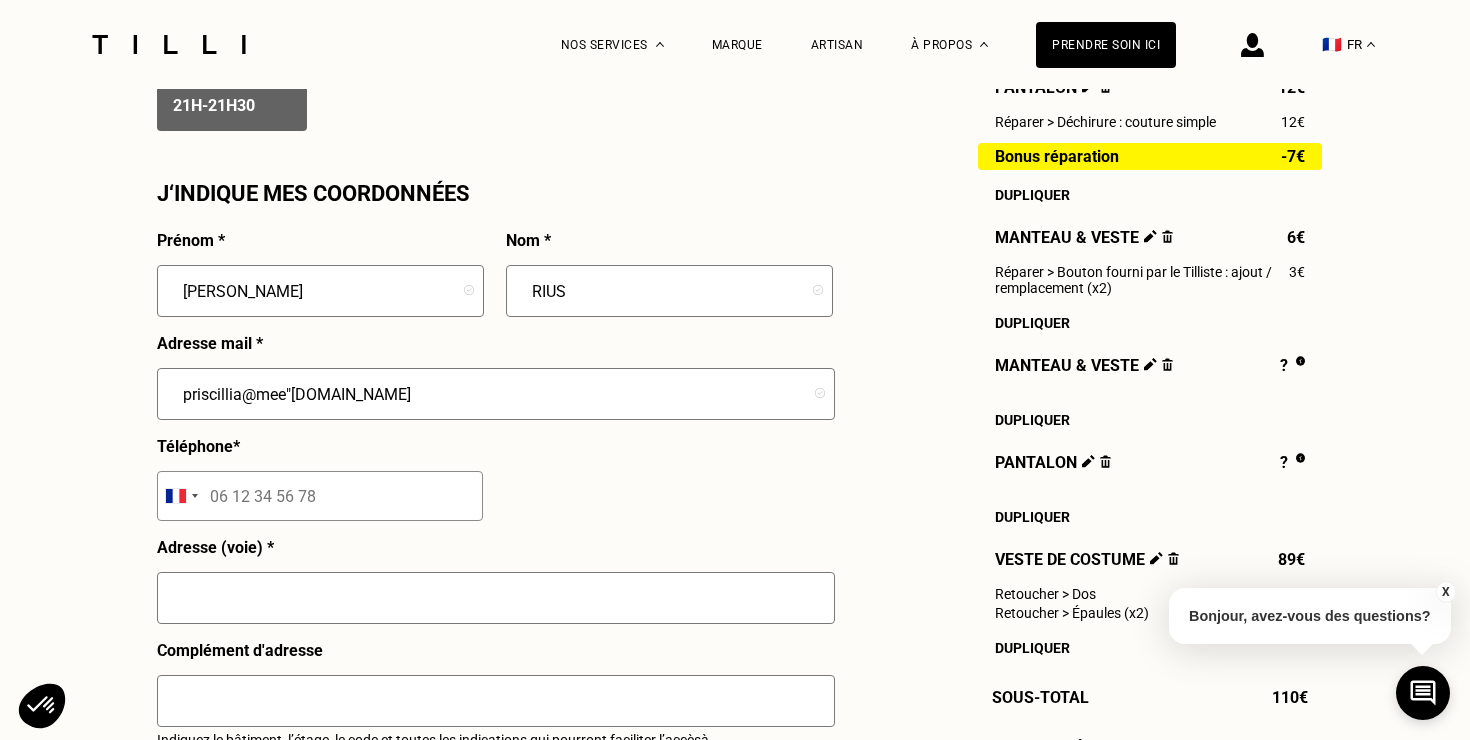 click on "priscillia@mee"[DOMAIN_NAME]" at bounding box center (496, 394) 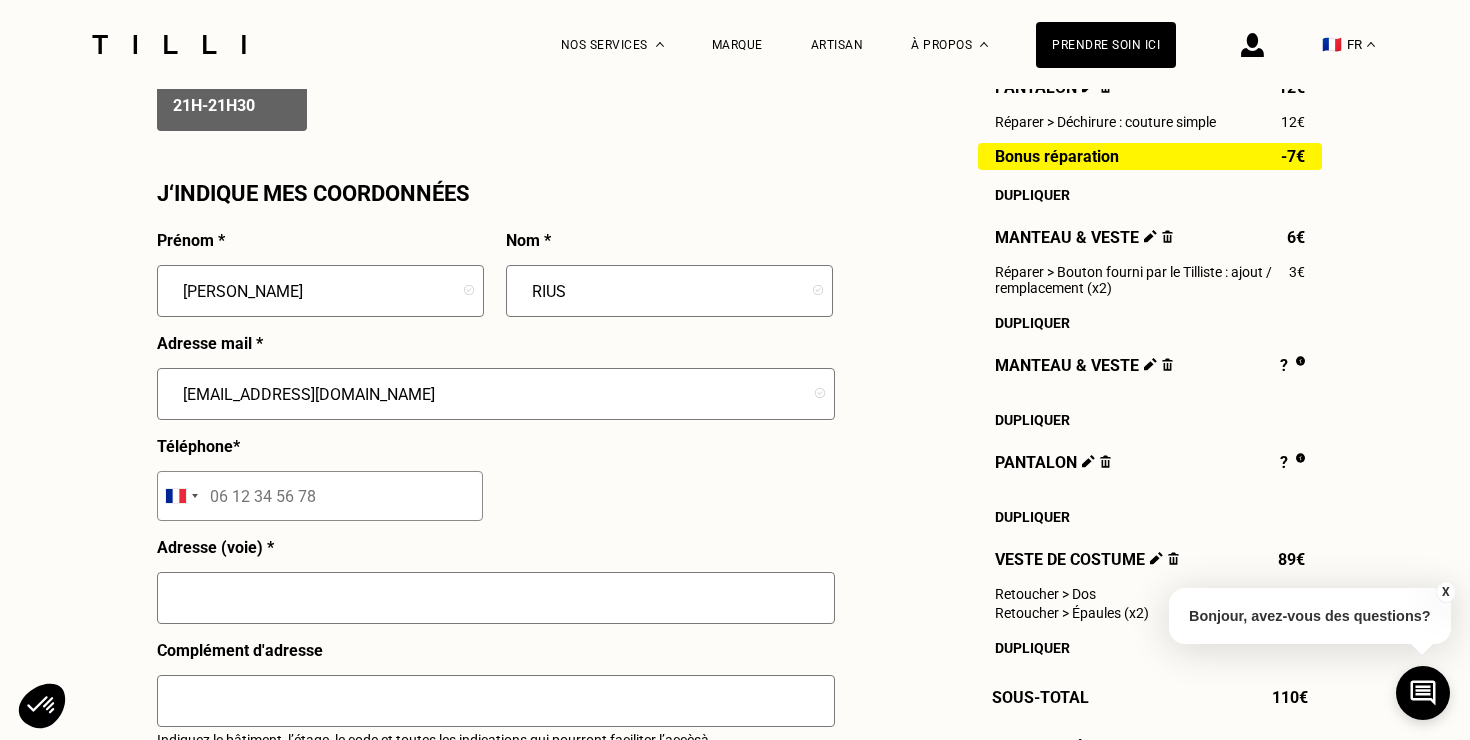 type on "[EMAIL_ADDRESS][DOMAIN_NAME]" 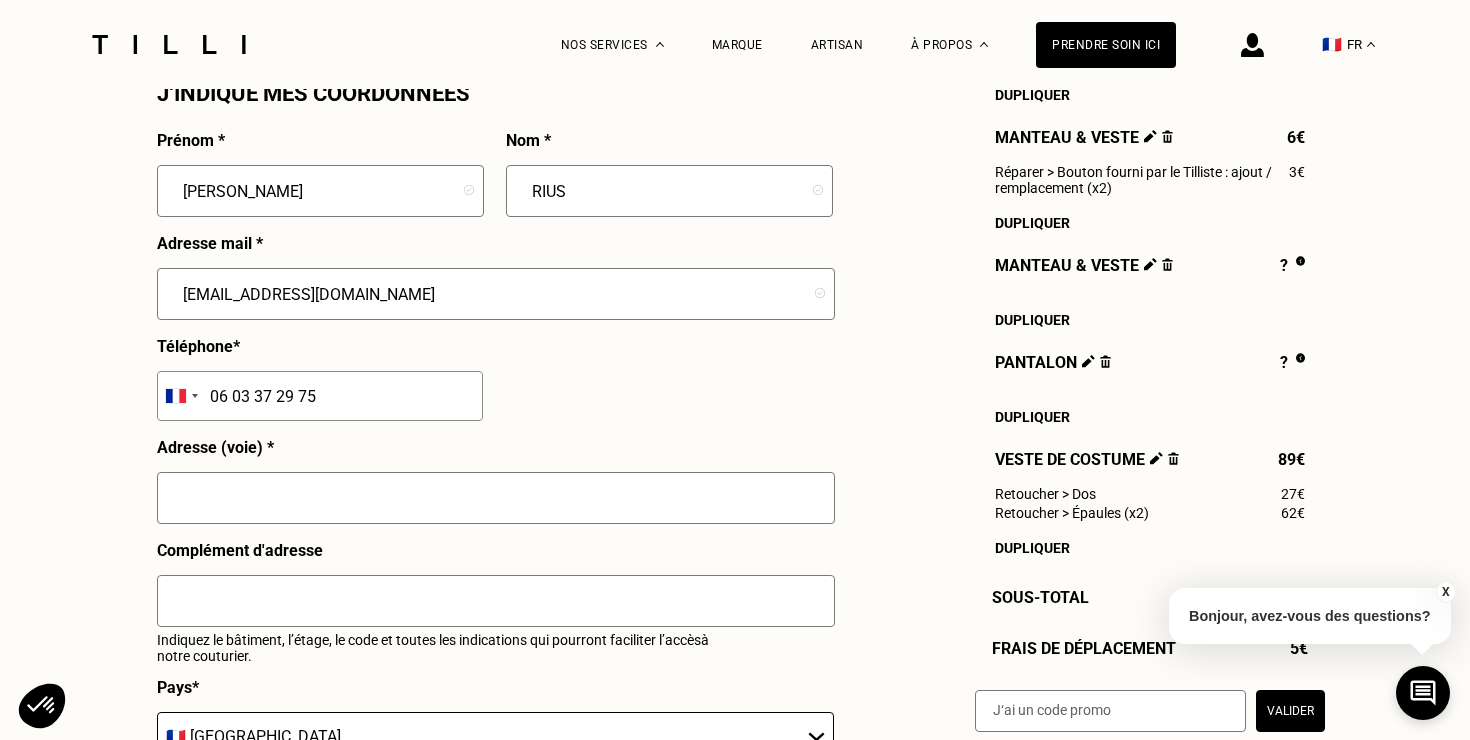 scroll, scrollTop: 1876, scrollLeft: 0, axis: vertical 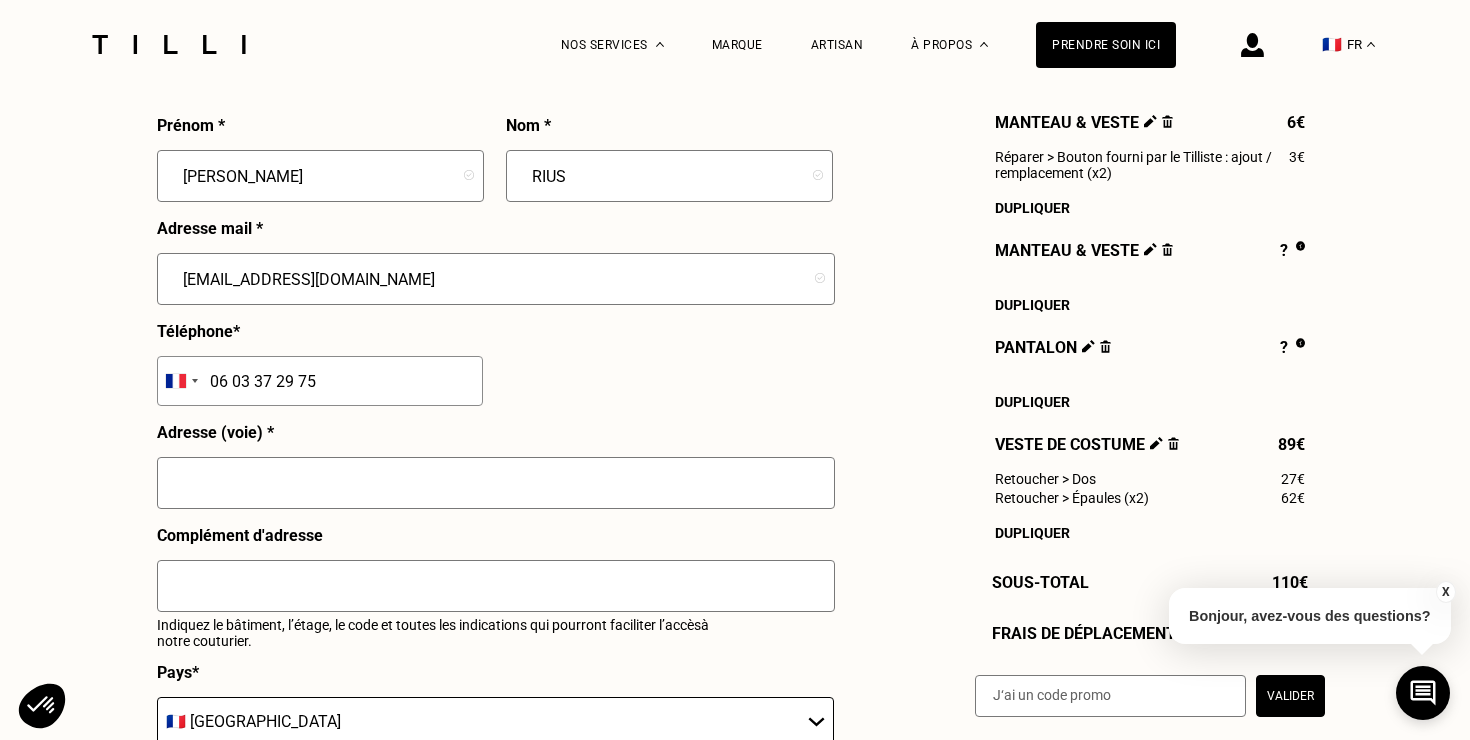 type on "06 03 37 29 75" 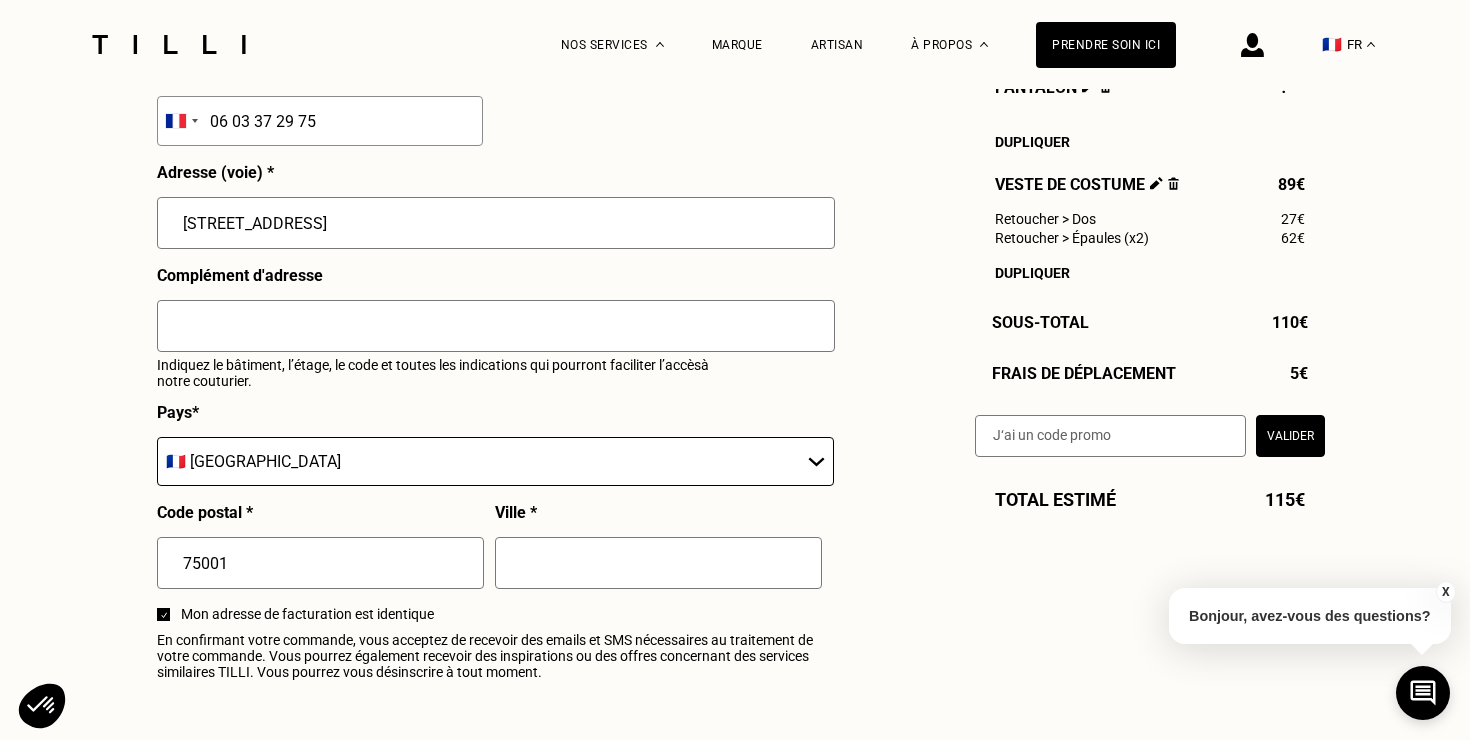 scroll, scrollTop: 2203, scrollLeft: 0, axis: vertical 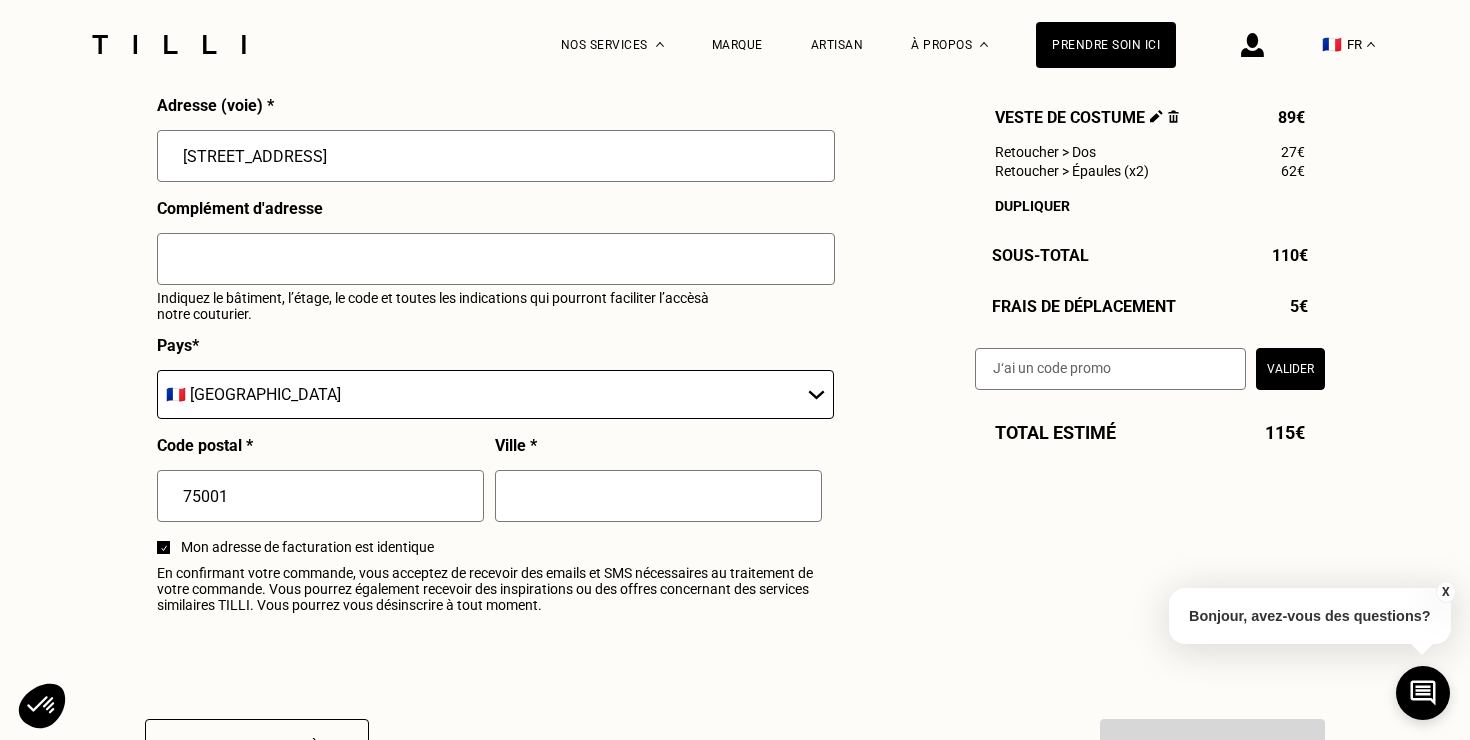 type on "[STREET_ADDRESS]" 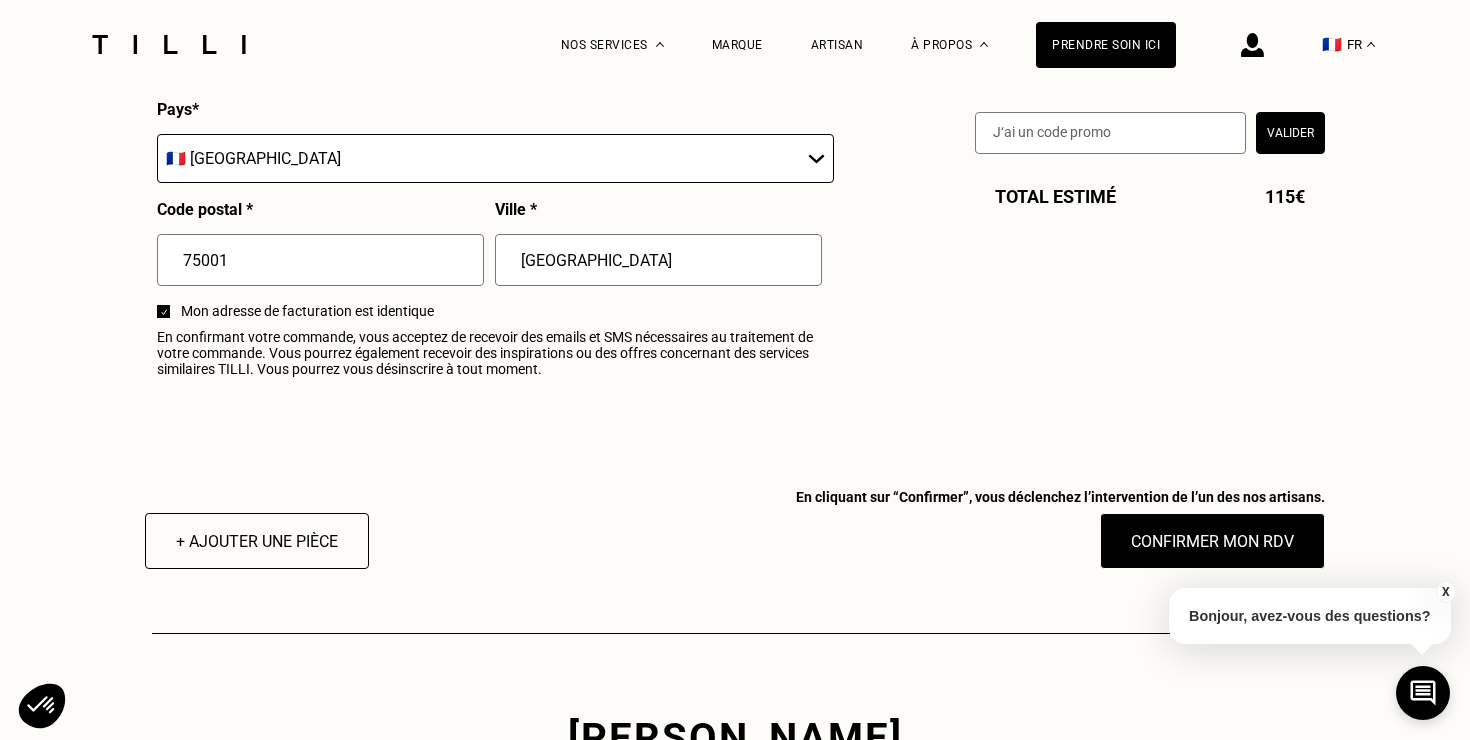 scroll, scrollTop: 2468, scrollLeft: 0, axis: vertical 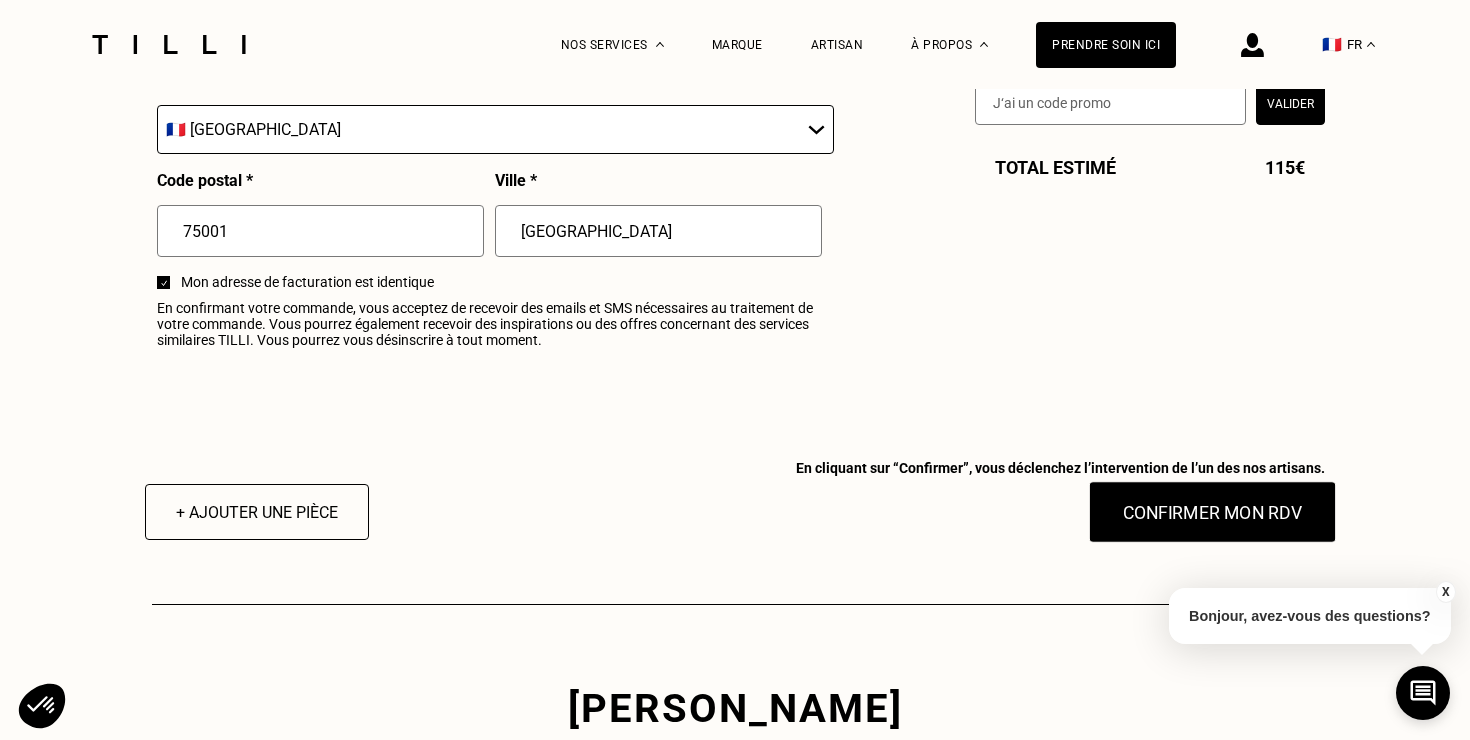 type on "[GEOGRAPHIC_DATA]" 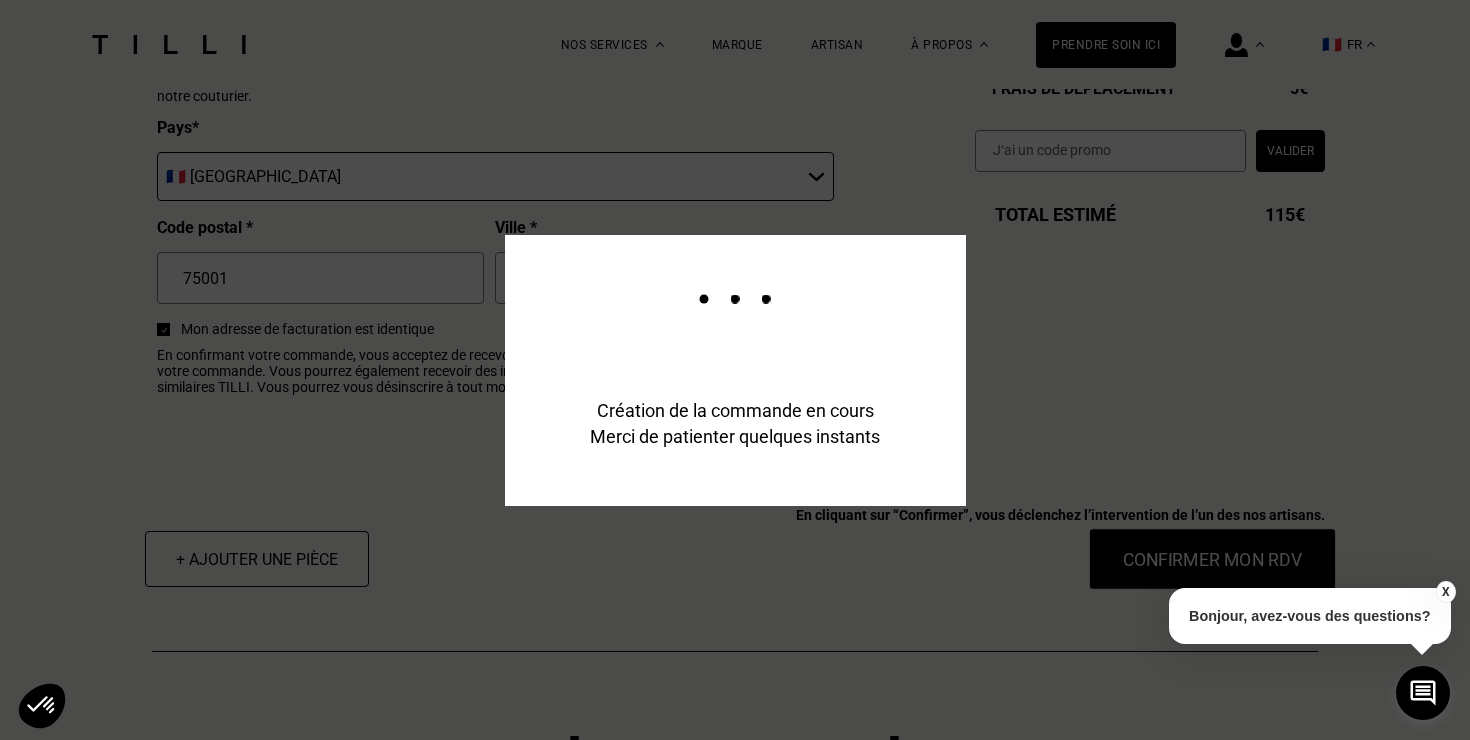 scroll, scrollTop: 2516, scrollLeft: 0, axis: vertical 